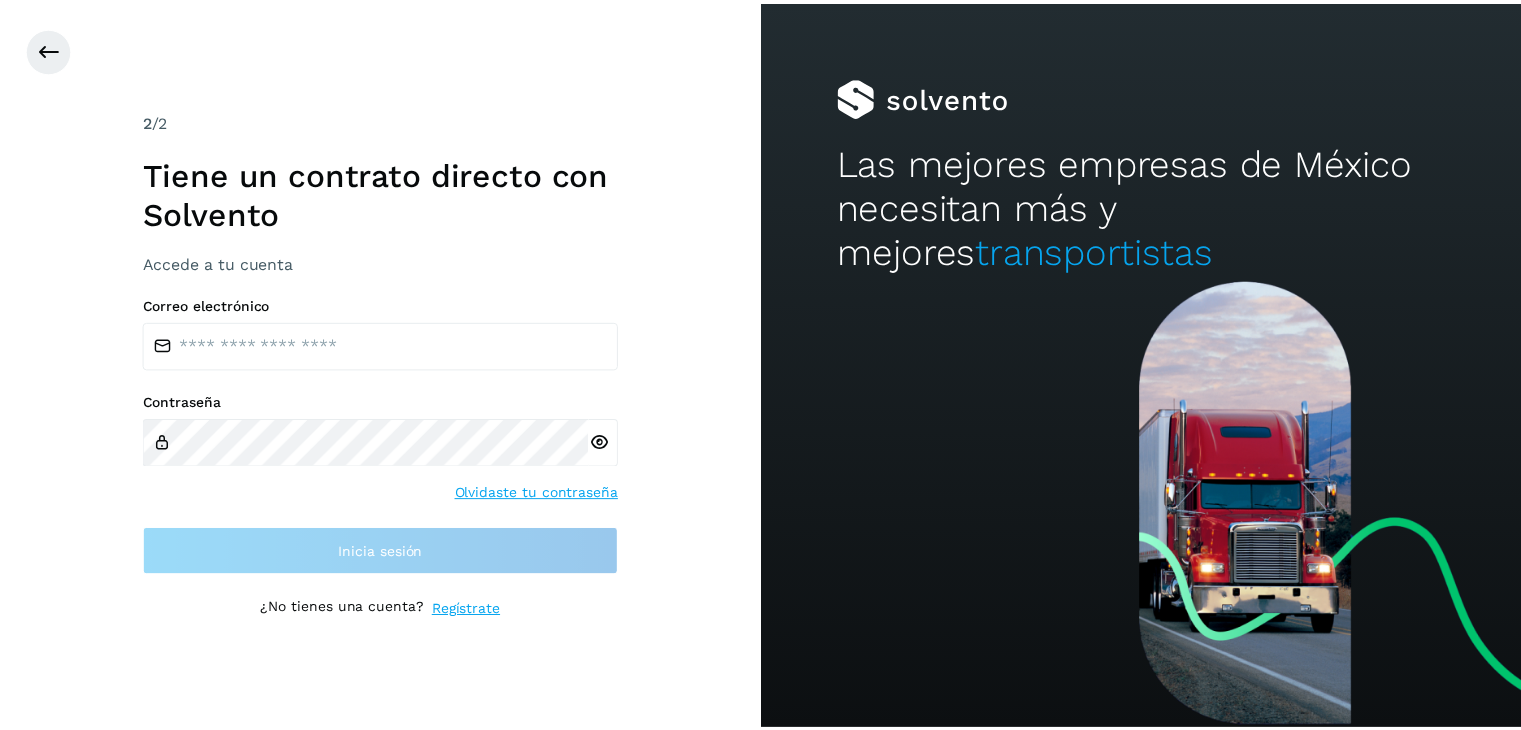 scroll, scrollTop: 0, scrollLeft: 0, axis: both 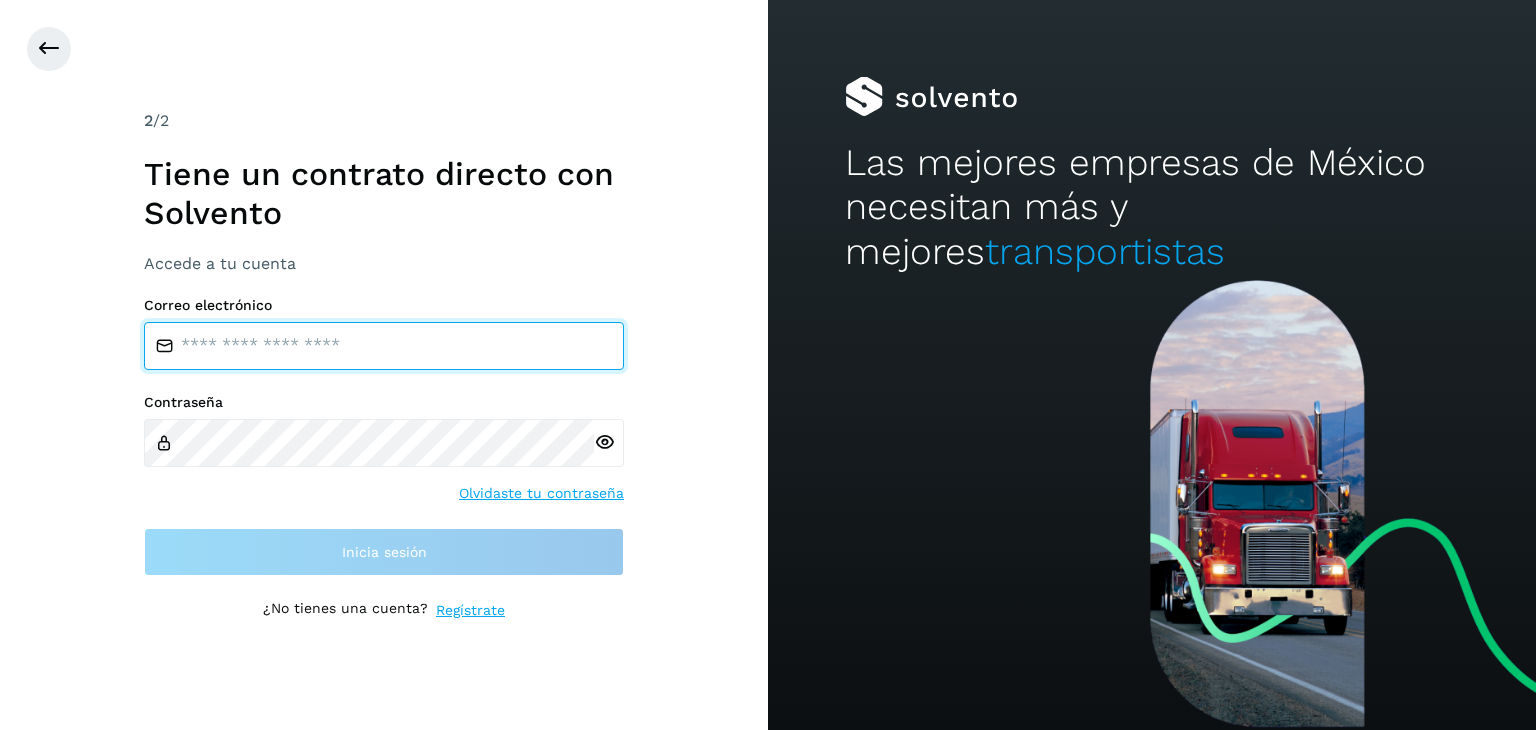 type on "**********" 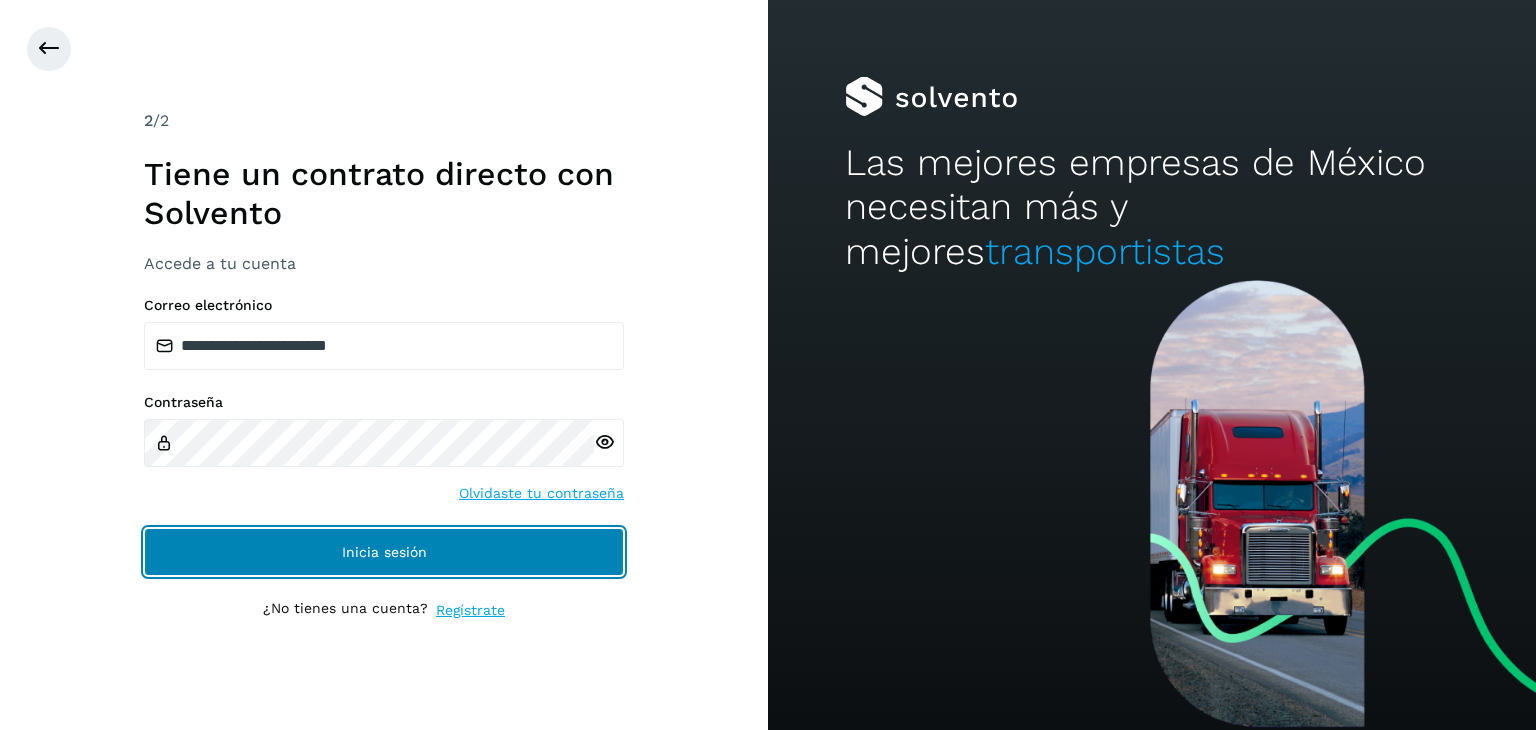 click on "Inicia sesión" at bounding box center (384, 552) 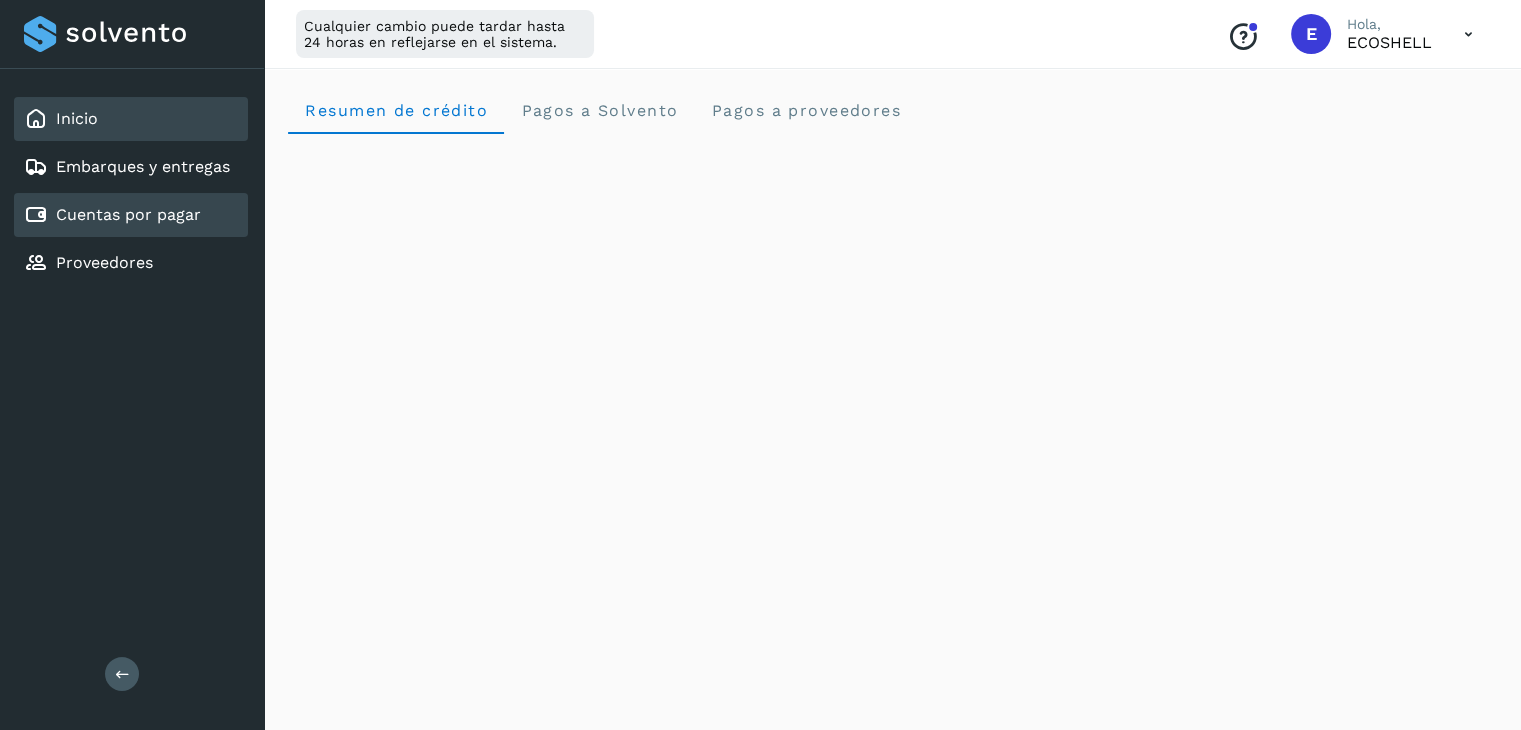 click on "Cuentas por pagar" at bounding box center [128, 214] 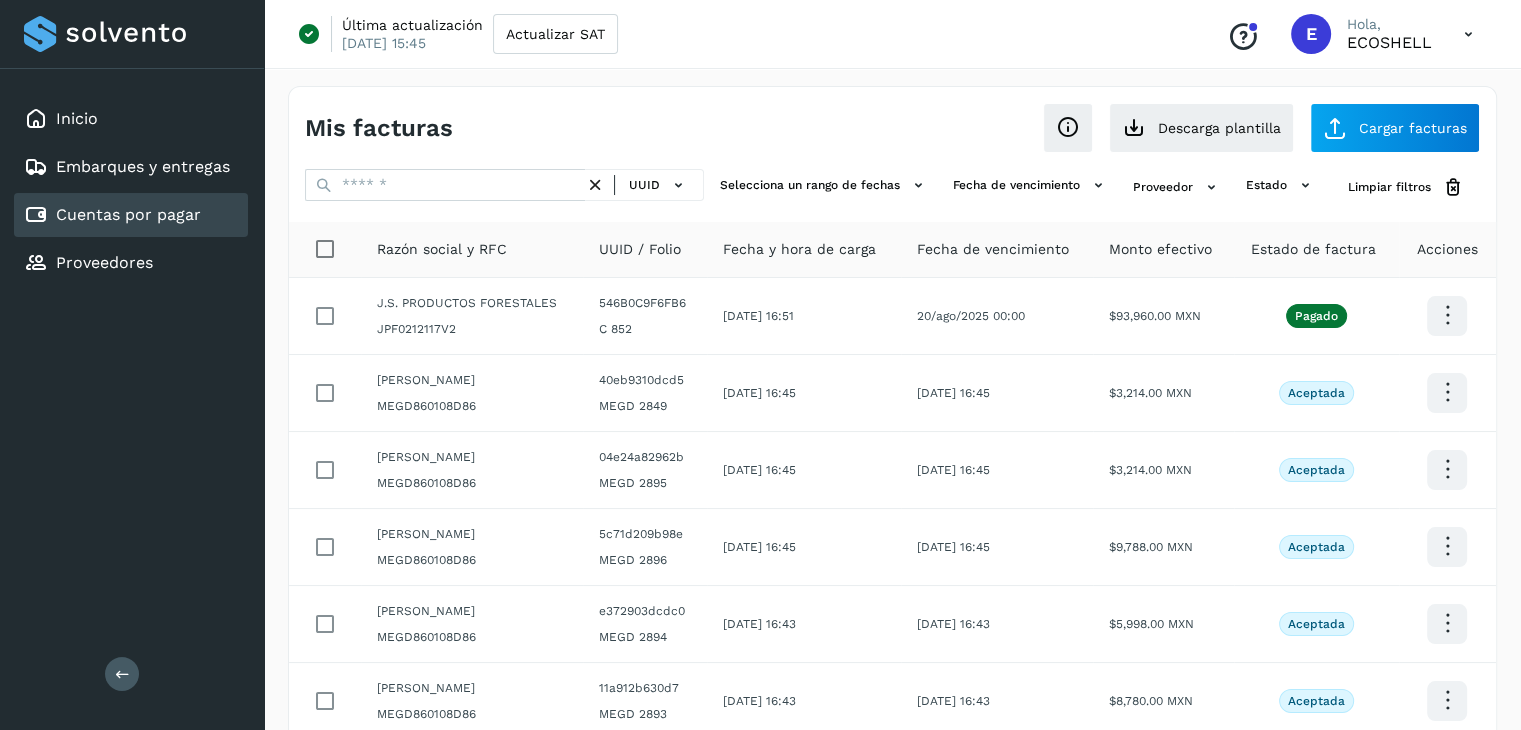 scroll, scrollTop: 411, scrollLeft: 0, axis: vertical 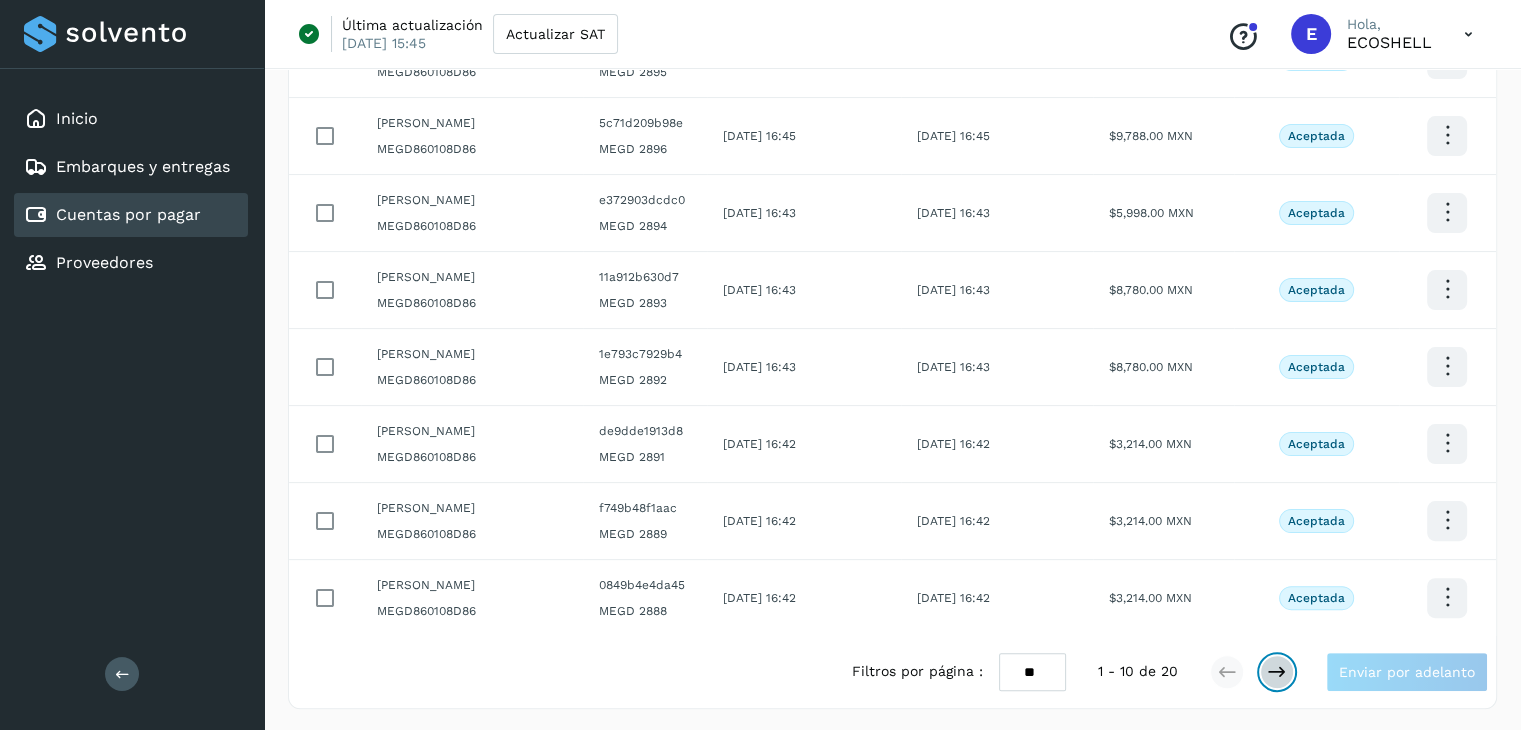 click at bounding box center [1277, 672] 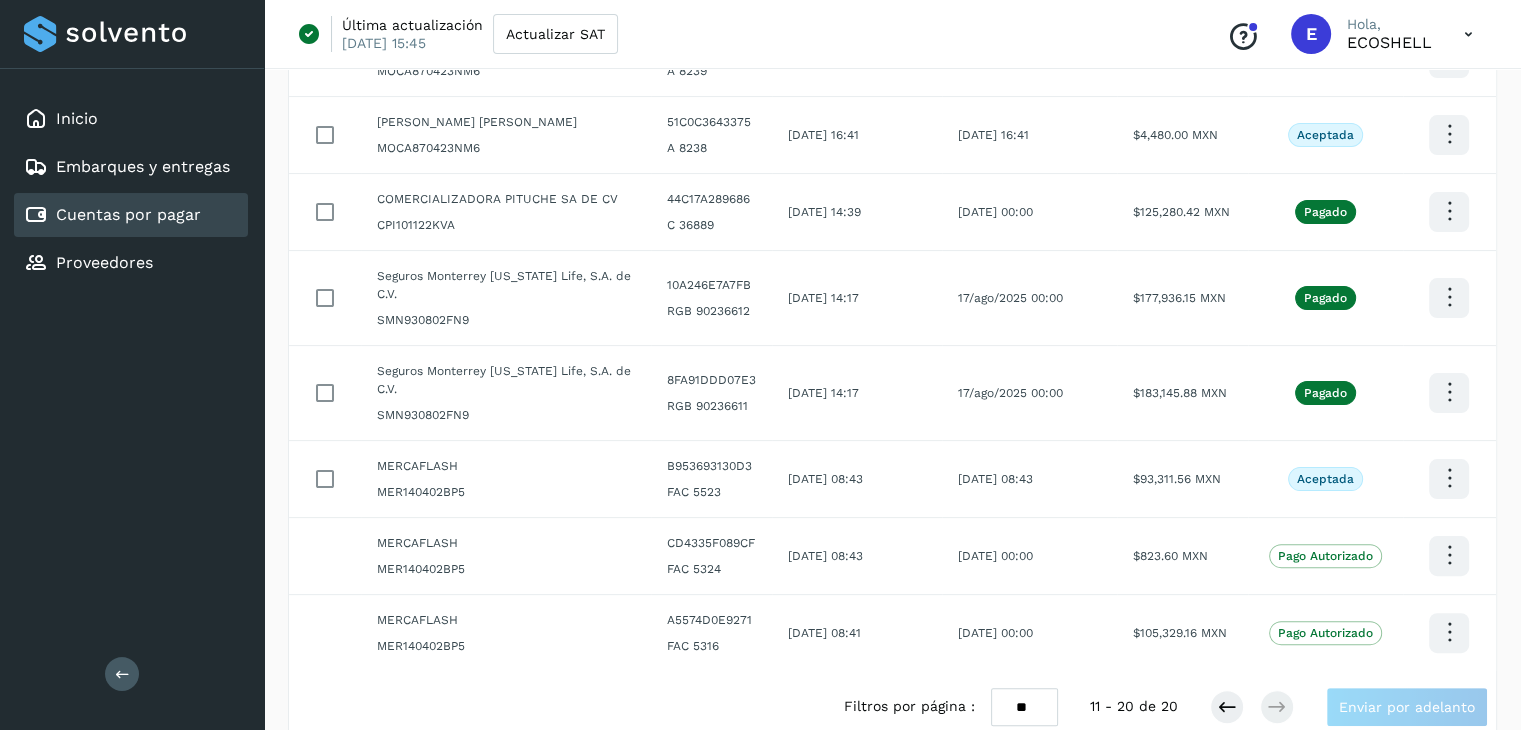 scroll, scrollTop: 411, scrollLeft: 0, axis: vertical 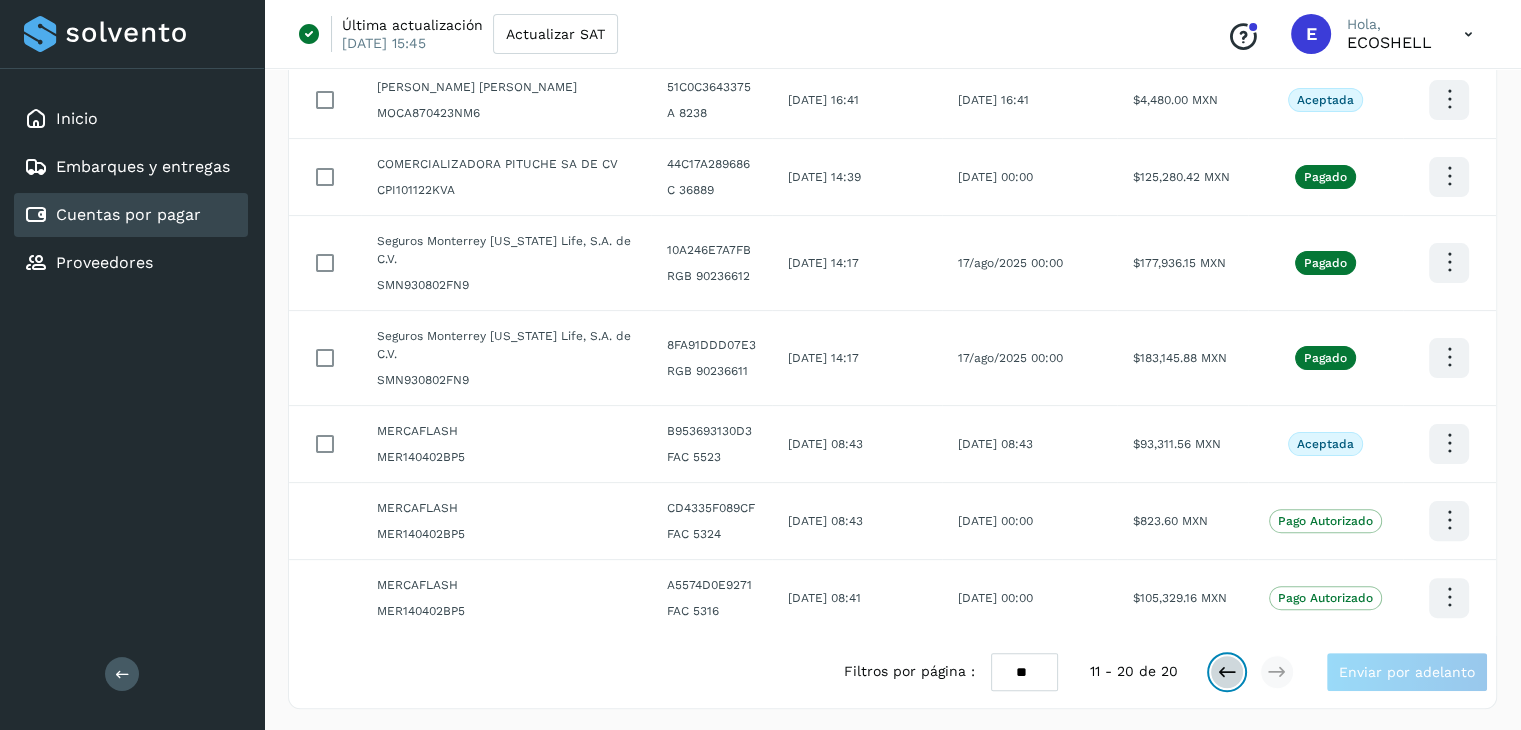 click at bounding box center [1227, 672] 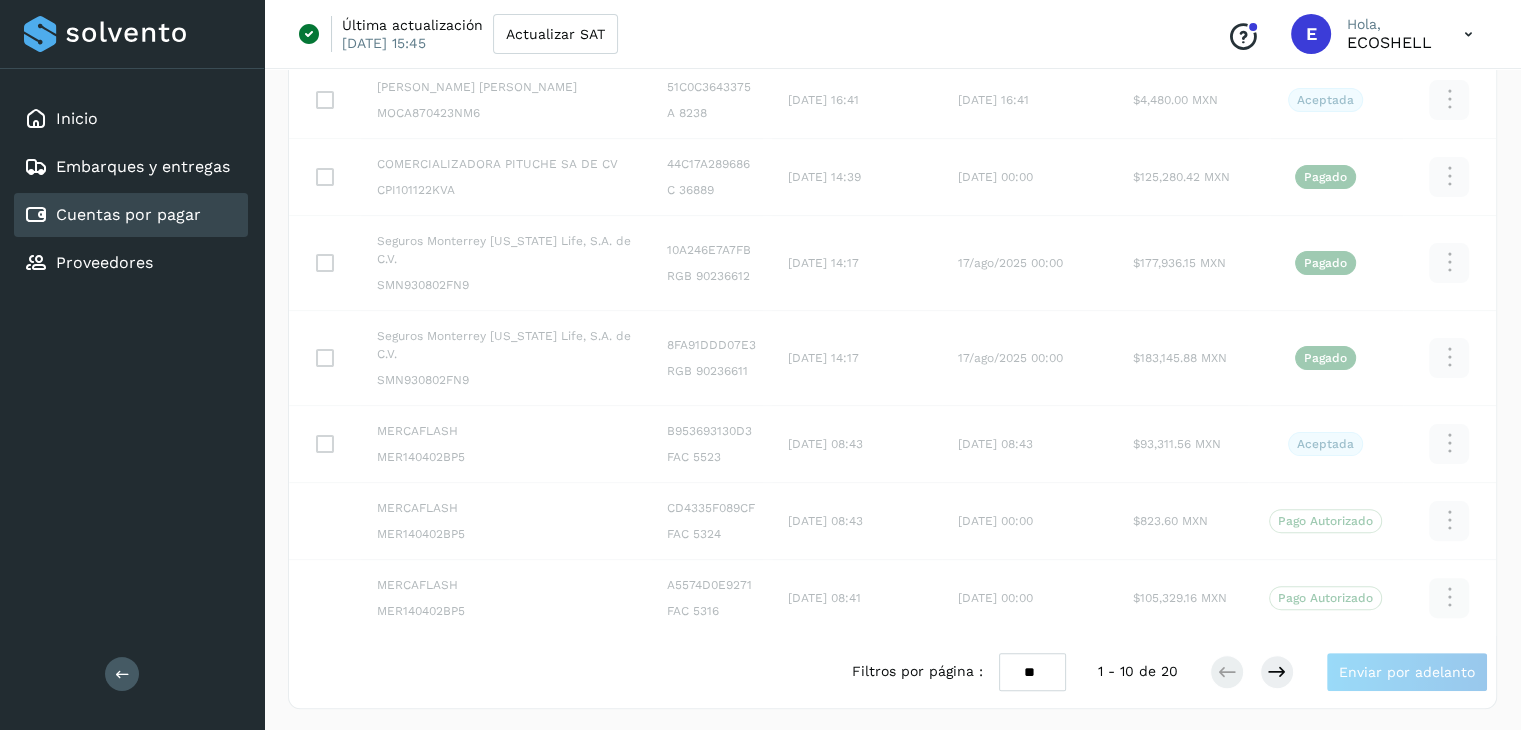 scroll, scrollTop: 411, scrollLeft: 0, axis: vertical 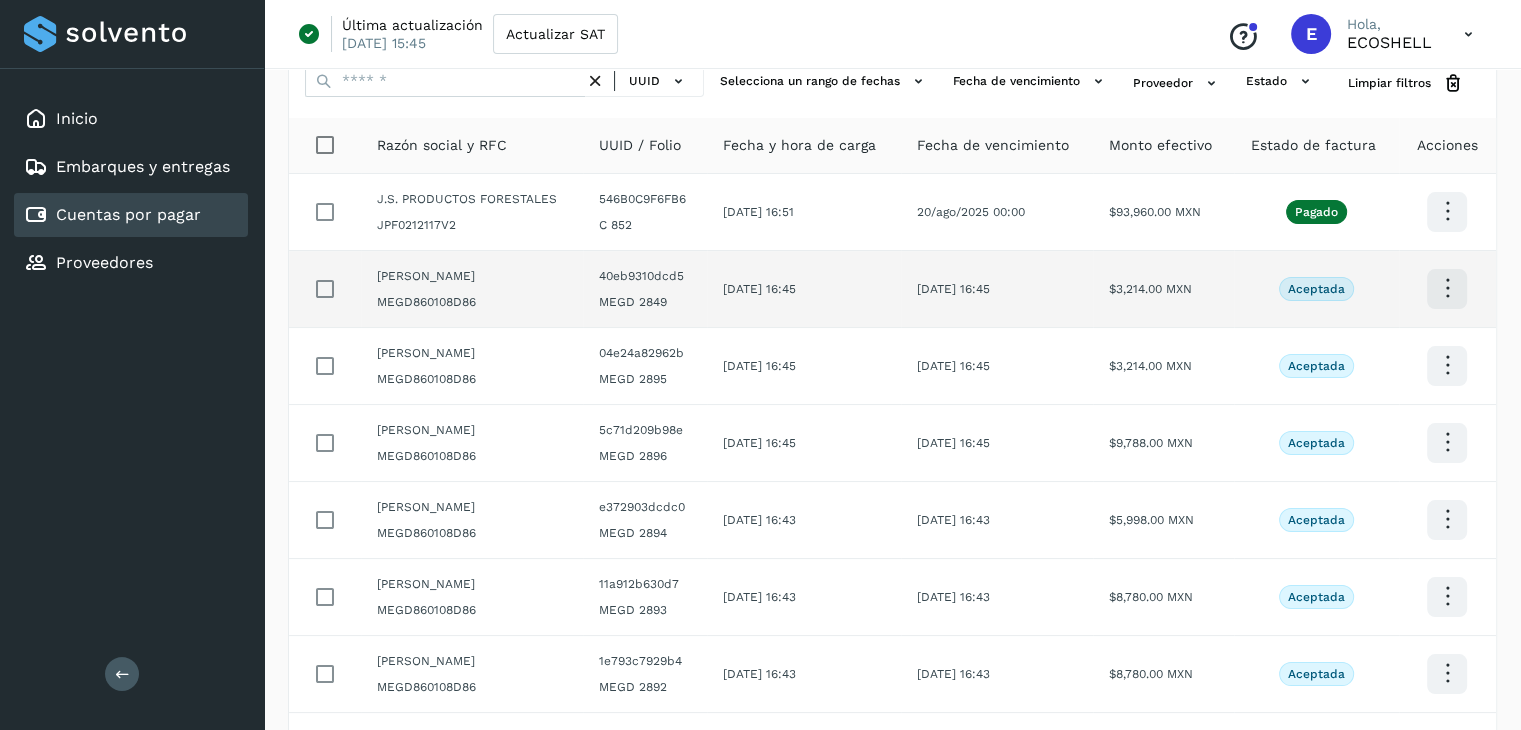 click on "MEGD 2849" at bounding box center (645, 302) 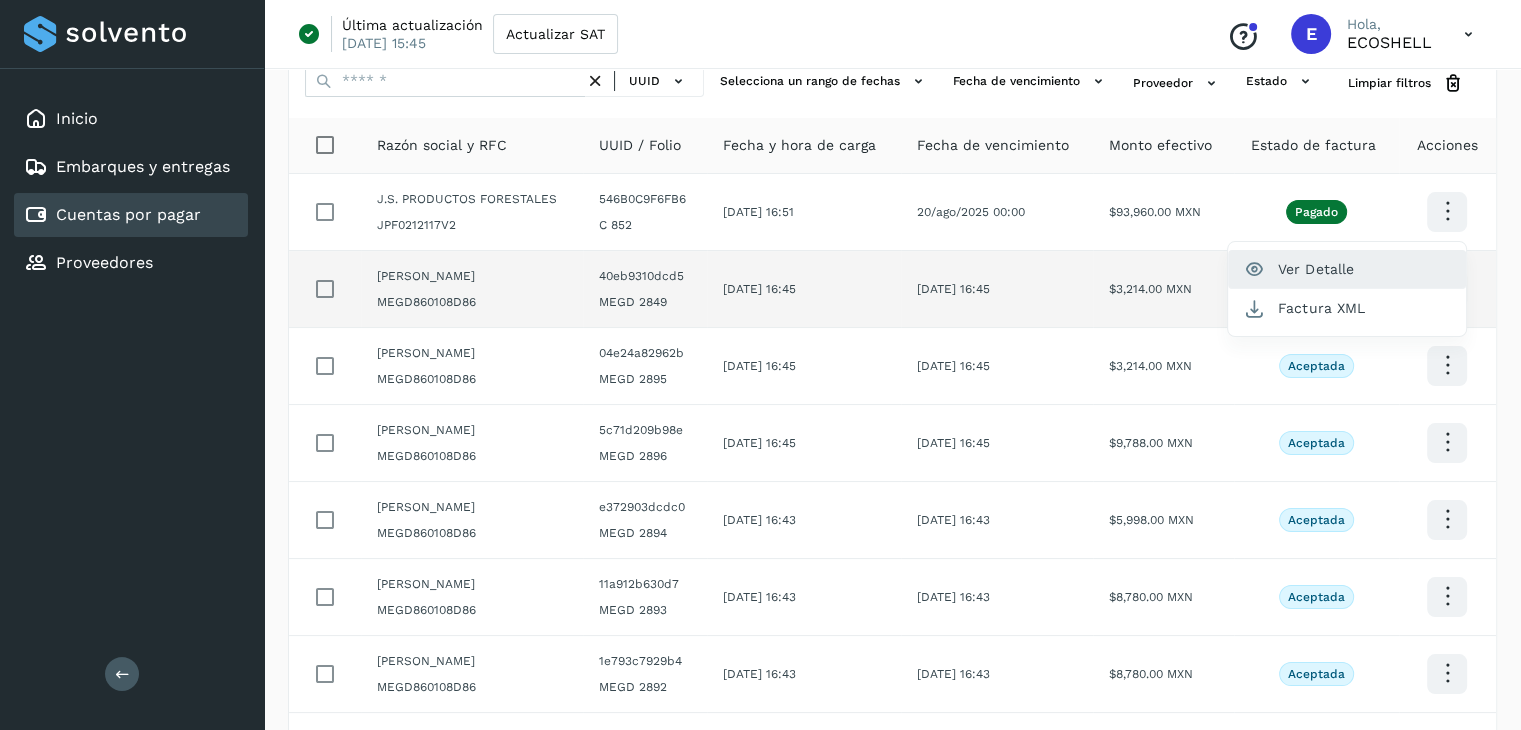 click on "Ver Detalle" 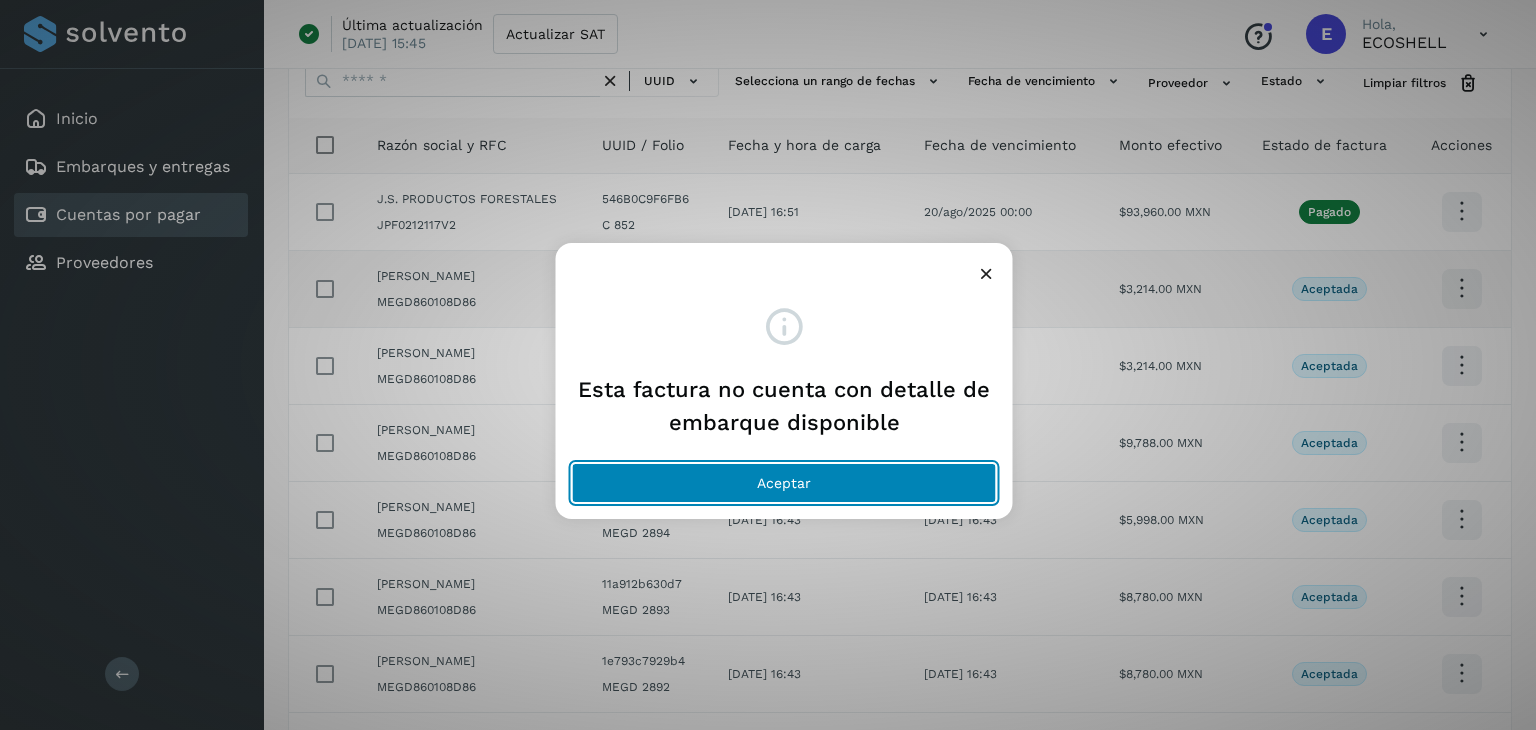 click on "Aceptar" at bounding box center (784, 483) 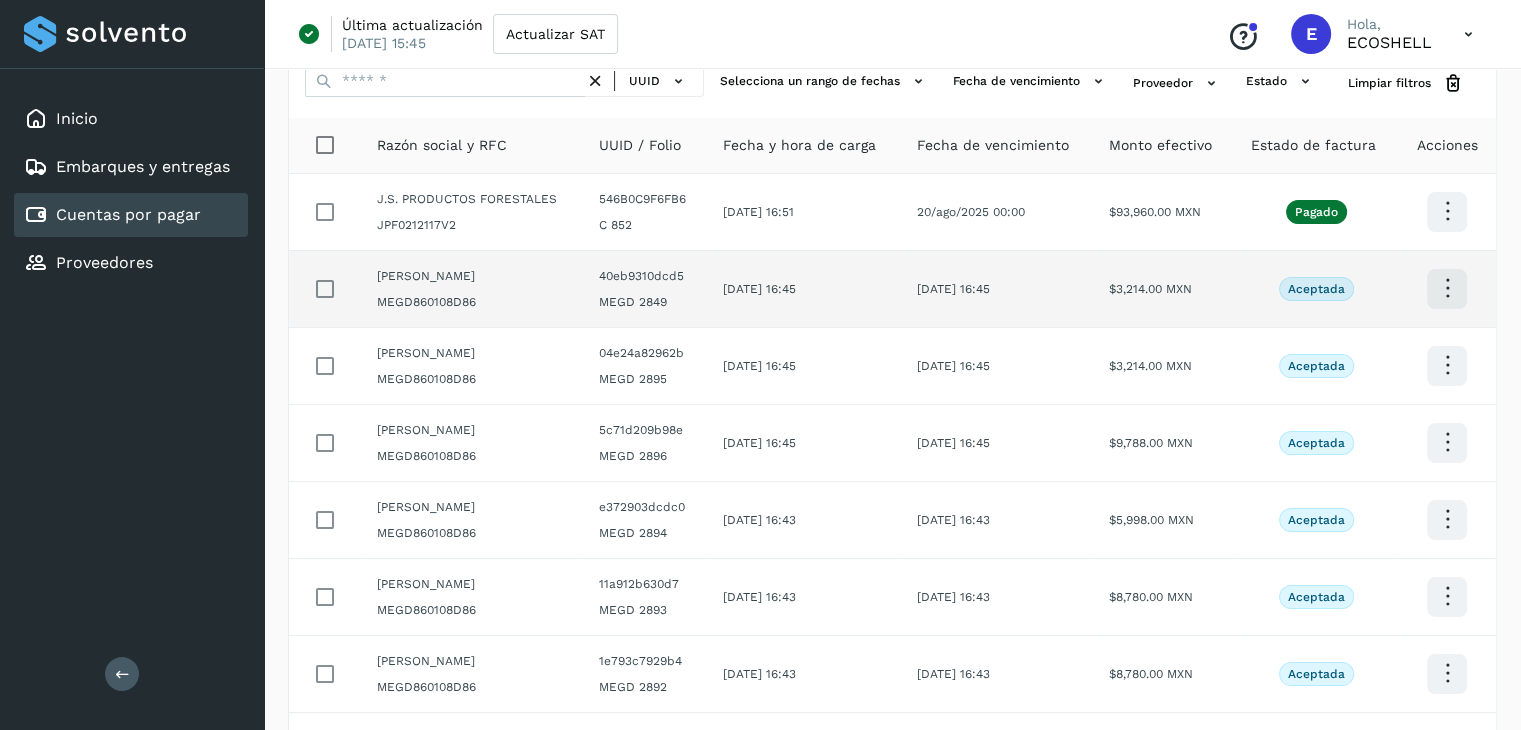 scroll, scrollTop: 0, scrollLeft: 0, axis: both 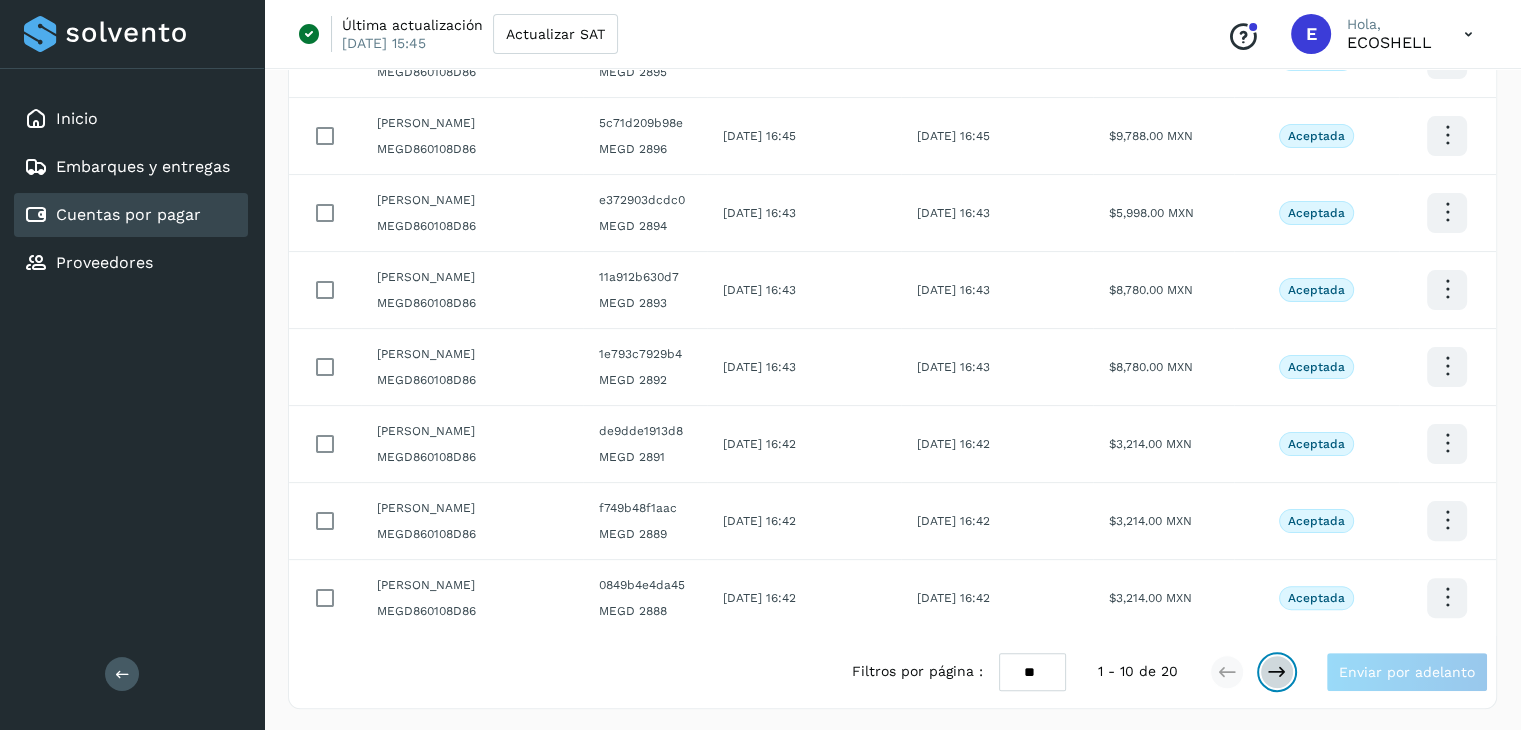 click at bounding box center [1277, 672] 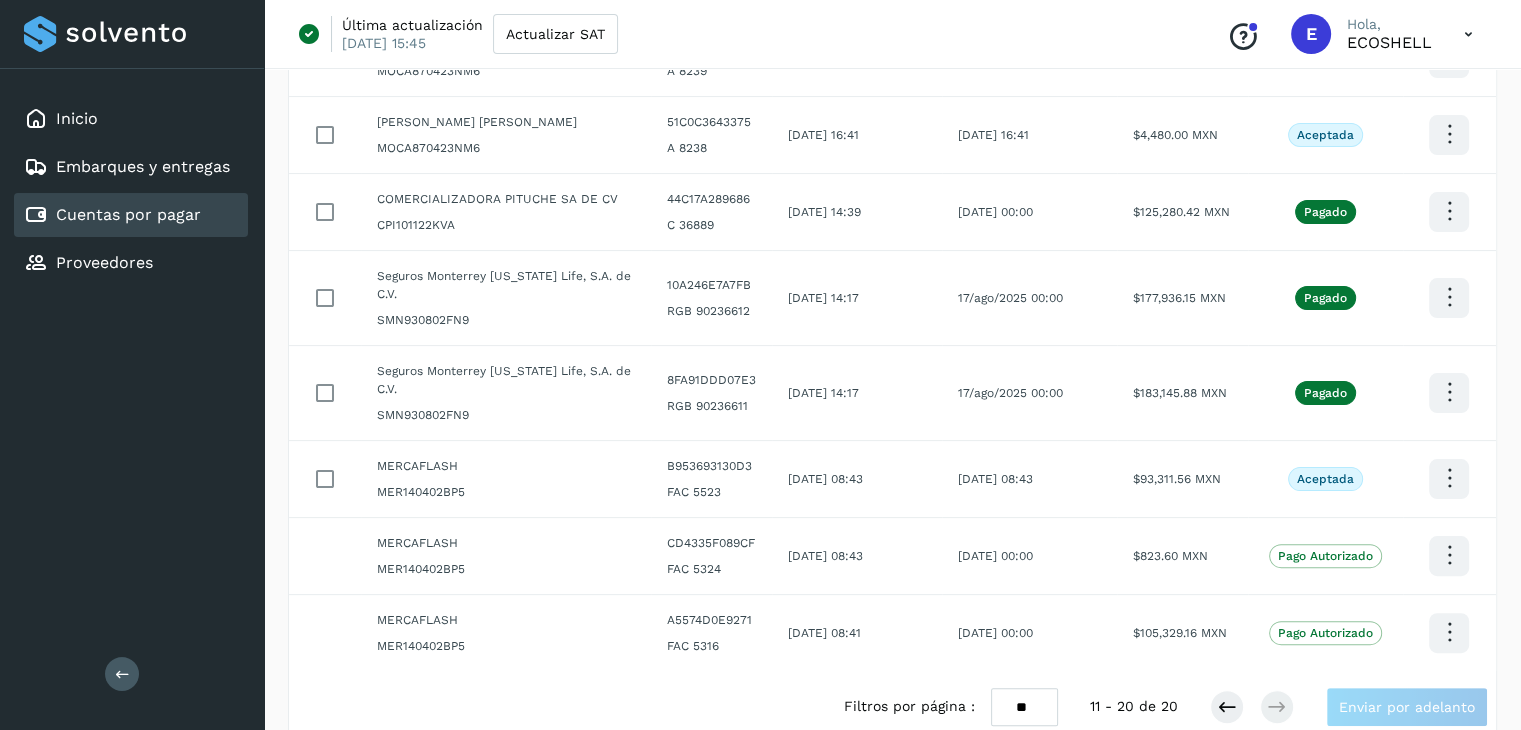 scroll, scrollTop: 411, scrollLeft: 0, axis: vertical 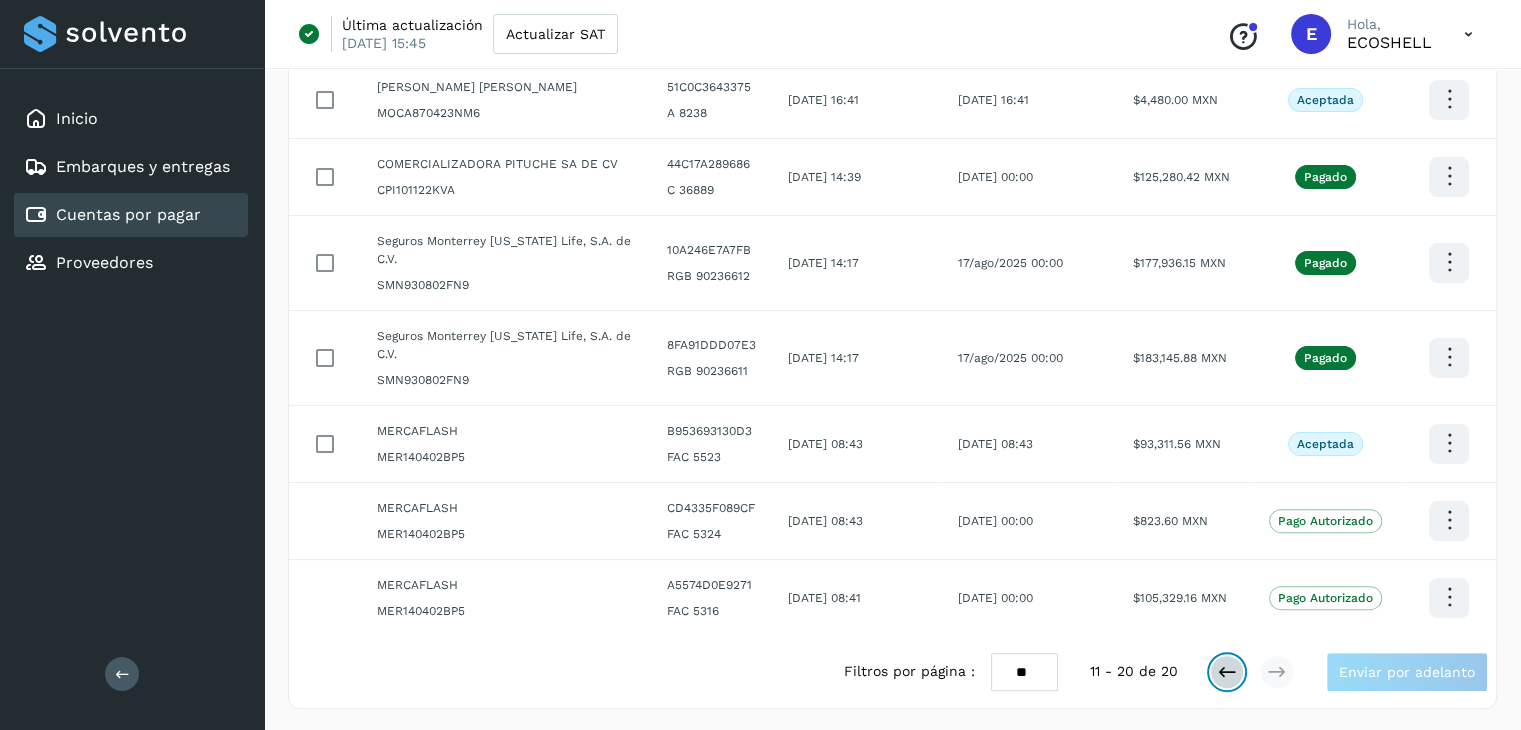 click at bounding box center (1227, 672) 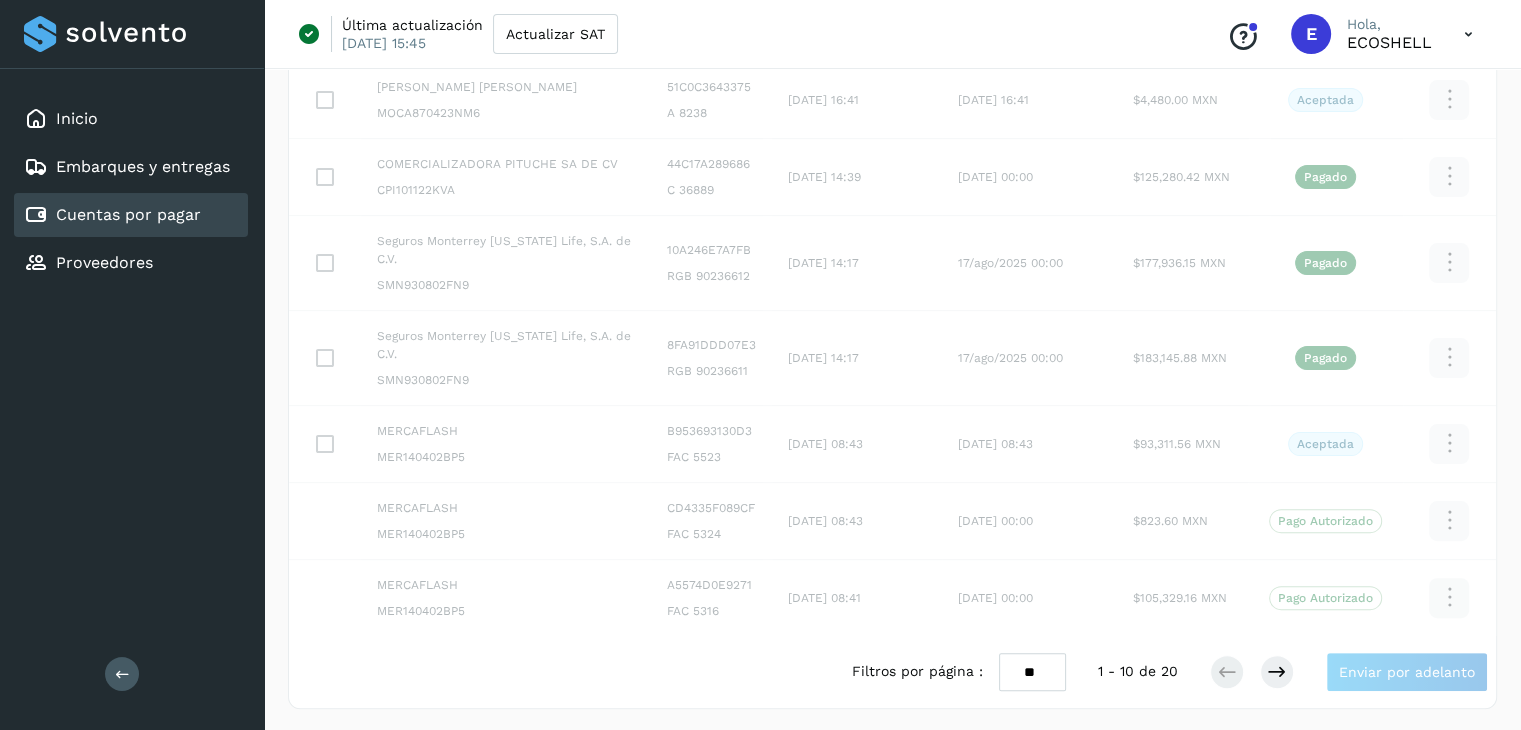scroll, scrollTop: 411, scrollLeft: 0, axis: vertical 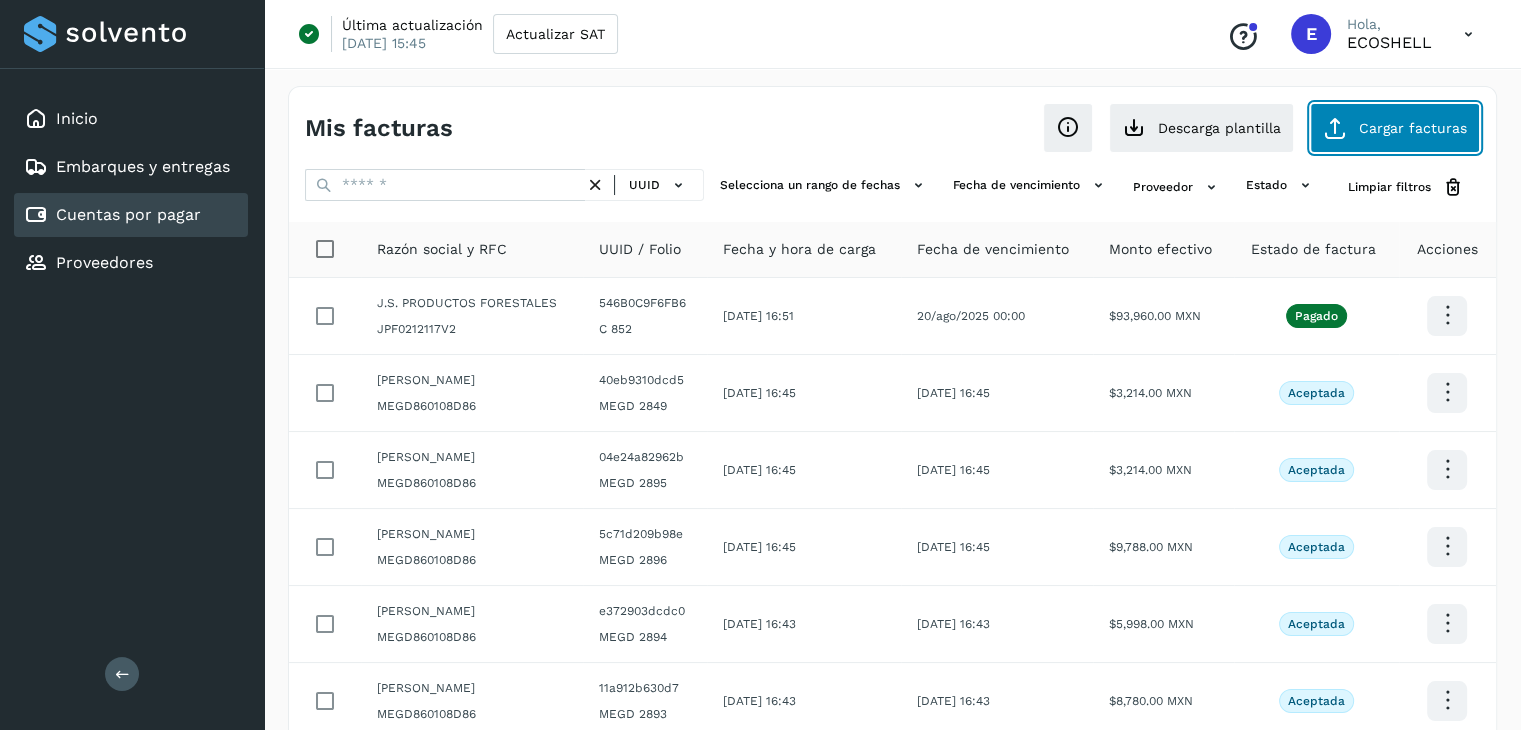 click on "Cargar facturas" 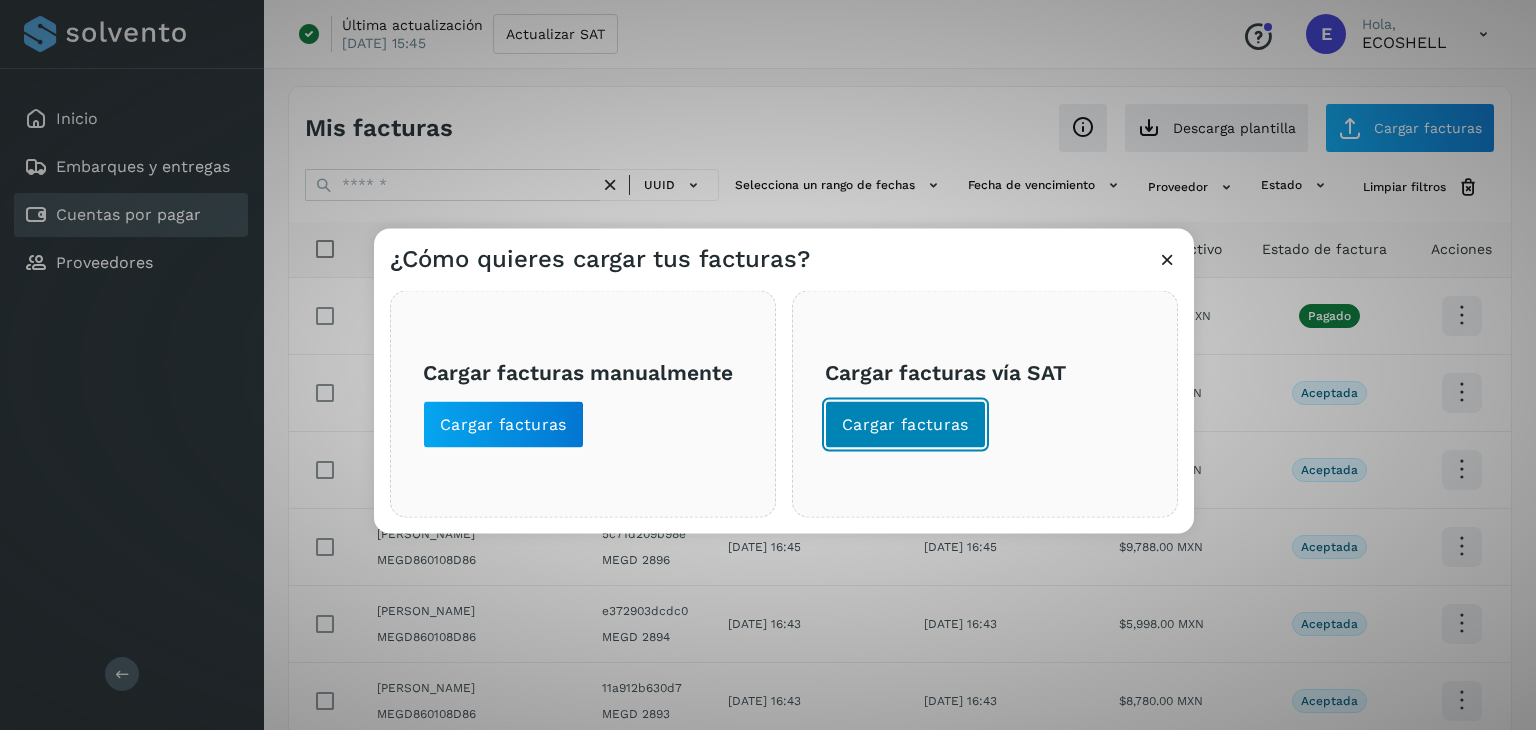 click on "Cargar facturas" 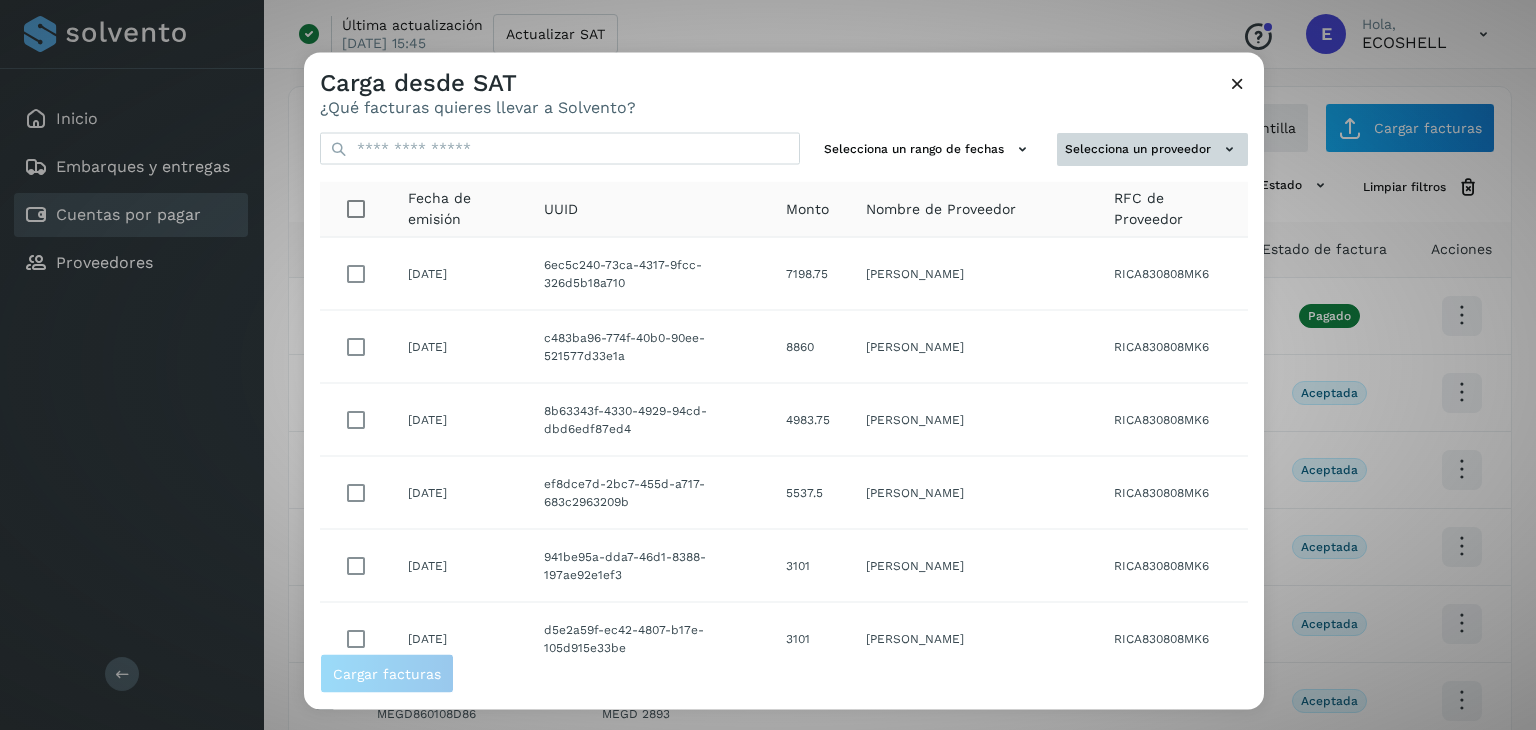 click 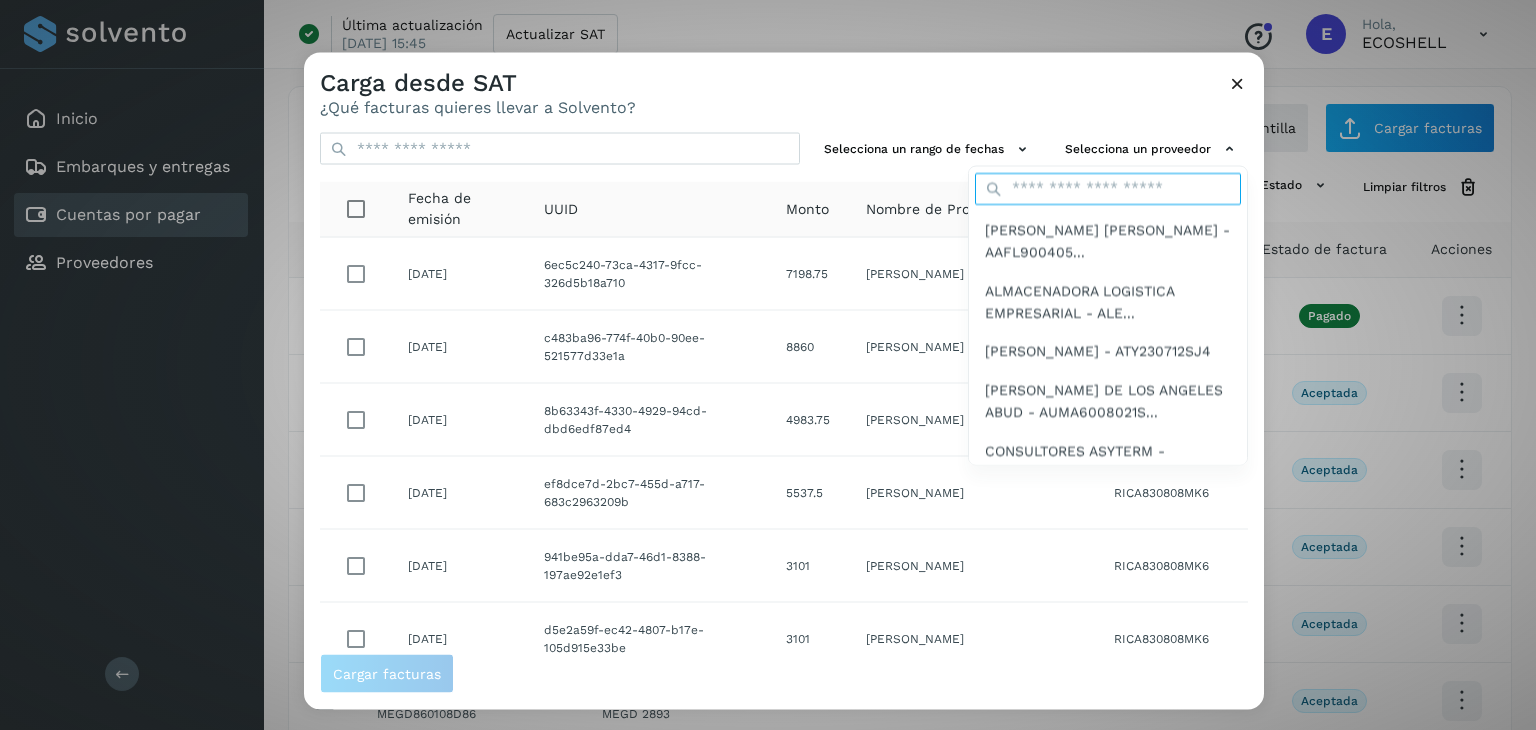 click at bounding box center [1108, 188] 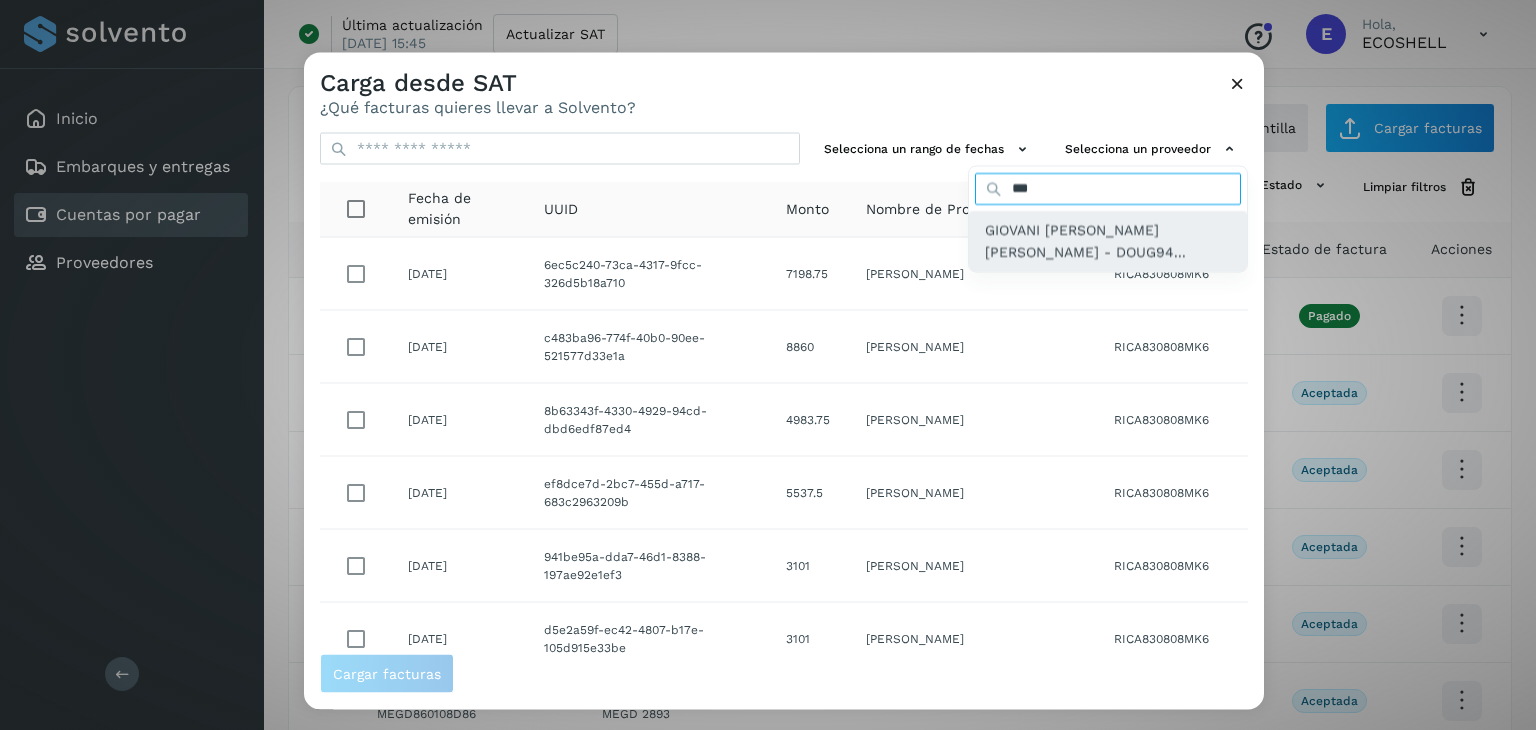 type on "***" 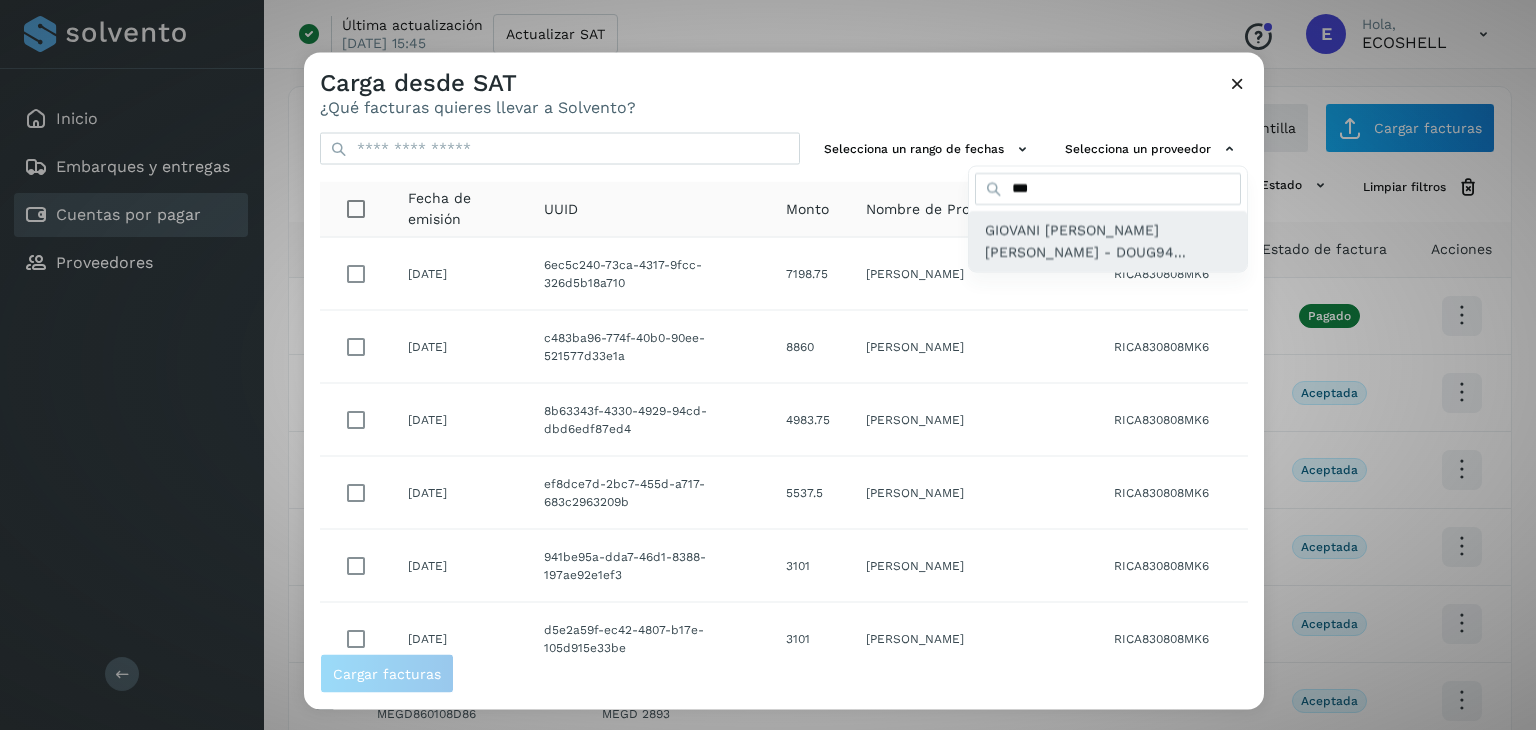 click on "GIOVANI [PERSON_NAME] [PERSON_NAME] - DOUG94..." at bounding box center (1108, 240) 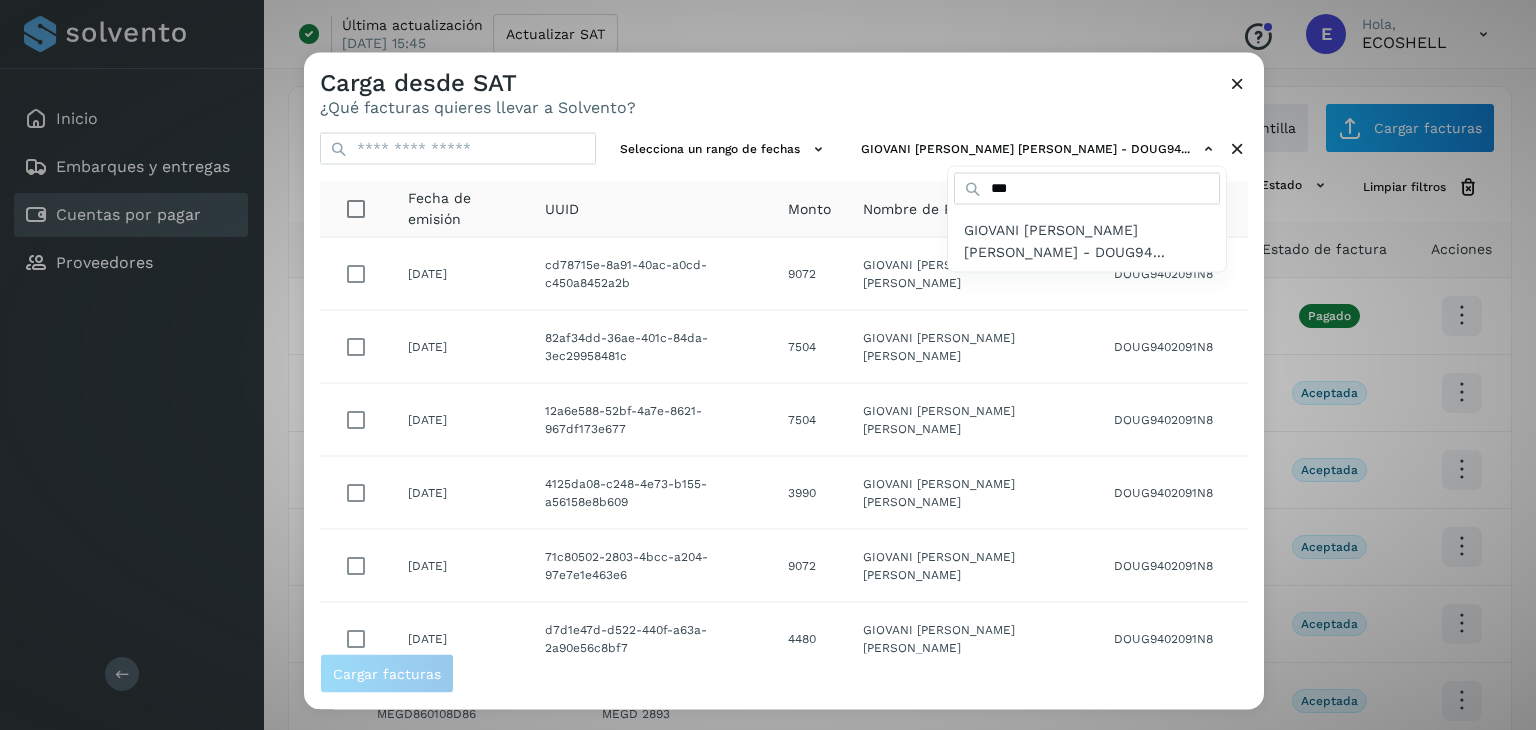 drag, startPoint x: 1252, startPoint y: 356, endPoint x: 1254, endPoint y: 409, distance: 53.037724 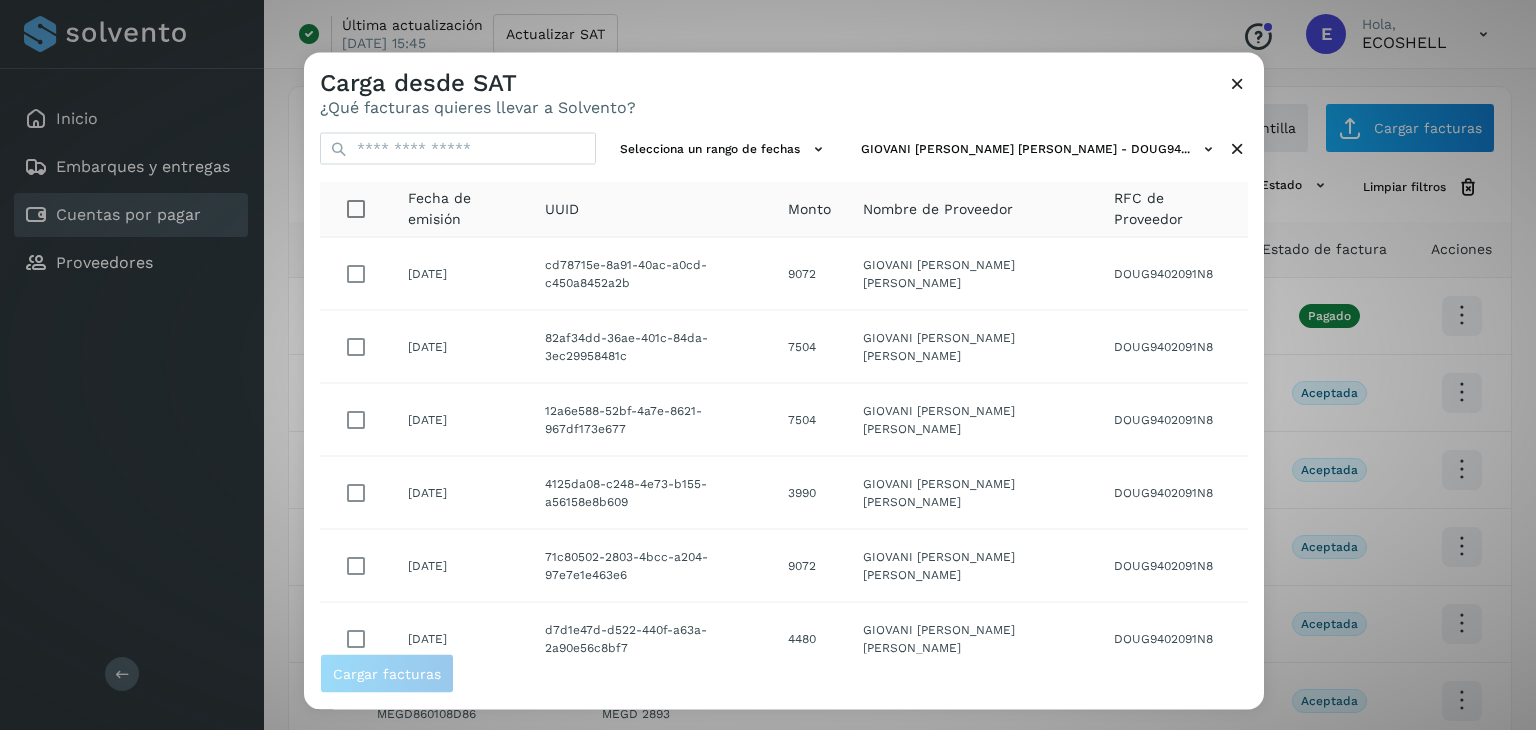 drag, startPoint x: 1254, startPoint y: 409, endPoint x: 1254, endPoint y: 460, distance: 51 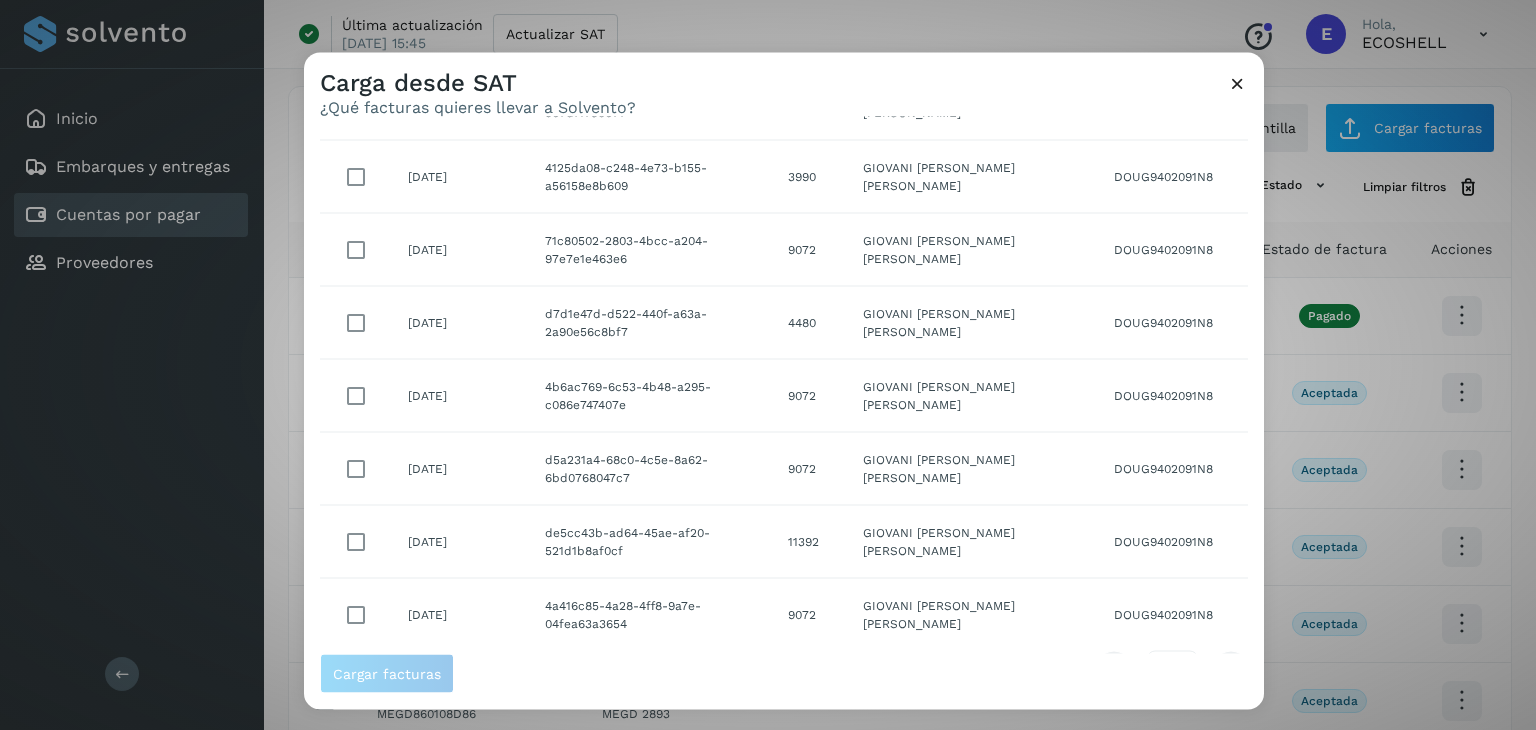 scroll, scrollTop: 365, scrollLeft: 0, axis: vertical 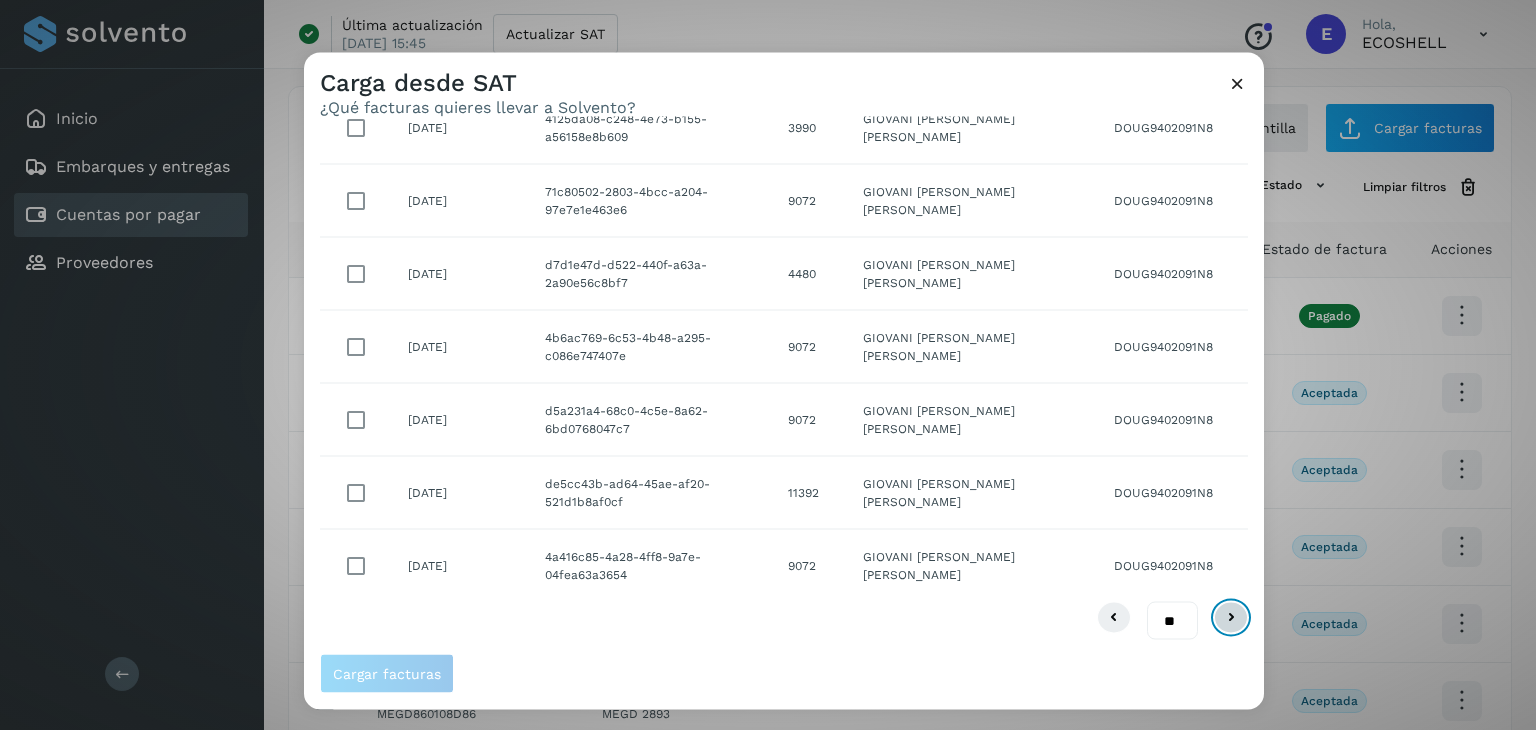 click at bounding box center (1231, 617) 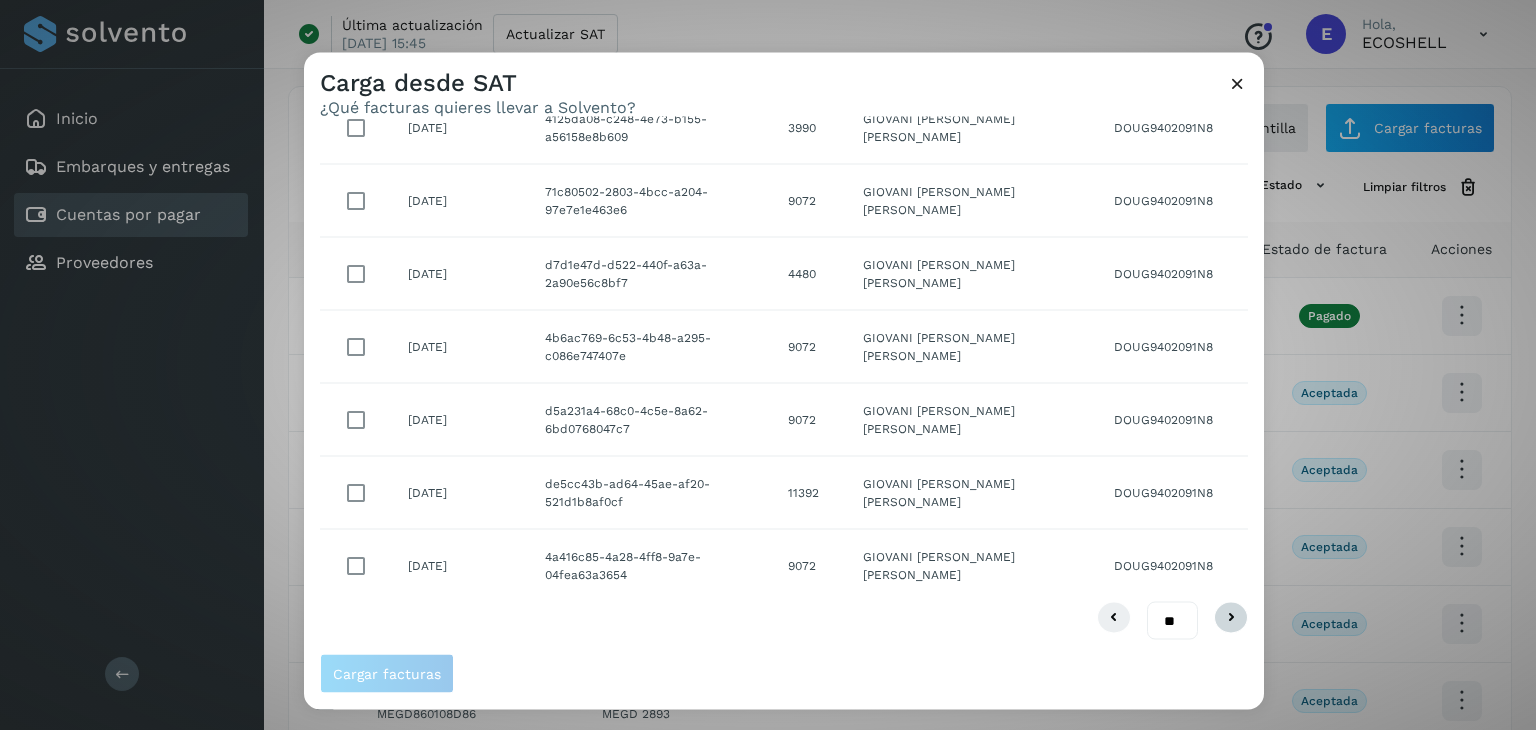 scroll, scrollTop: 0, scrollLeft: 0, axis: both 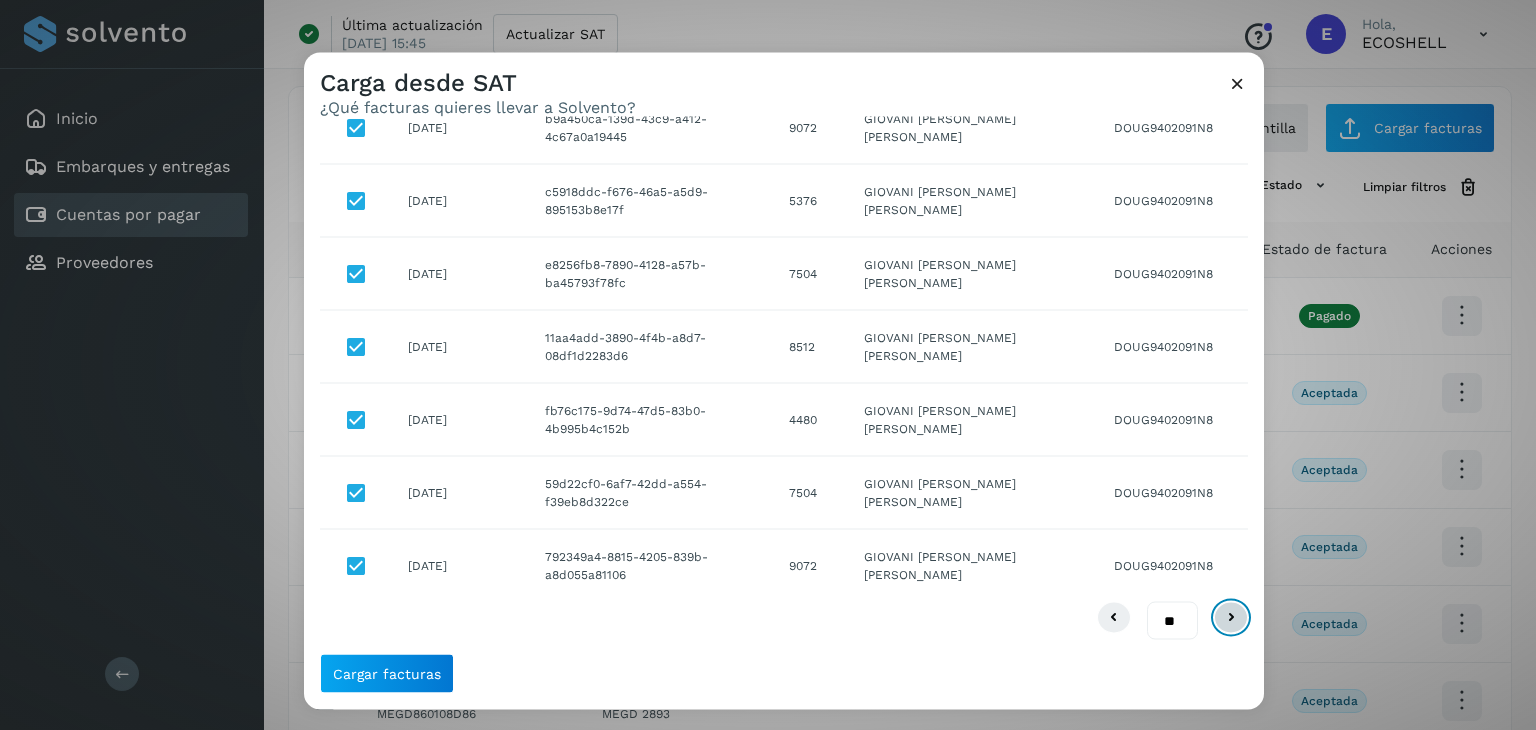 click at bounding box center [1231, 617] 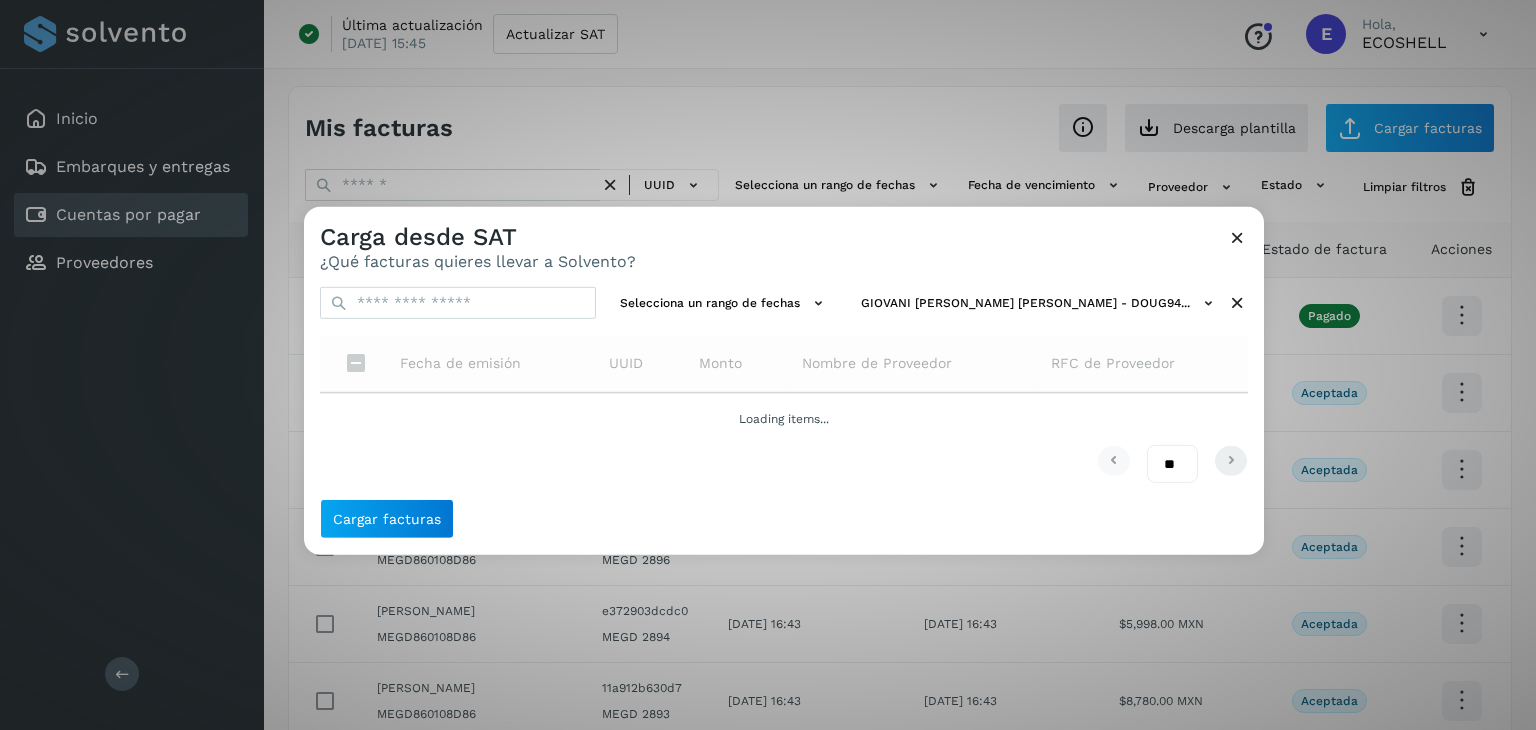 scroll, scrollTop: 0, scrollLeft: 0, axis: both 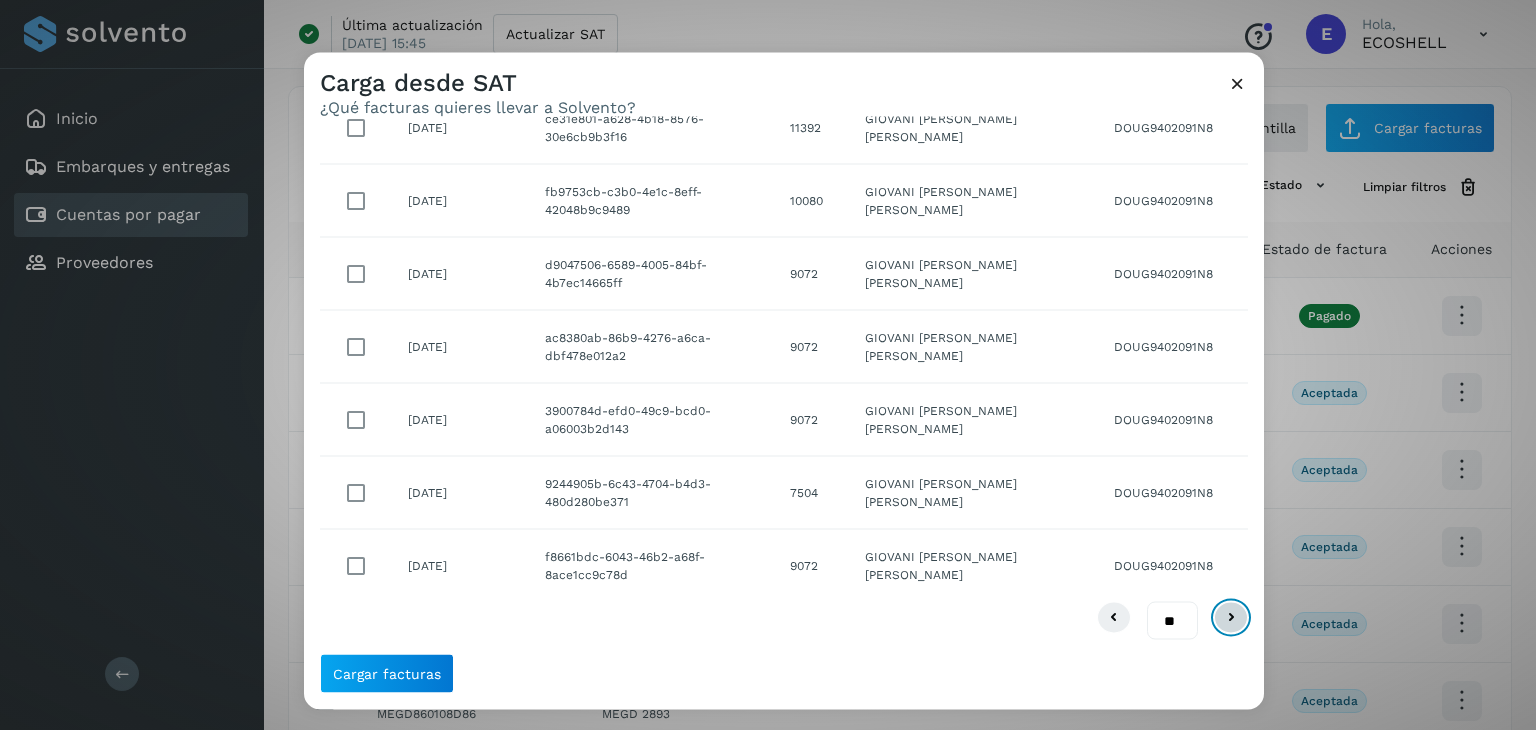 click at bounding box center (1231, 617) 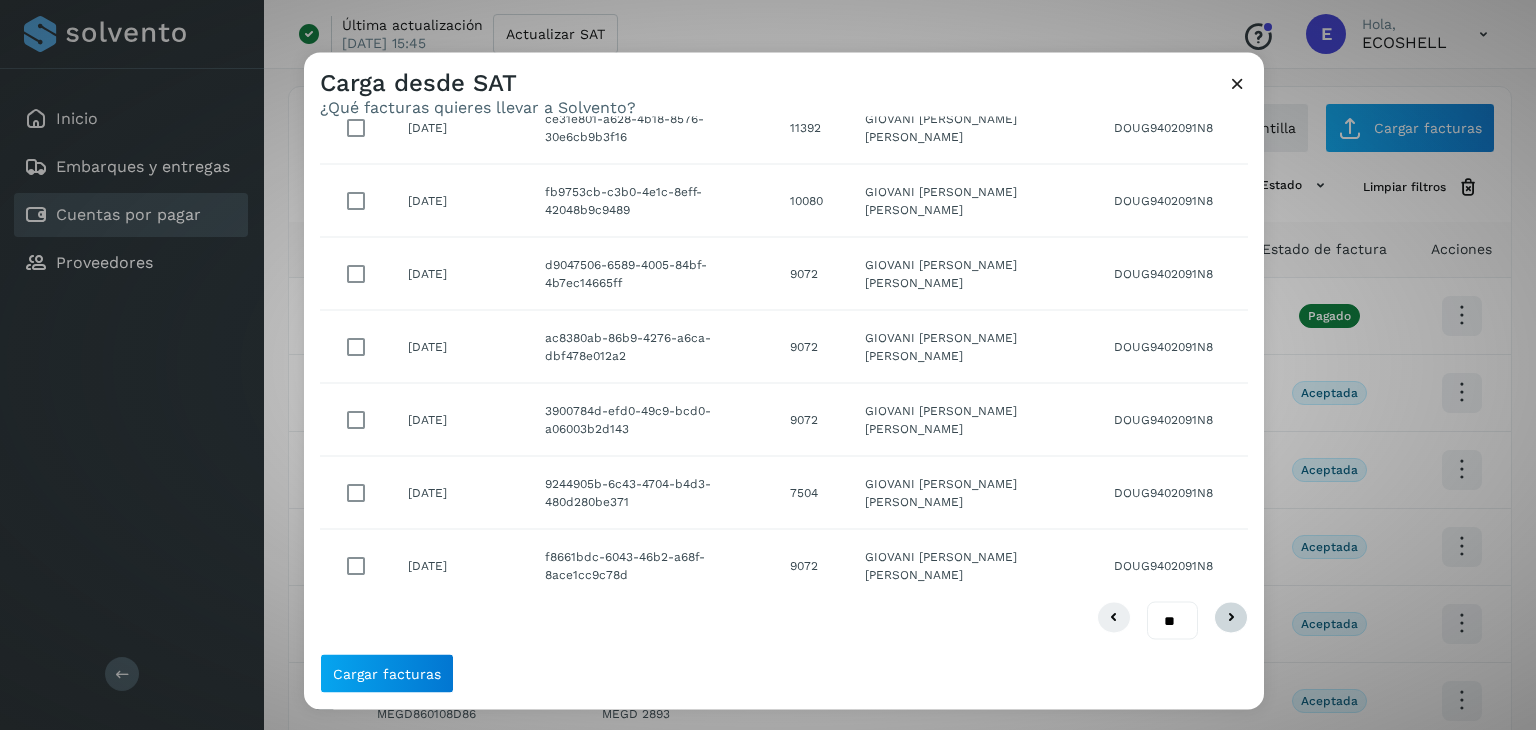 scroll, scrollTop: 0, scrollLeft: 0, axis: both 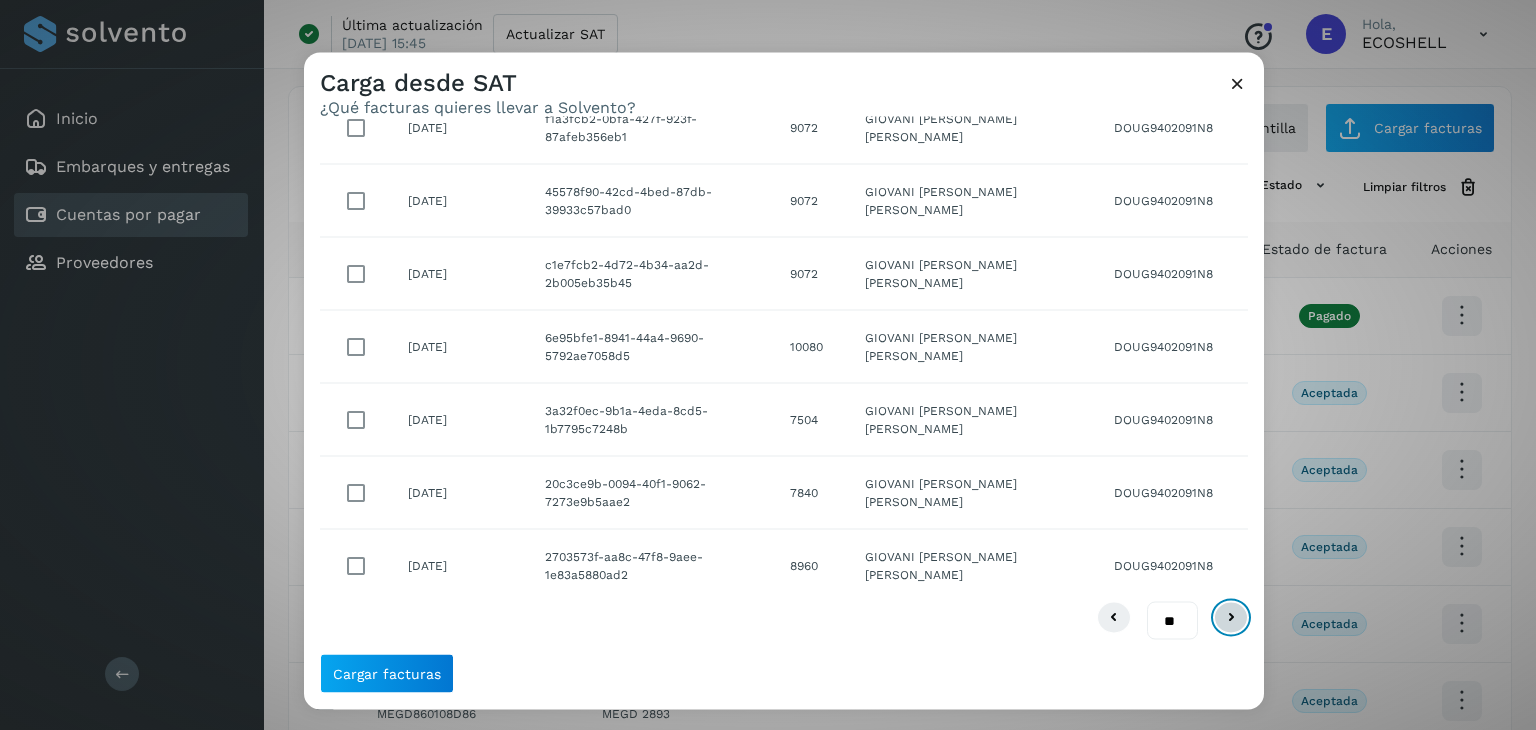 click at bounding box center (1231, 617) 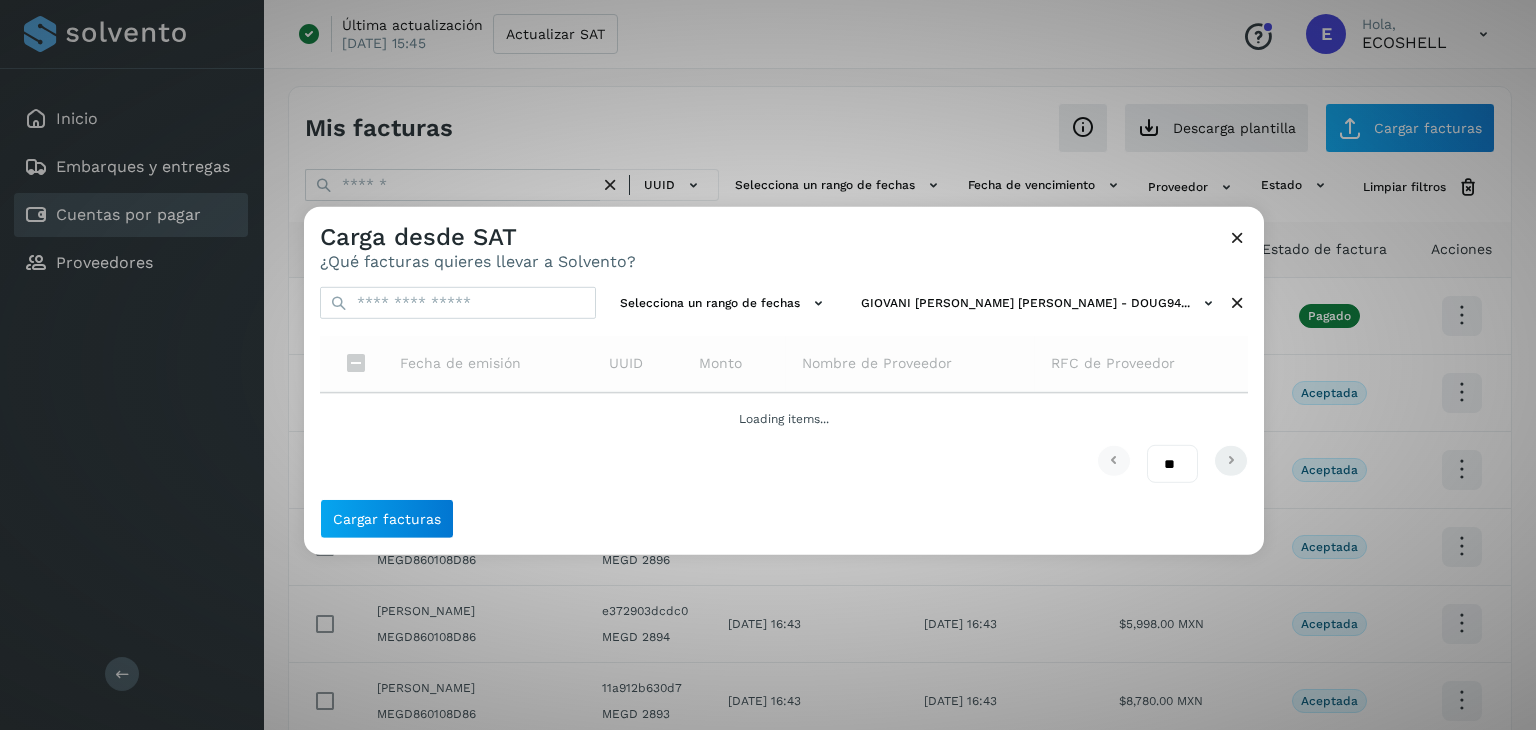 scroll, scrollTop: 0, scrollLeft: 0, axis: both 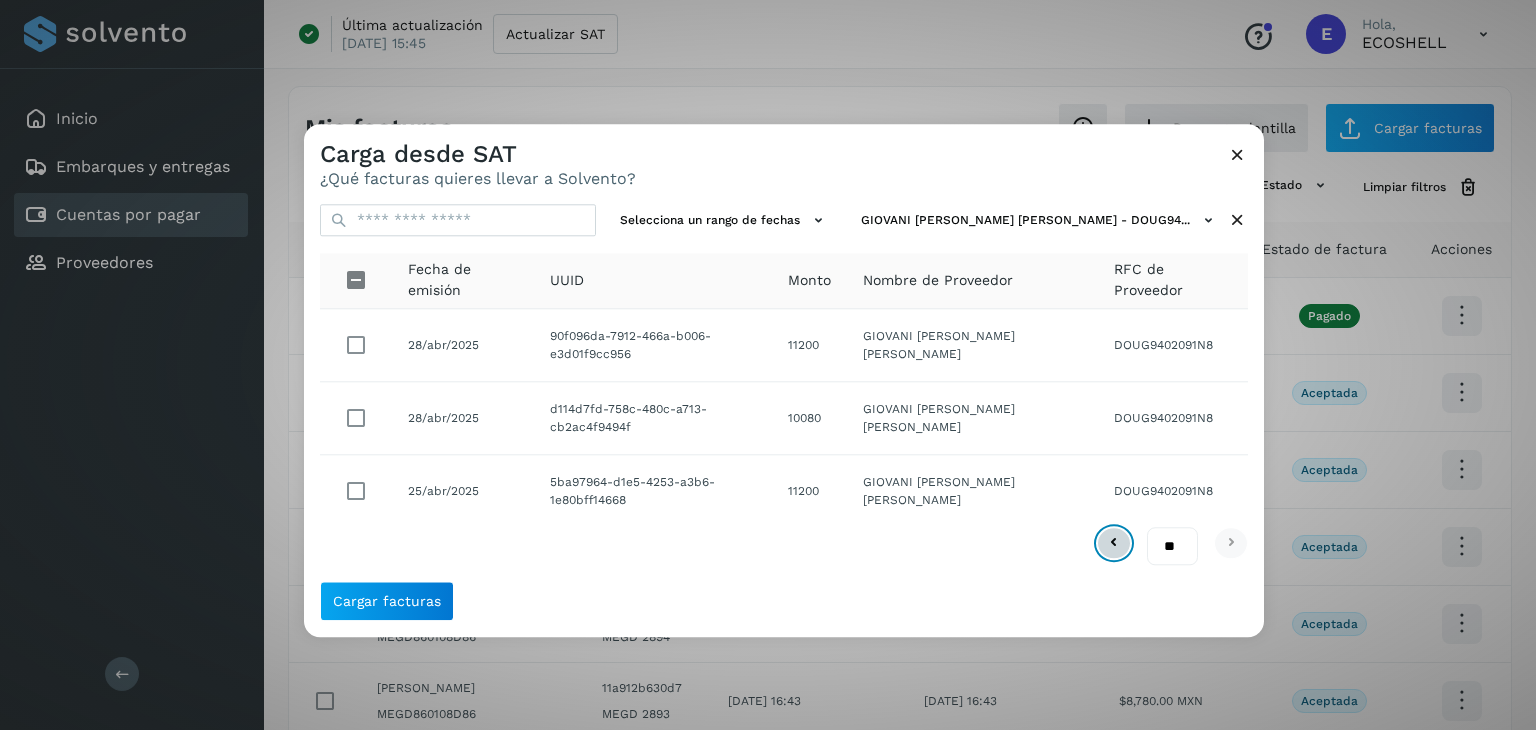 click at bounding box center [1114, 543] 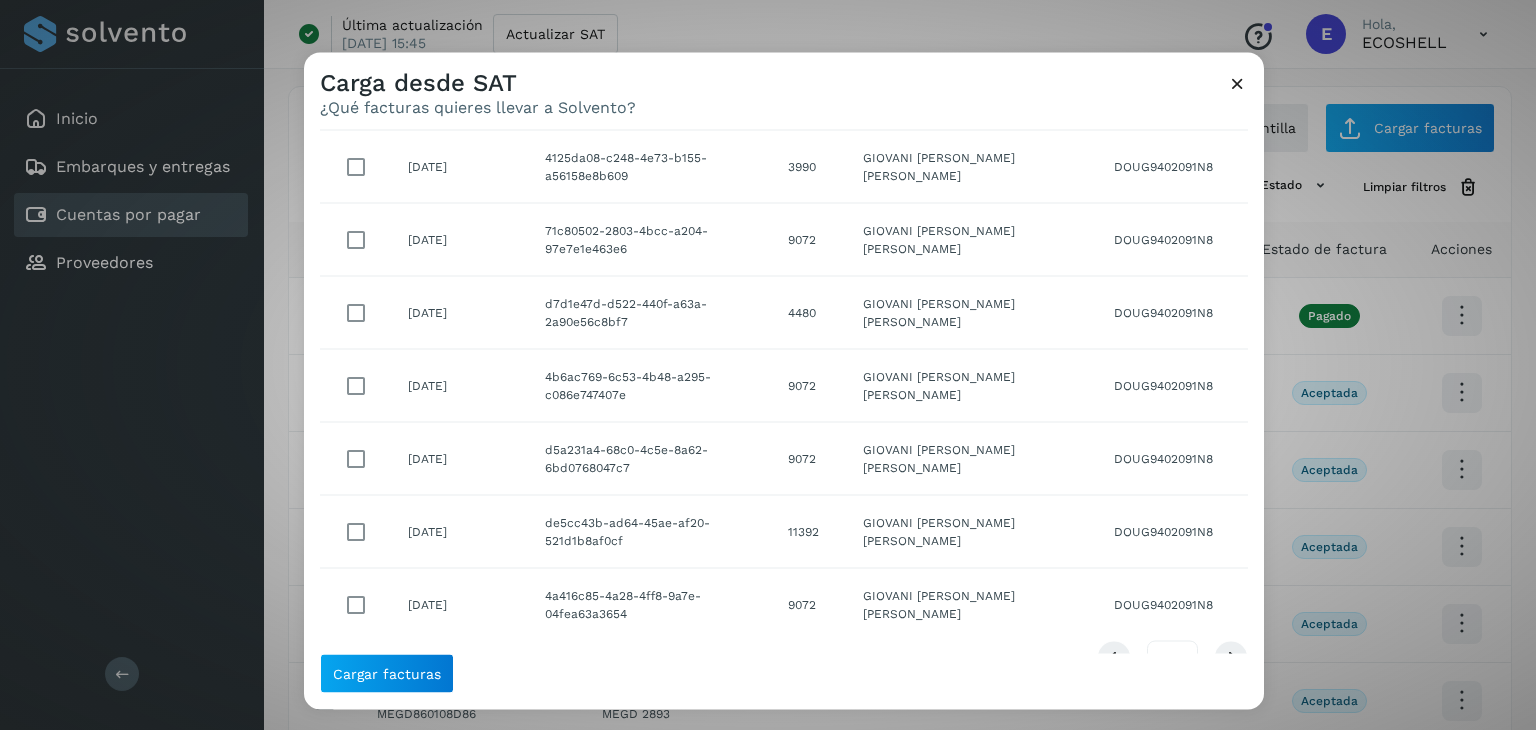 scroll, scrollTop: 365, scrollLeft: 0, axis: vertical 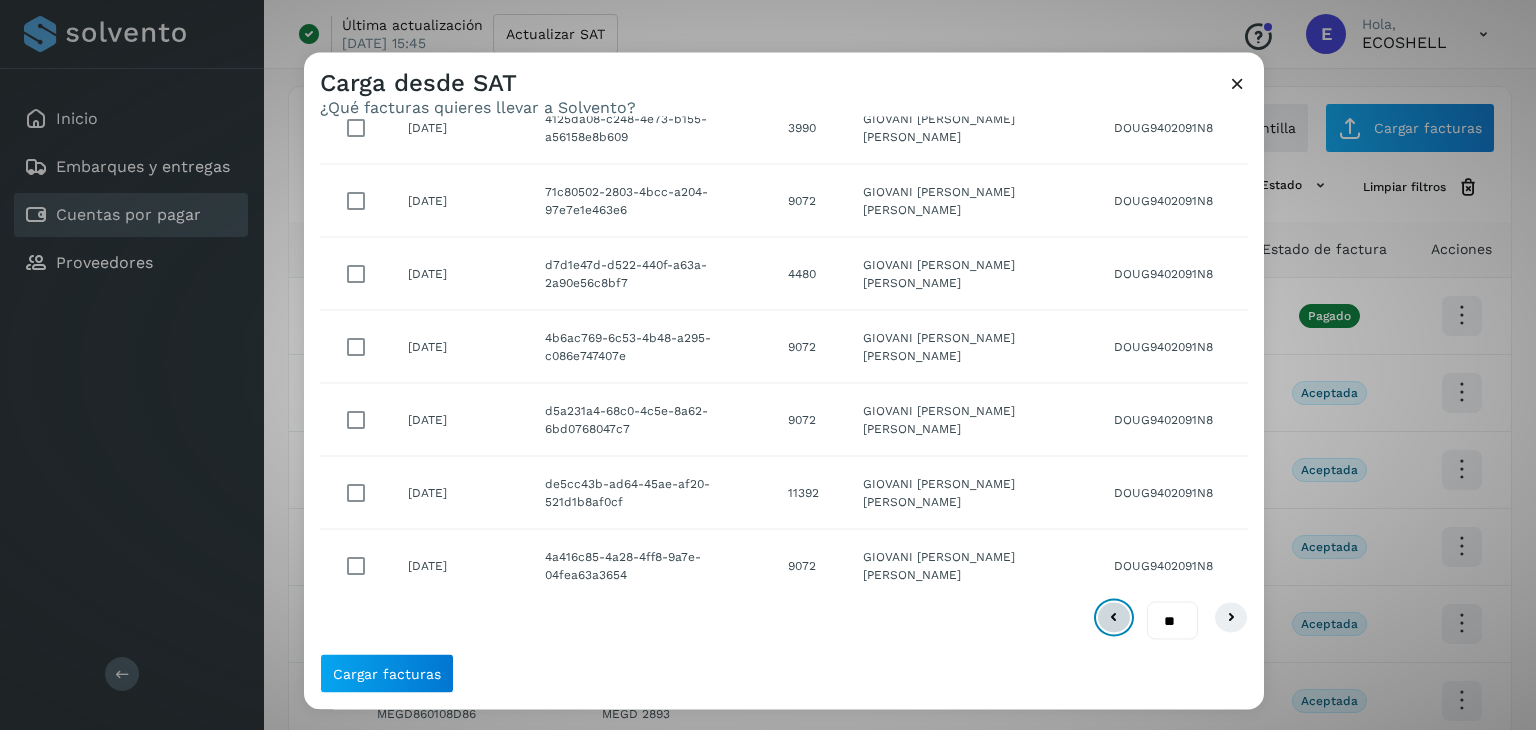click at bounding box center (1114, 617) 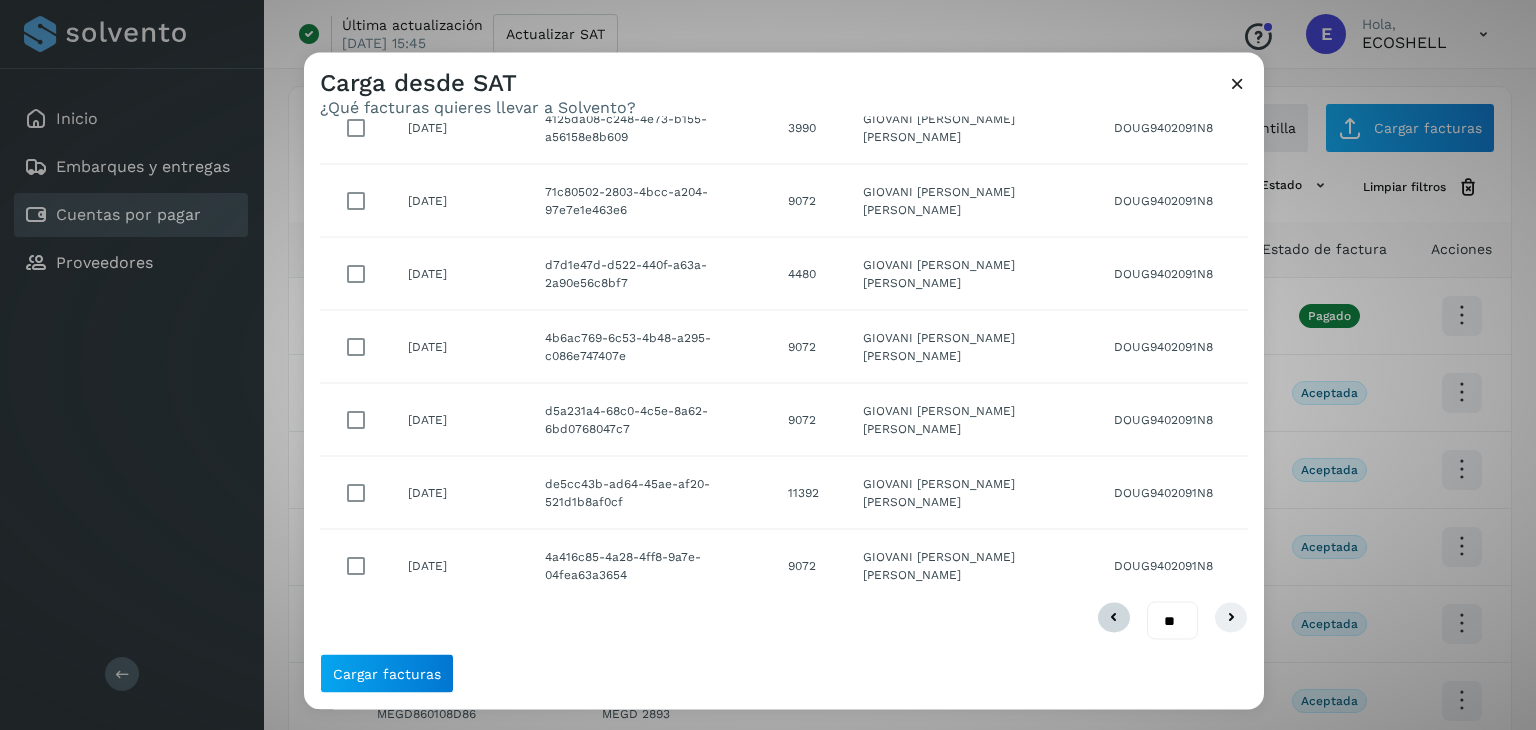 scroll, scrollTop: 0, scrollLeft: 0, axis: both 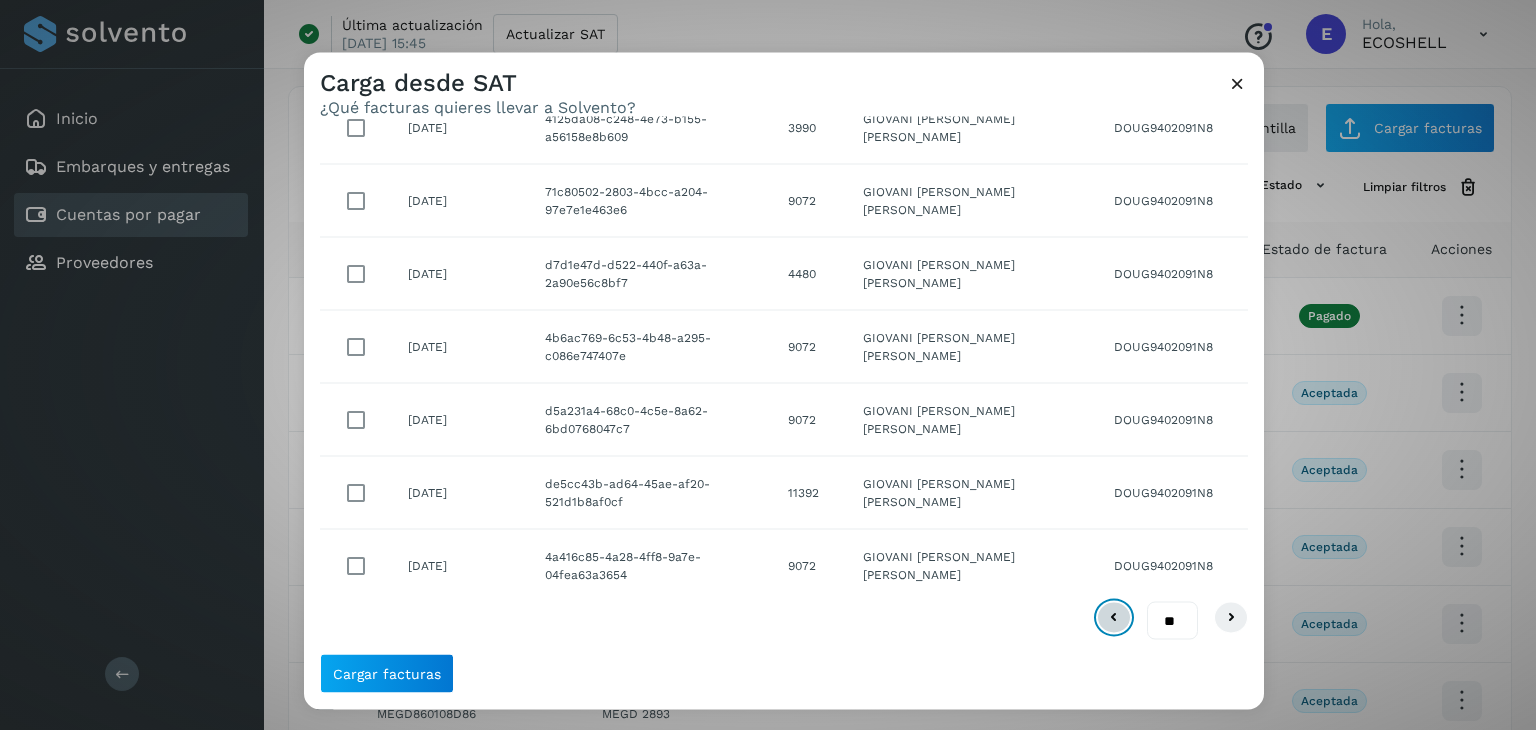 click at bounding box center (1114, 617) 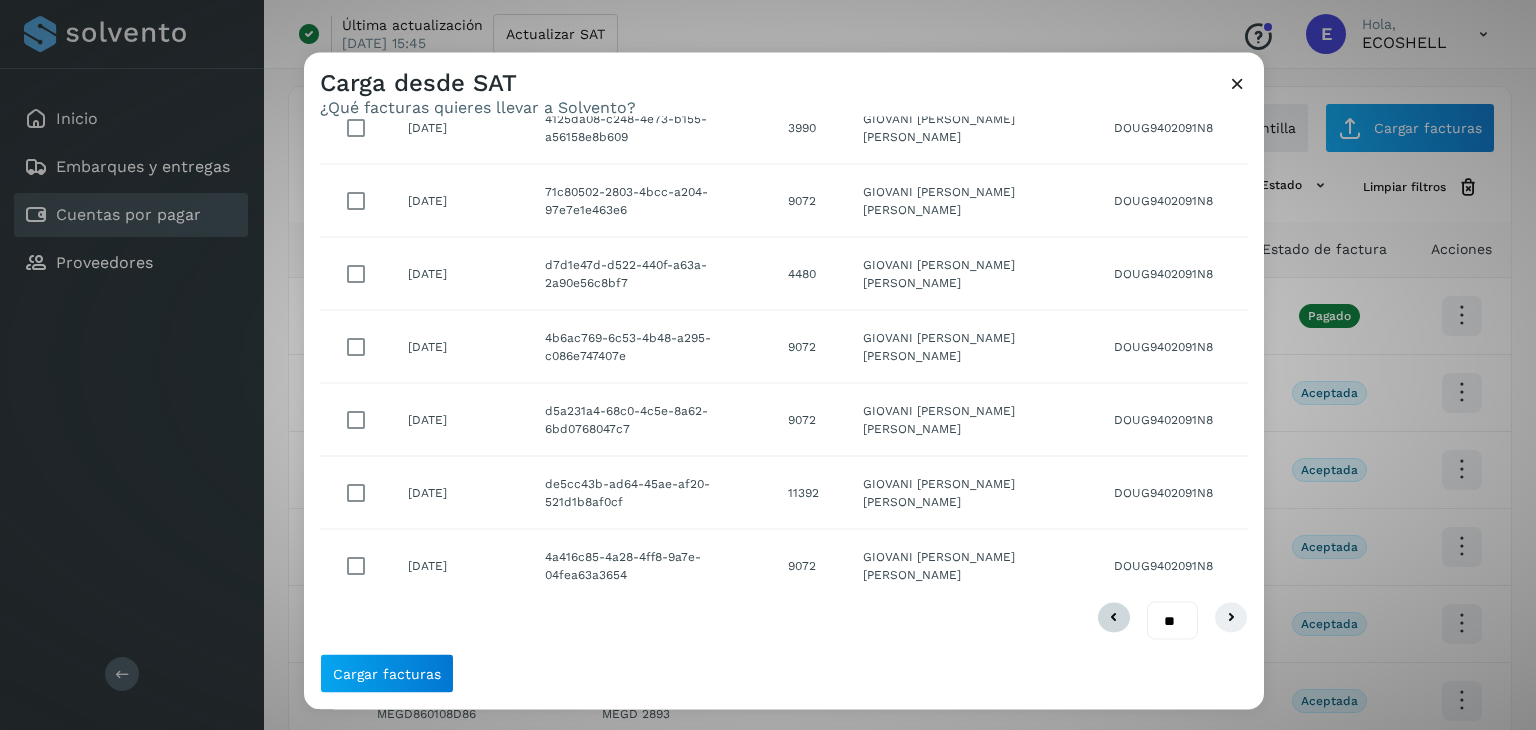 scroll, scrollTop: 0, scrollLeft: 0, axis: both 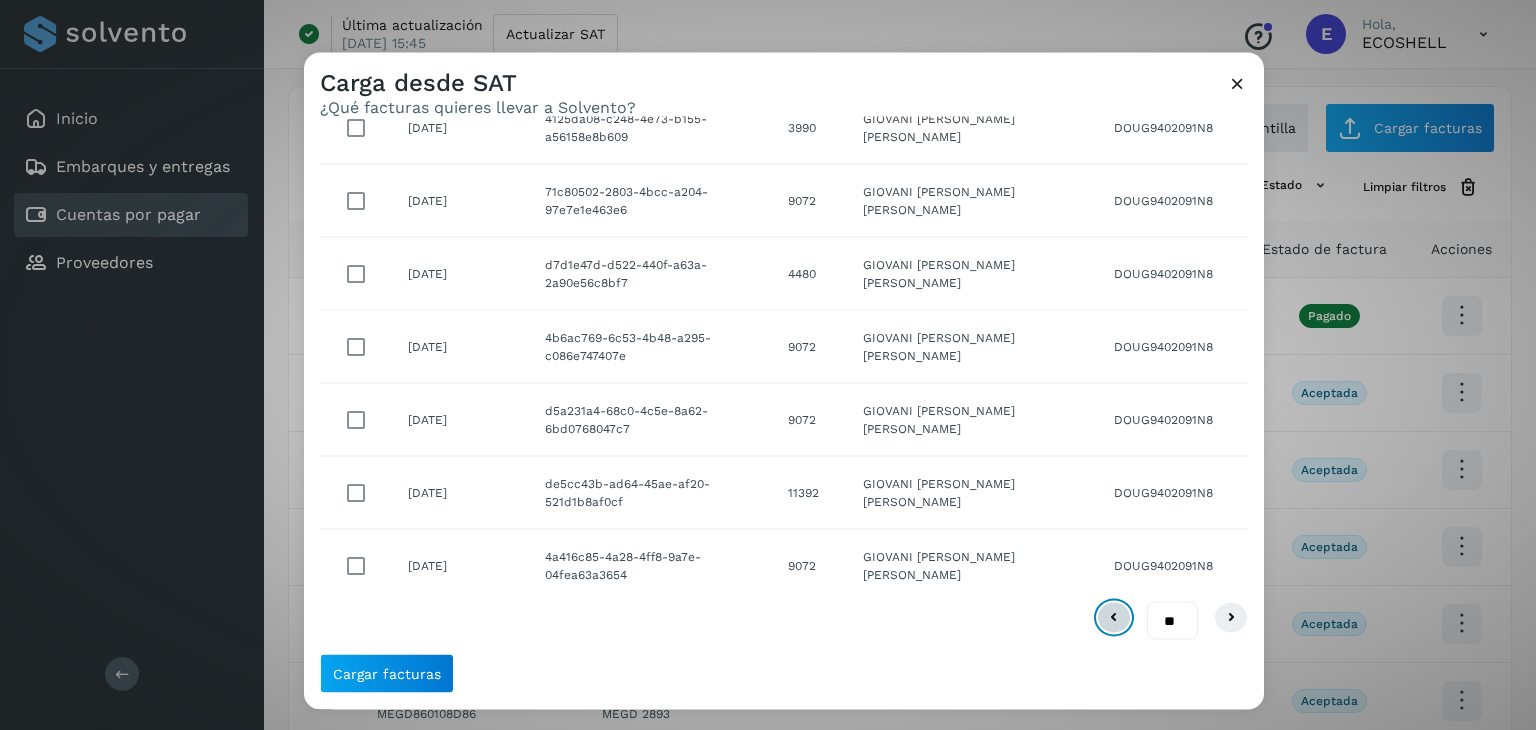 click at bounding box center (1114, 617) 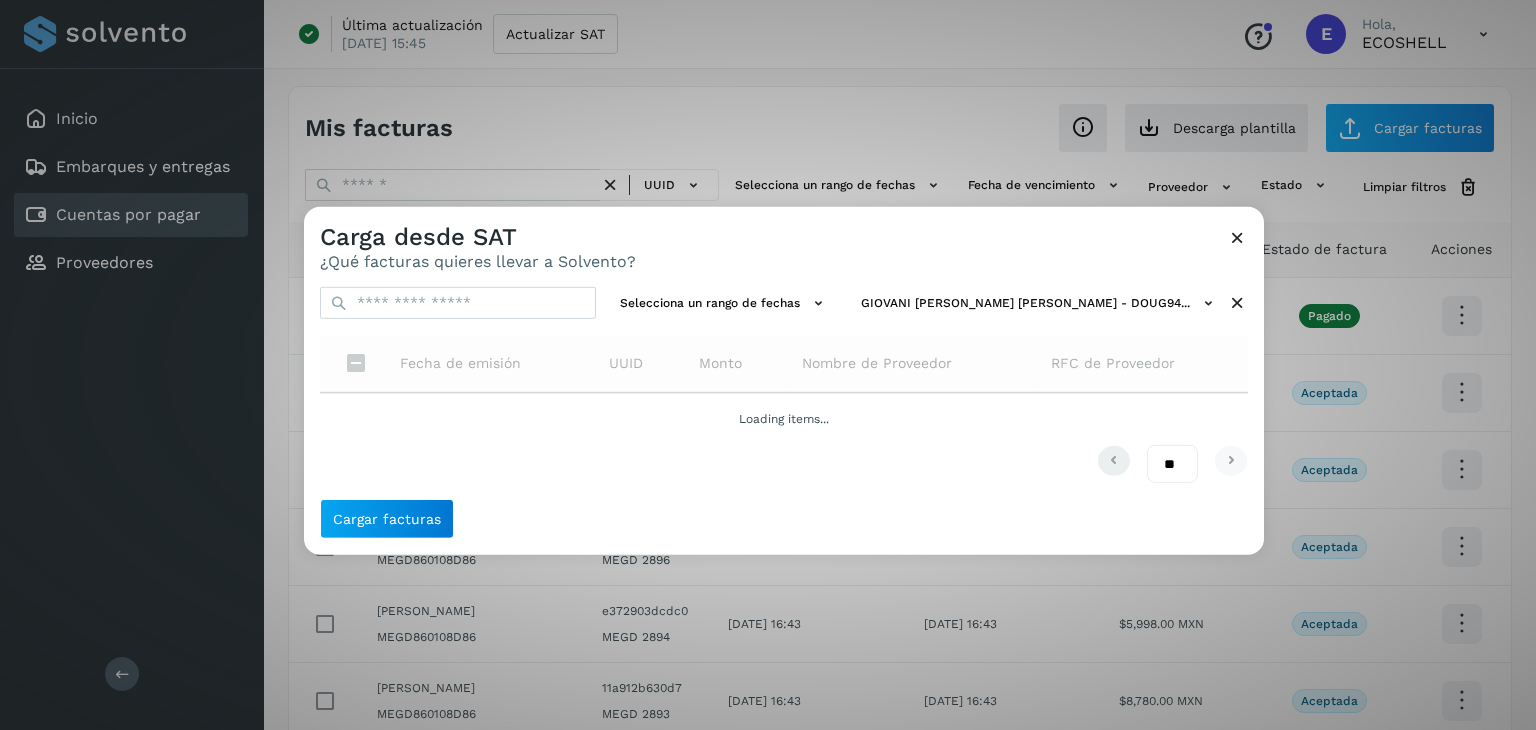 scroll, scrollTop: 0, scrollLeft: 0, axis: both 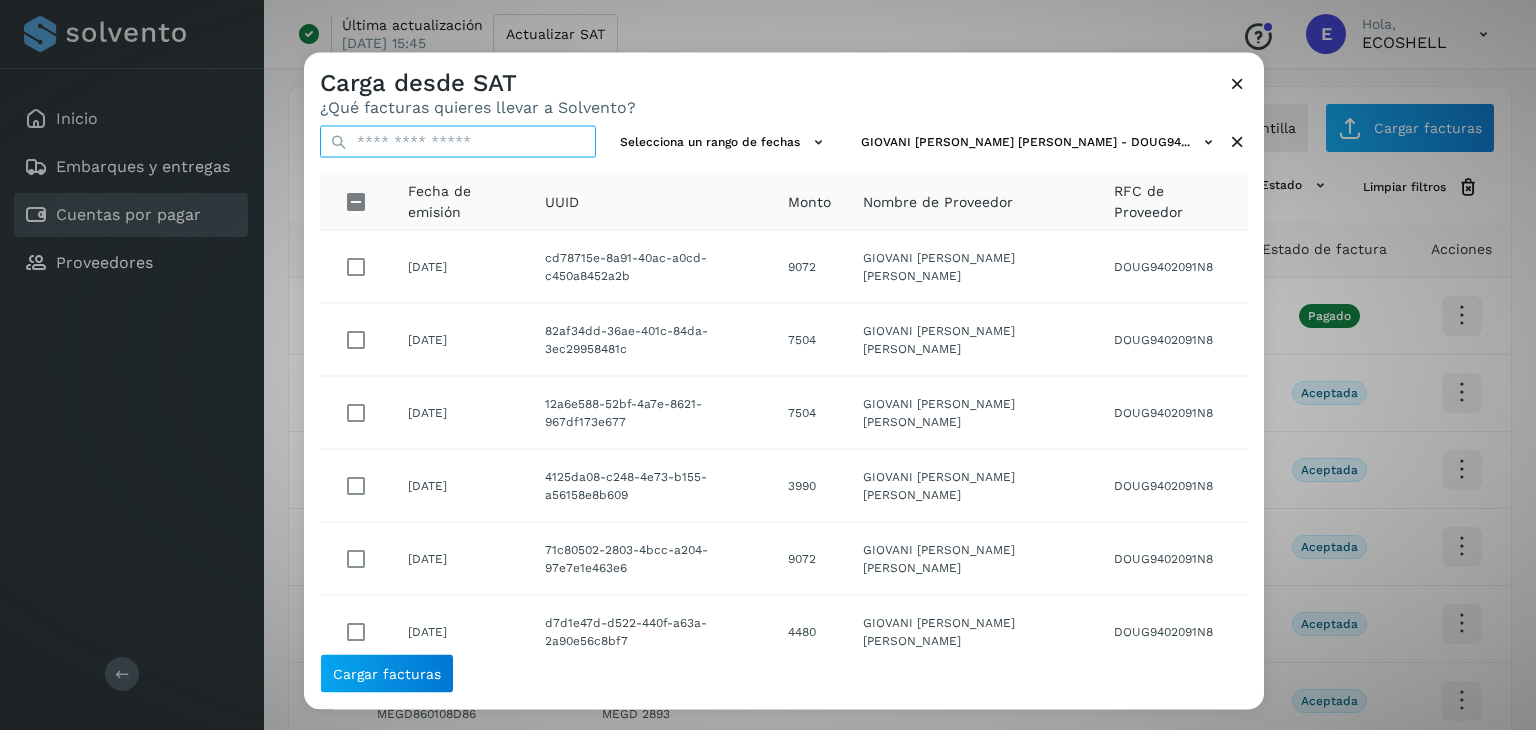 click at bounding box center [458, 142] 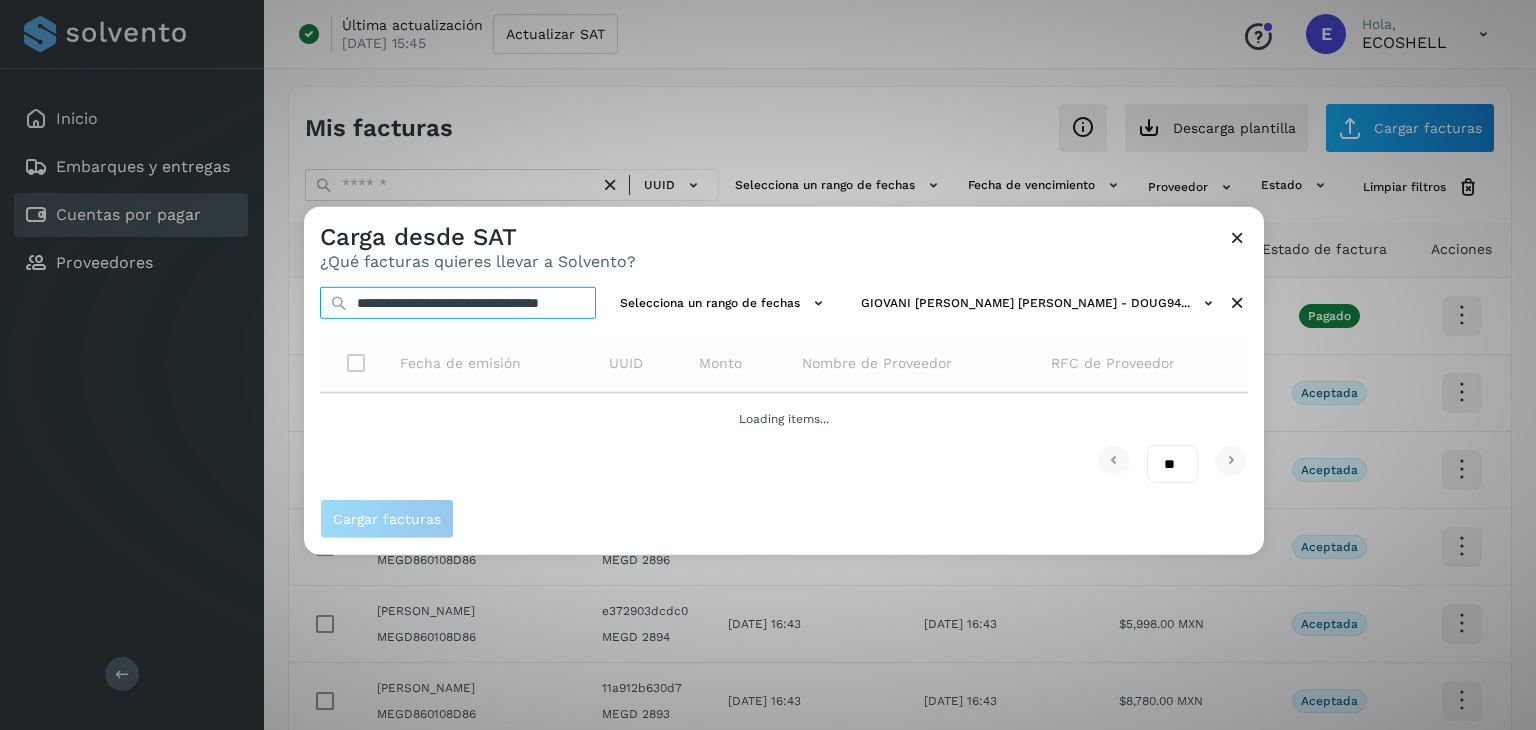 scroll, scrollTop: 0, scrollLeft: 35, axis: horizontal 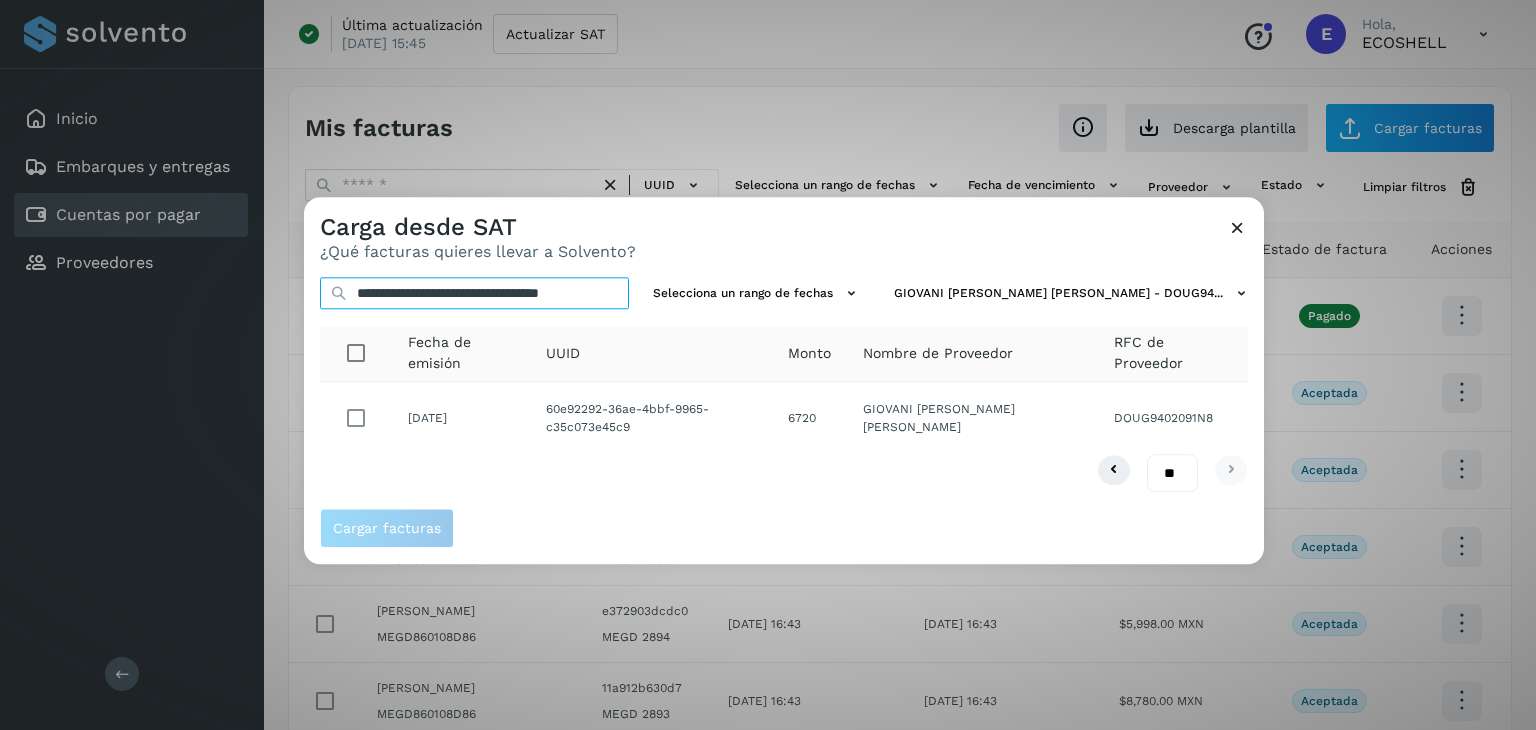 type on "**********" 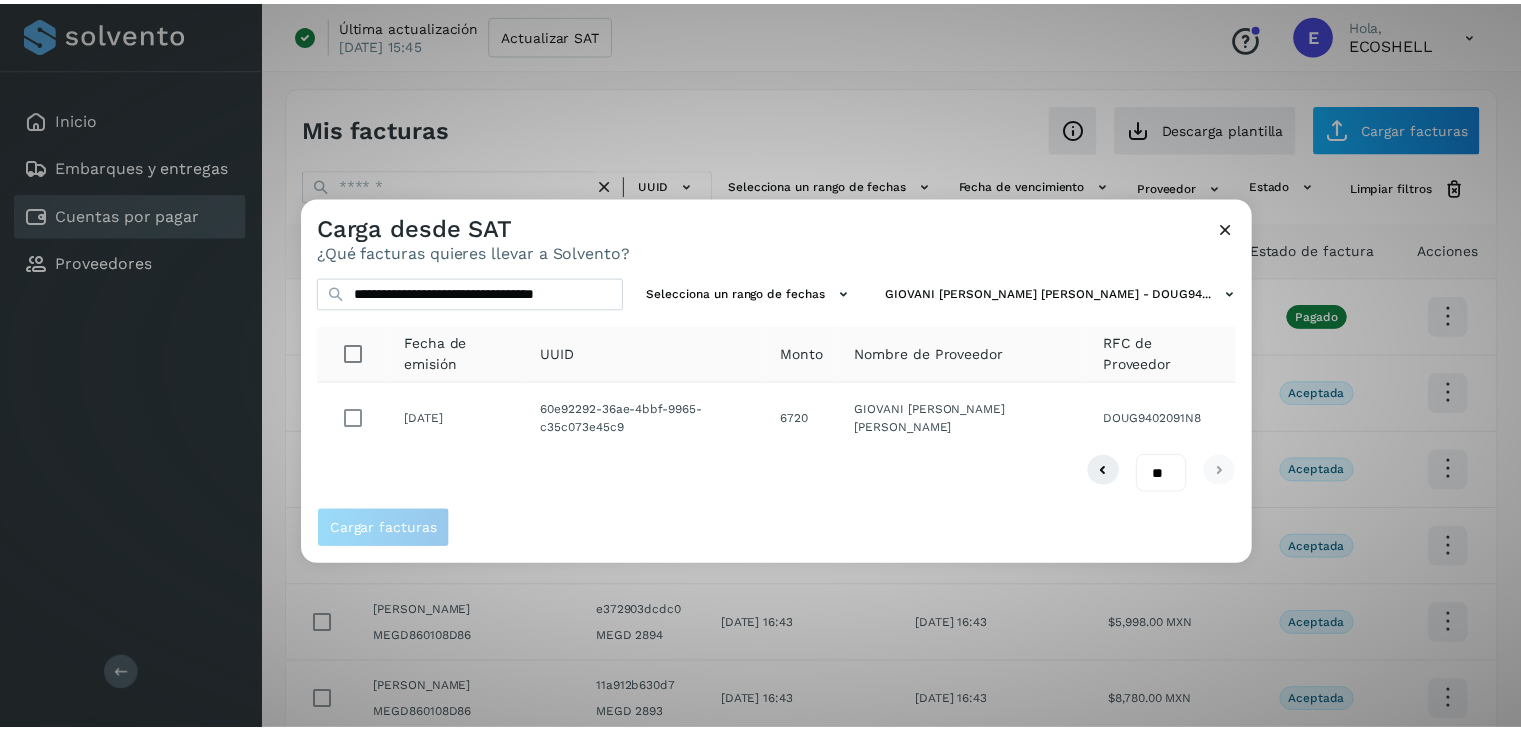 scroll, scrollTop: 0, scrollLeft: 0, axis: both 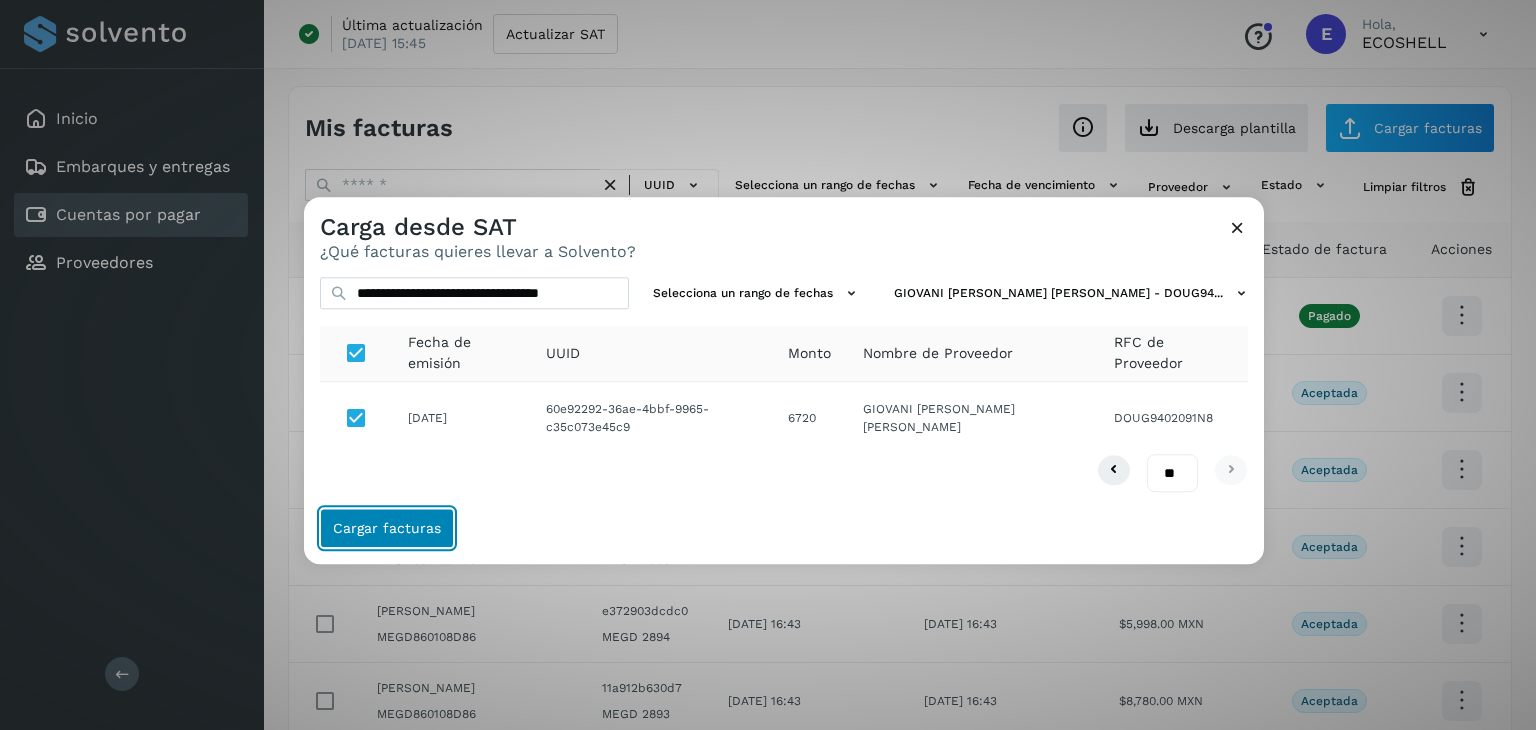 click on "Cargar facturas" at bounding box center [387, 529] 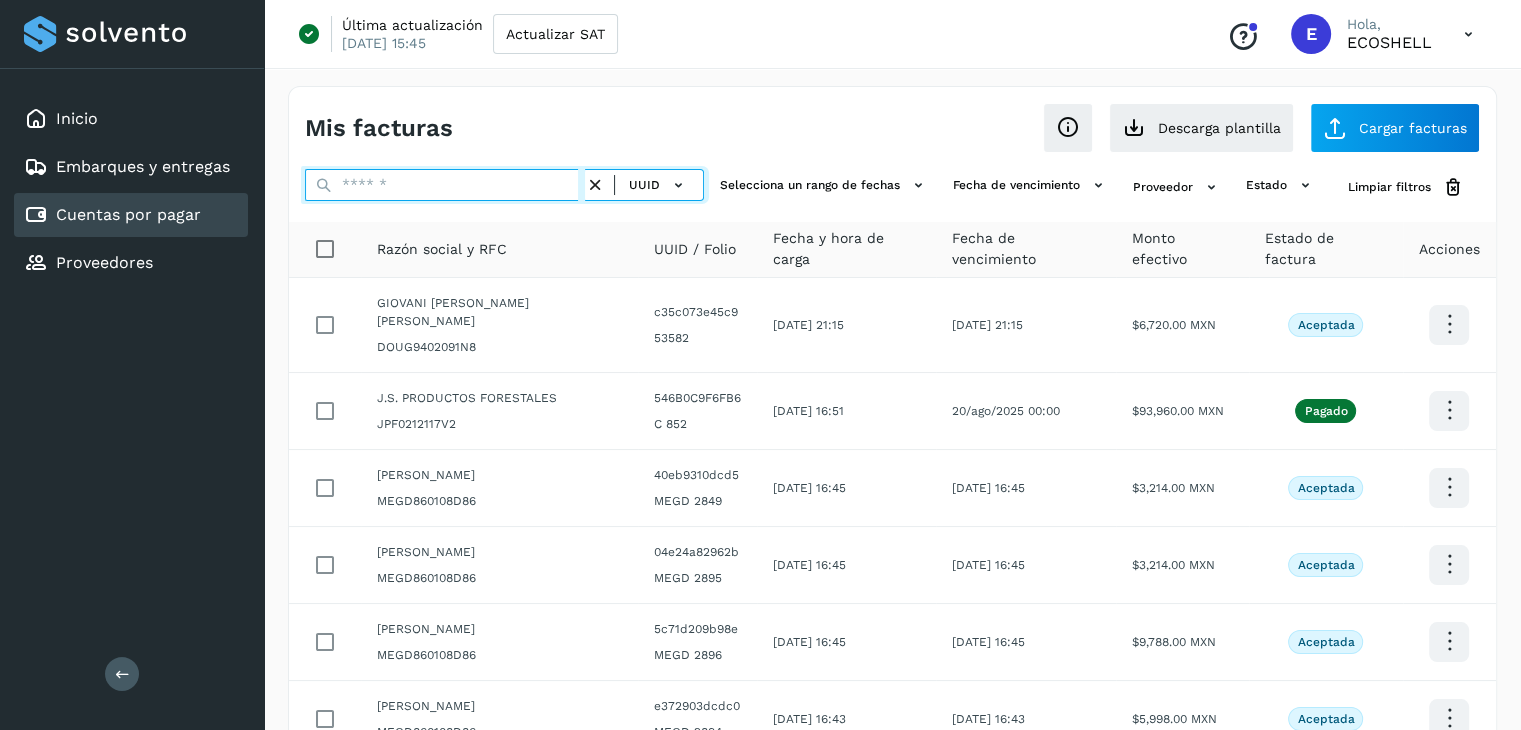 click at bounding box center [445, 185] 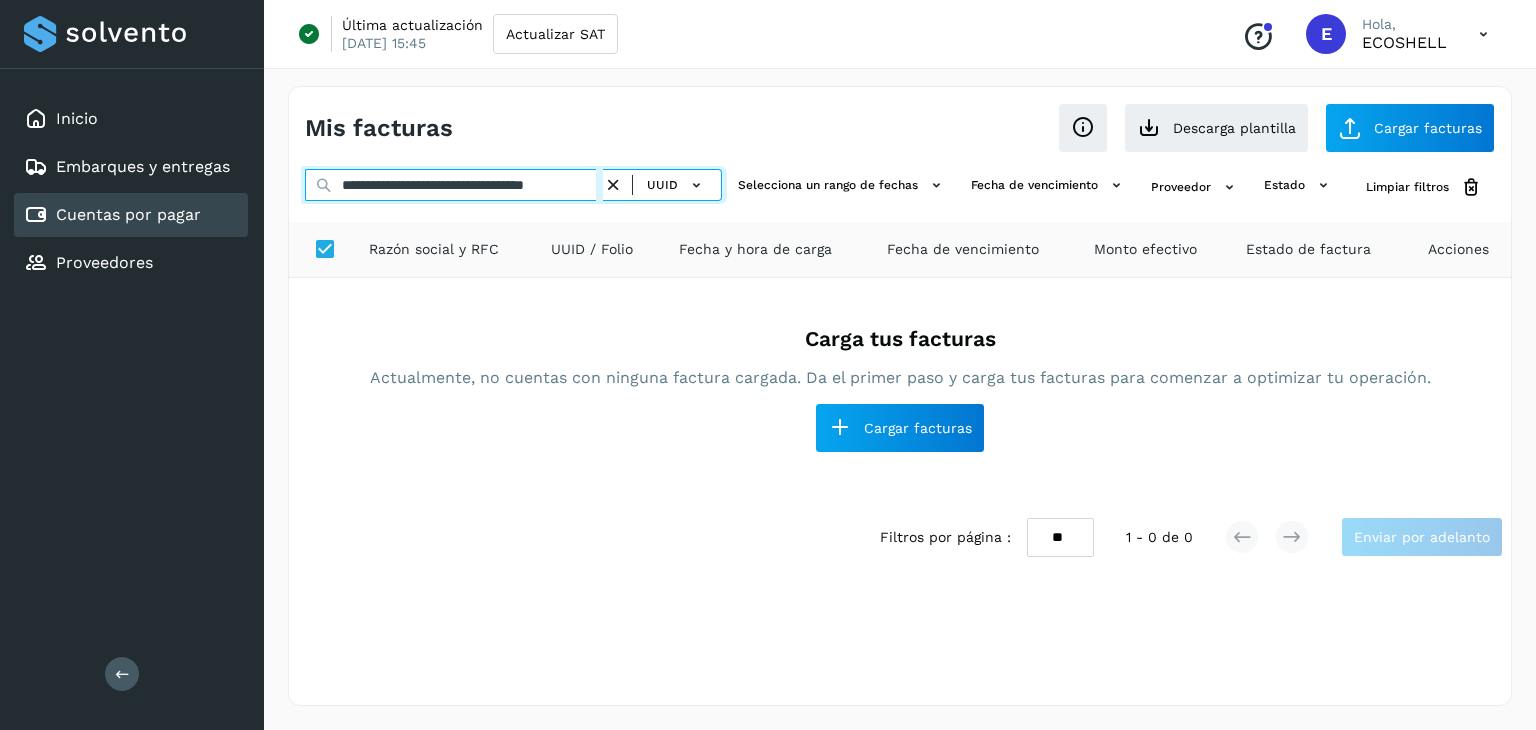 scroll, scrollTop: 0, scrollLeft: 54, axis: horizontal 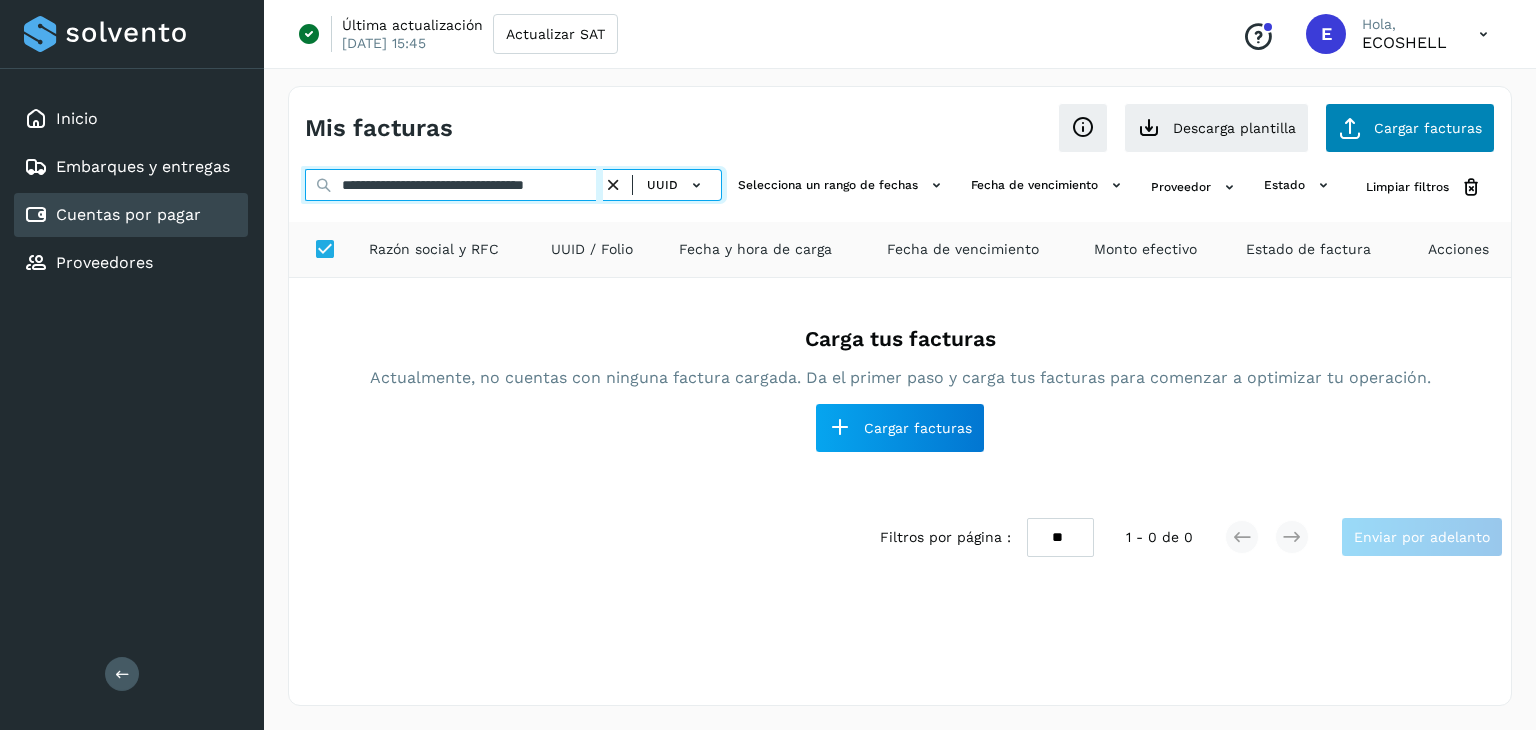 type on "**********" 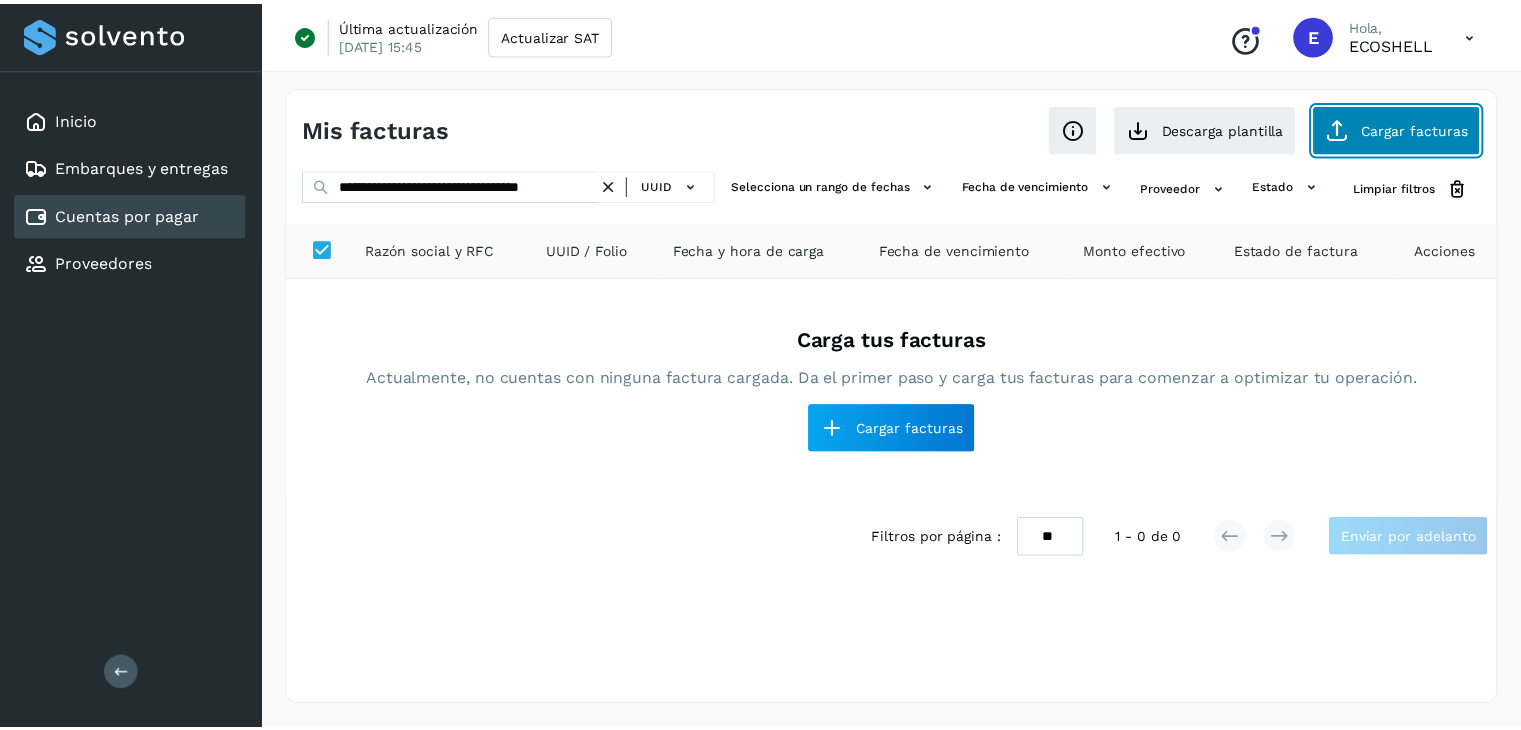 scroll, scrollTop: 0, scrollLeft: 0, axis: both 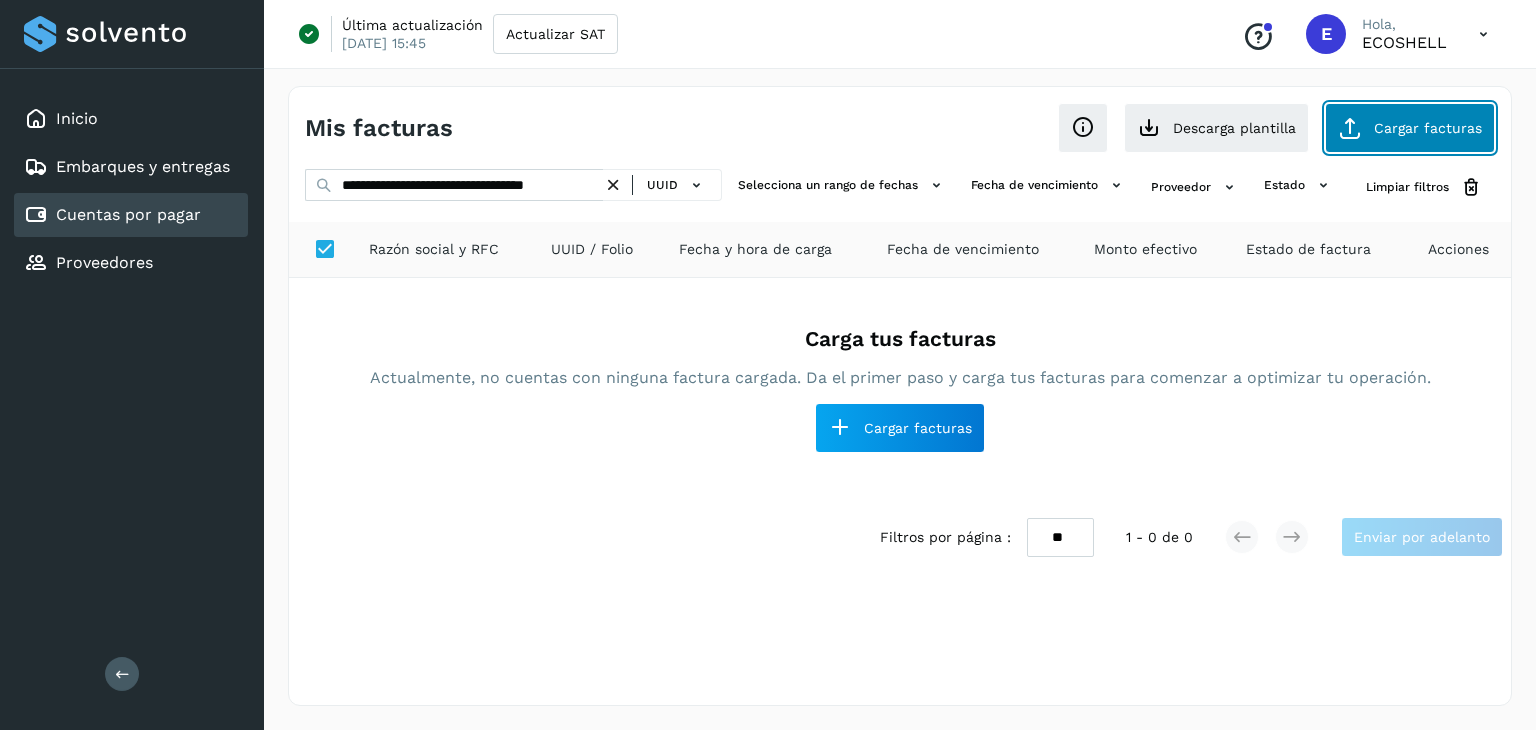 click on "Cargar facturas" 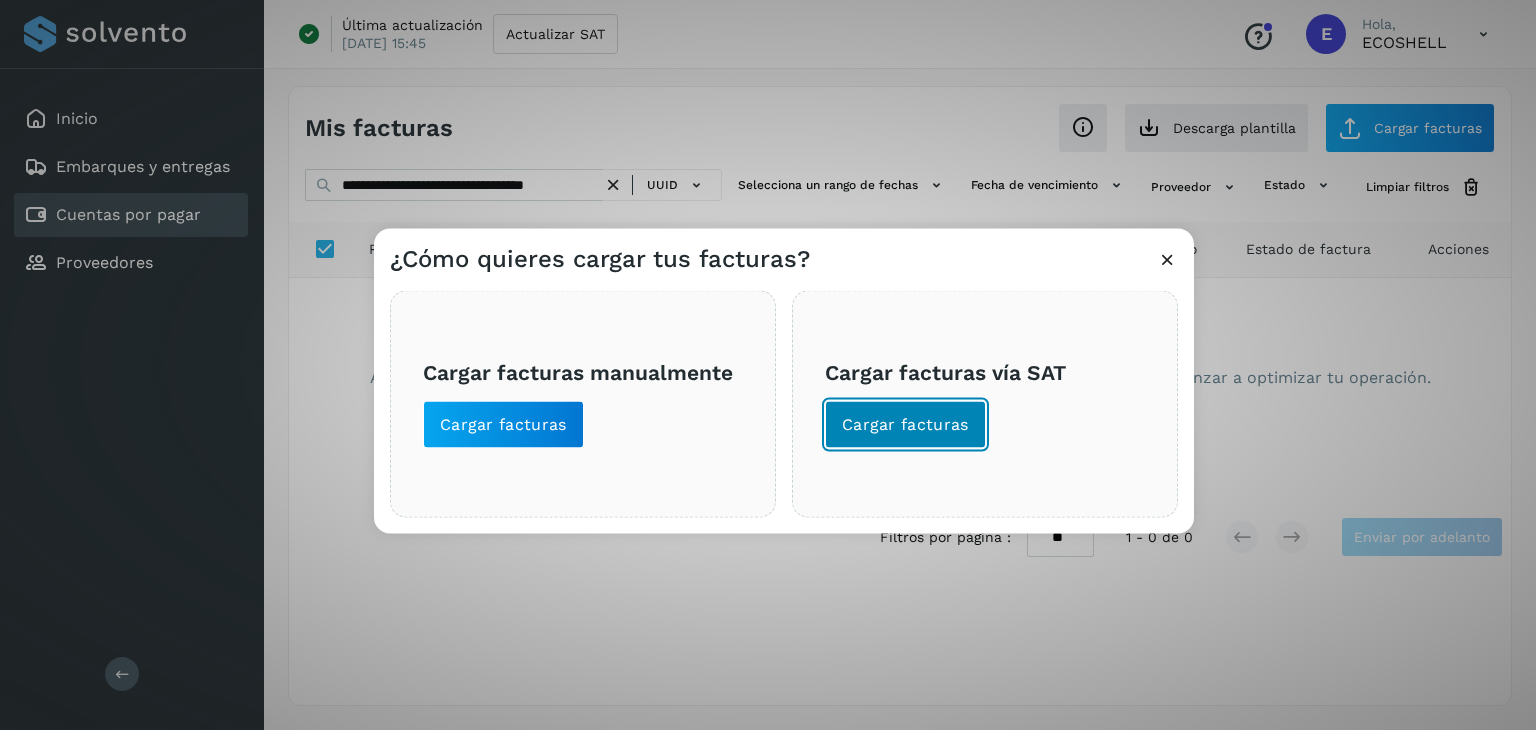 click on "Cargar facturas" at bounding box center [905, 425] 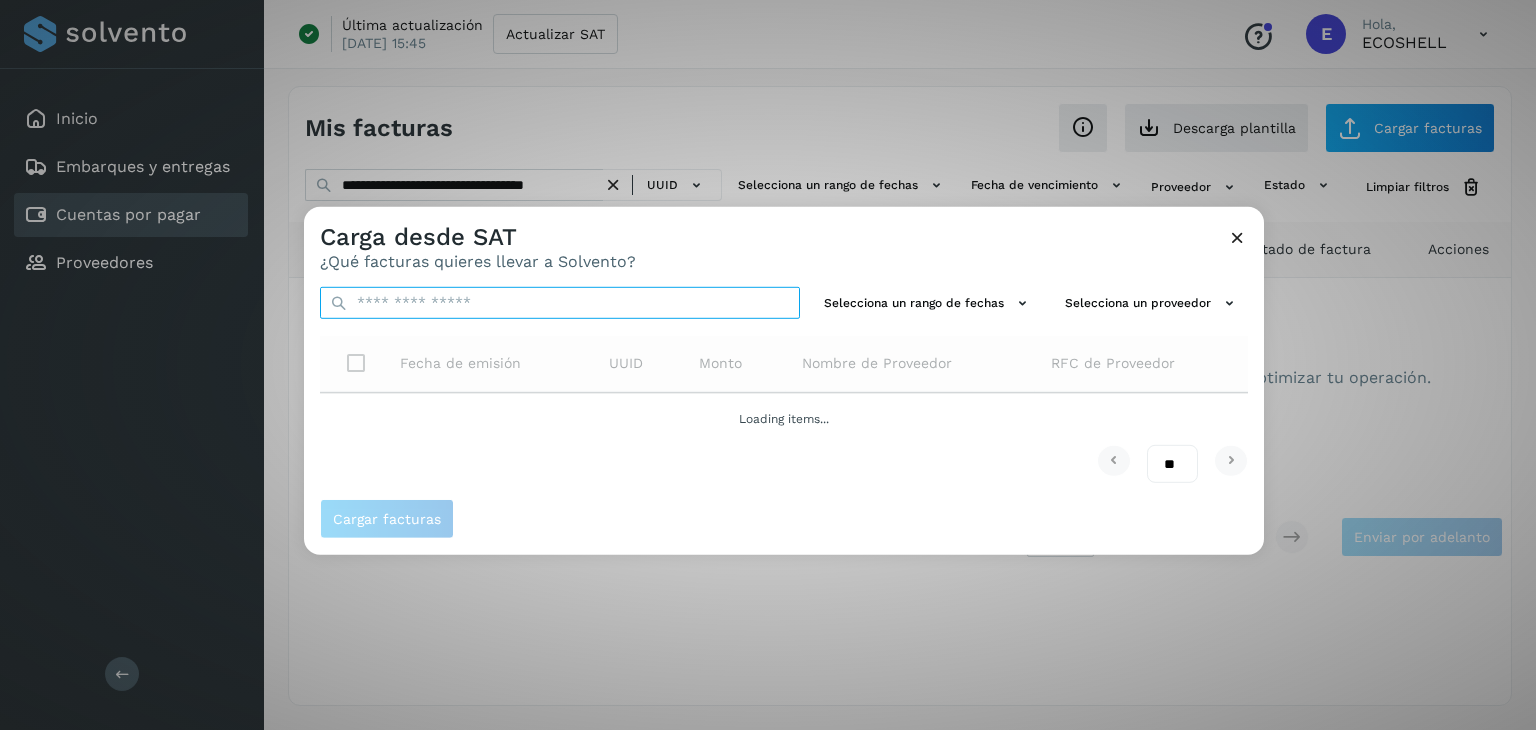 click at bounding box center [560, 303] 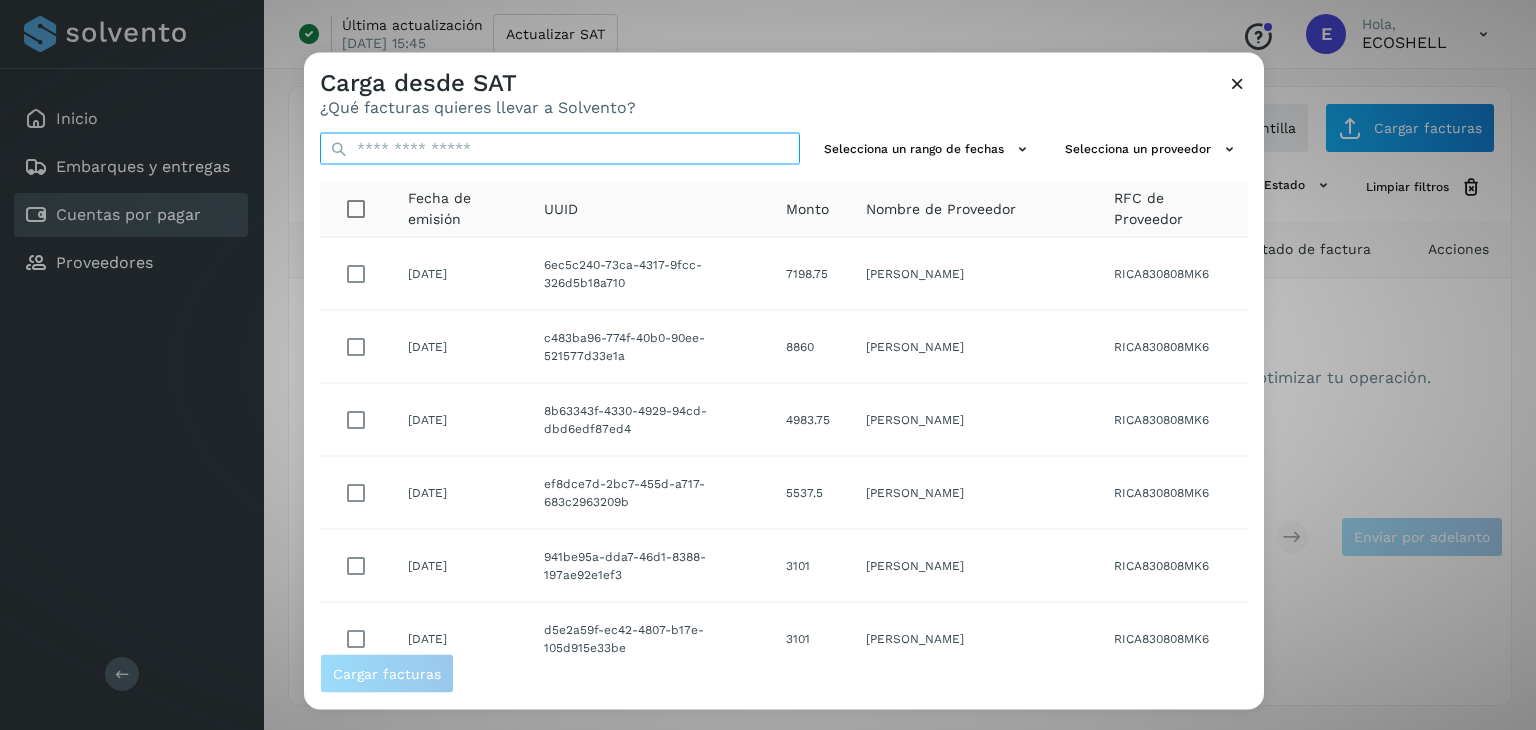 paste on "**********" 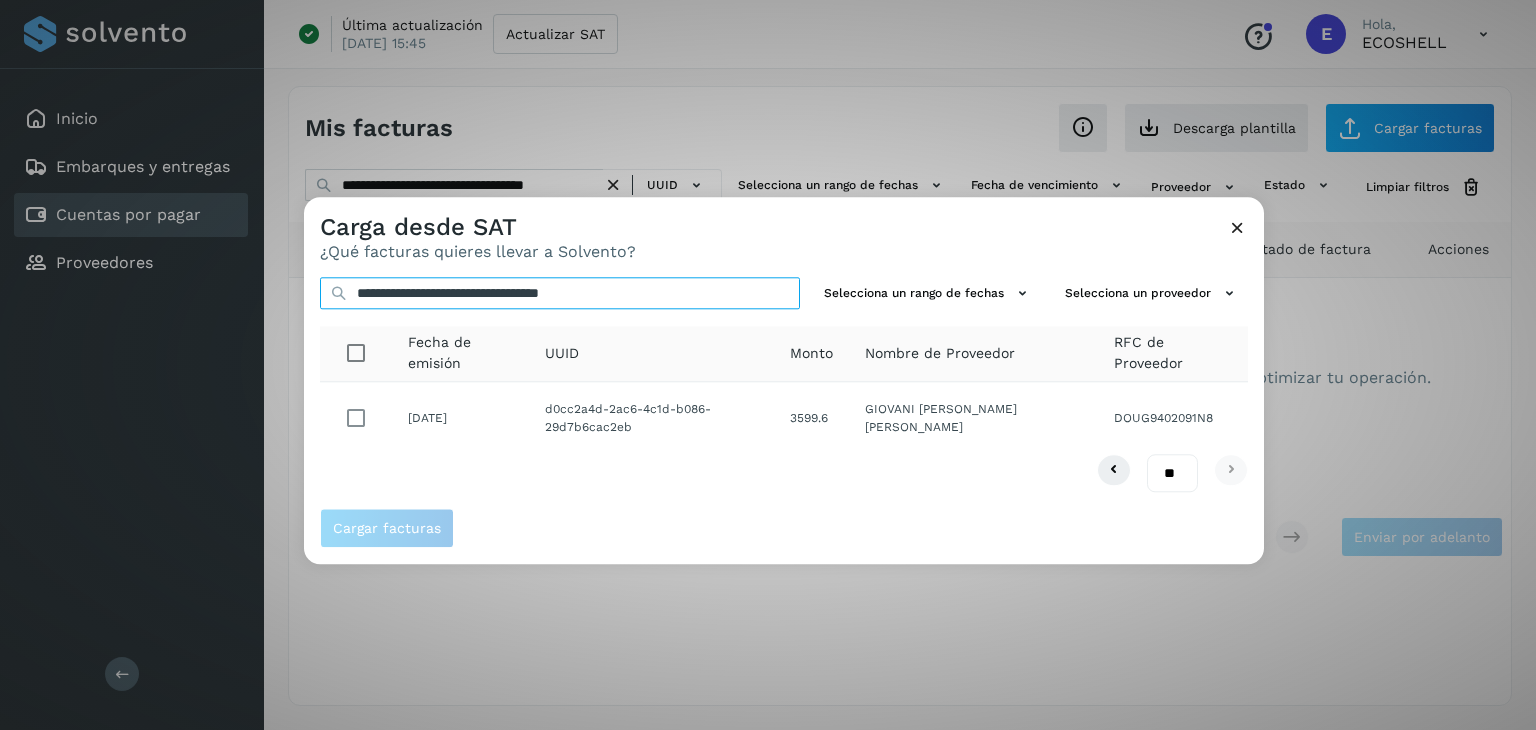 type on "**********" 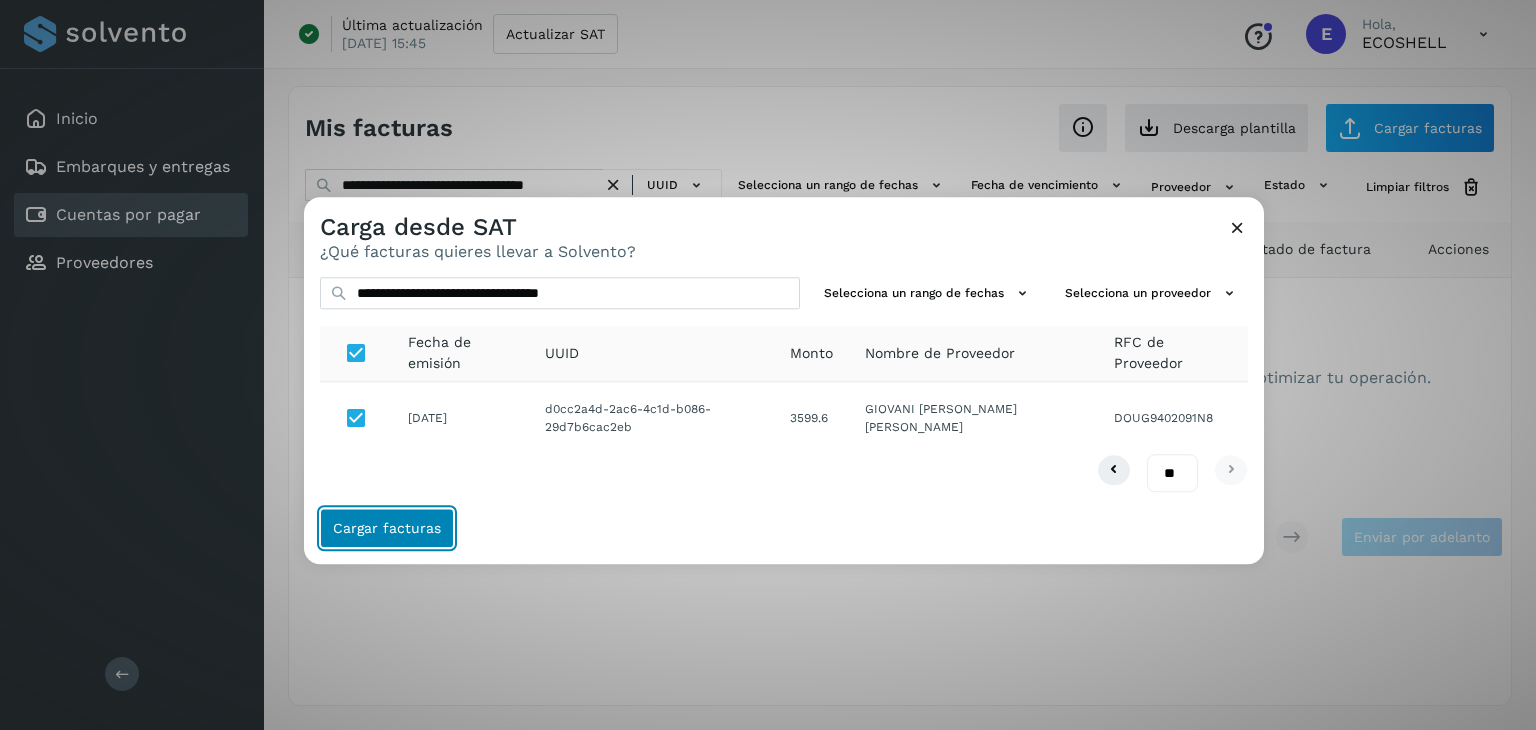 click on "Cargar facturas" at bounding box center [387, 529] 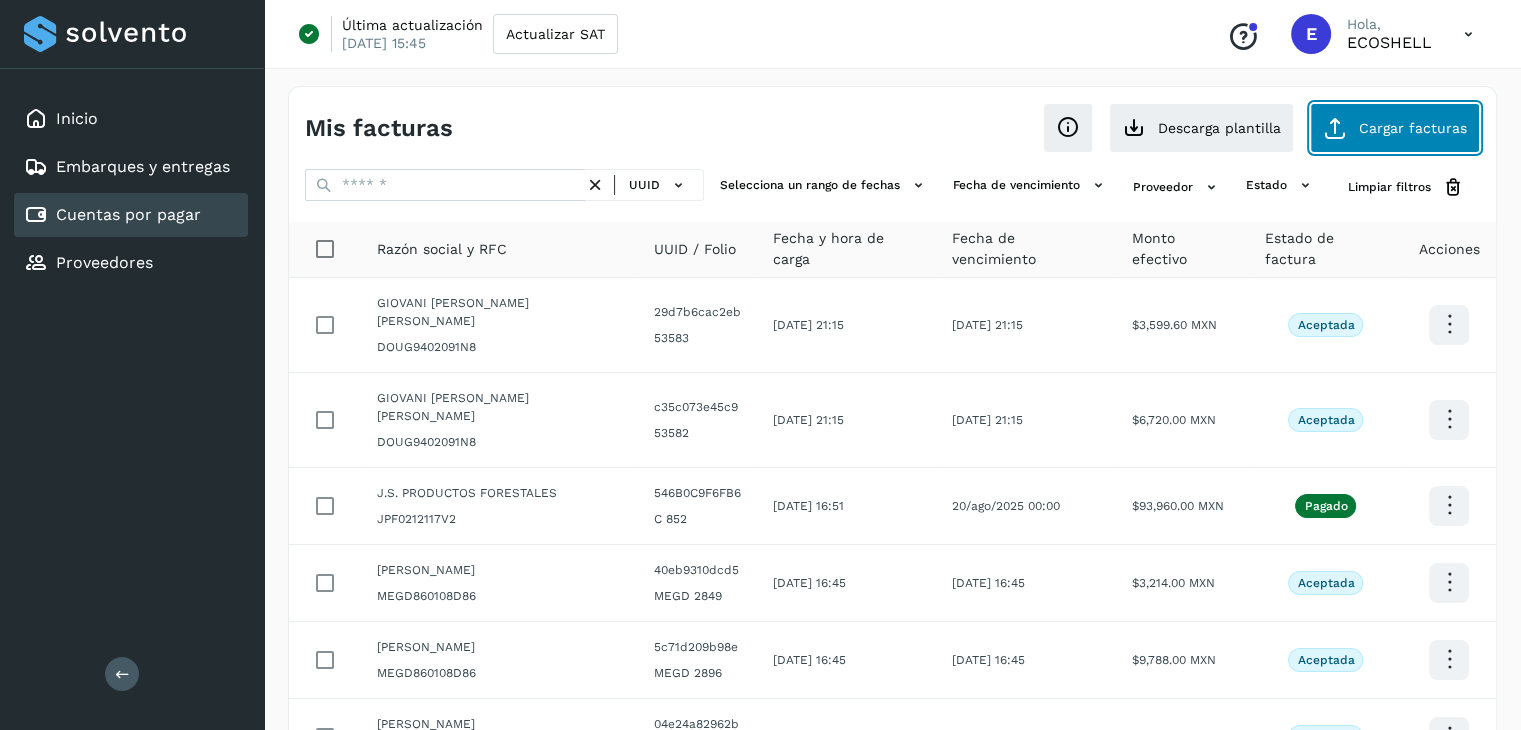 click at bounding box center (1335, 128) 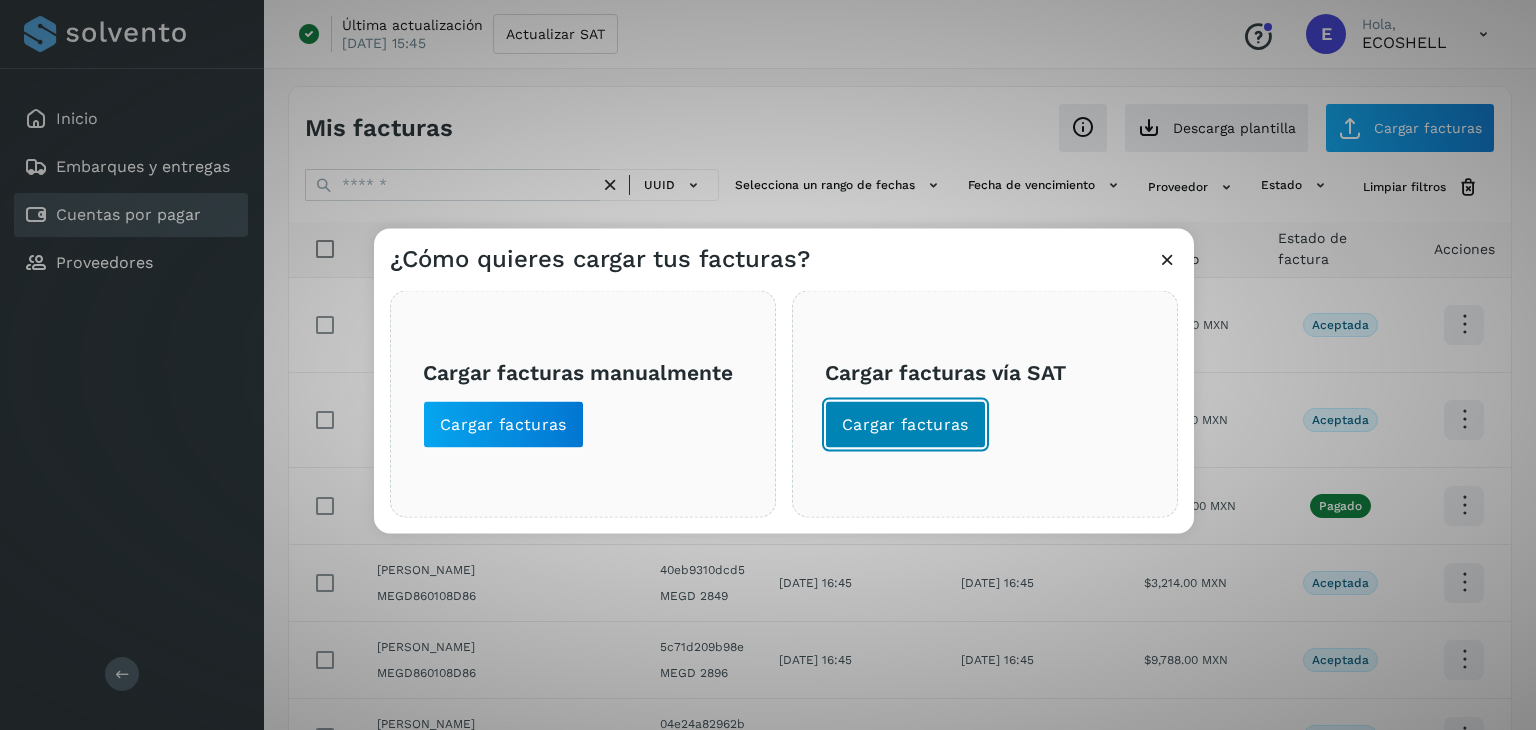 click on "Cargar facturas" 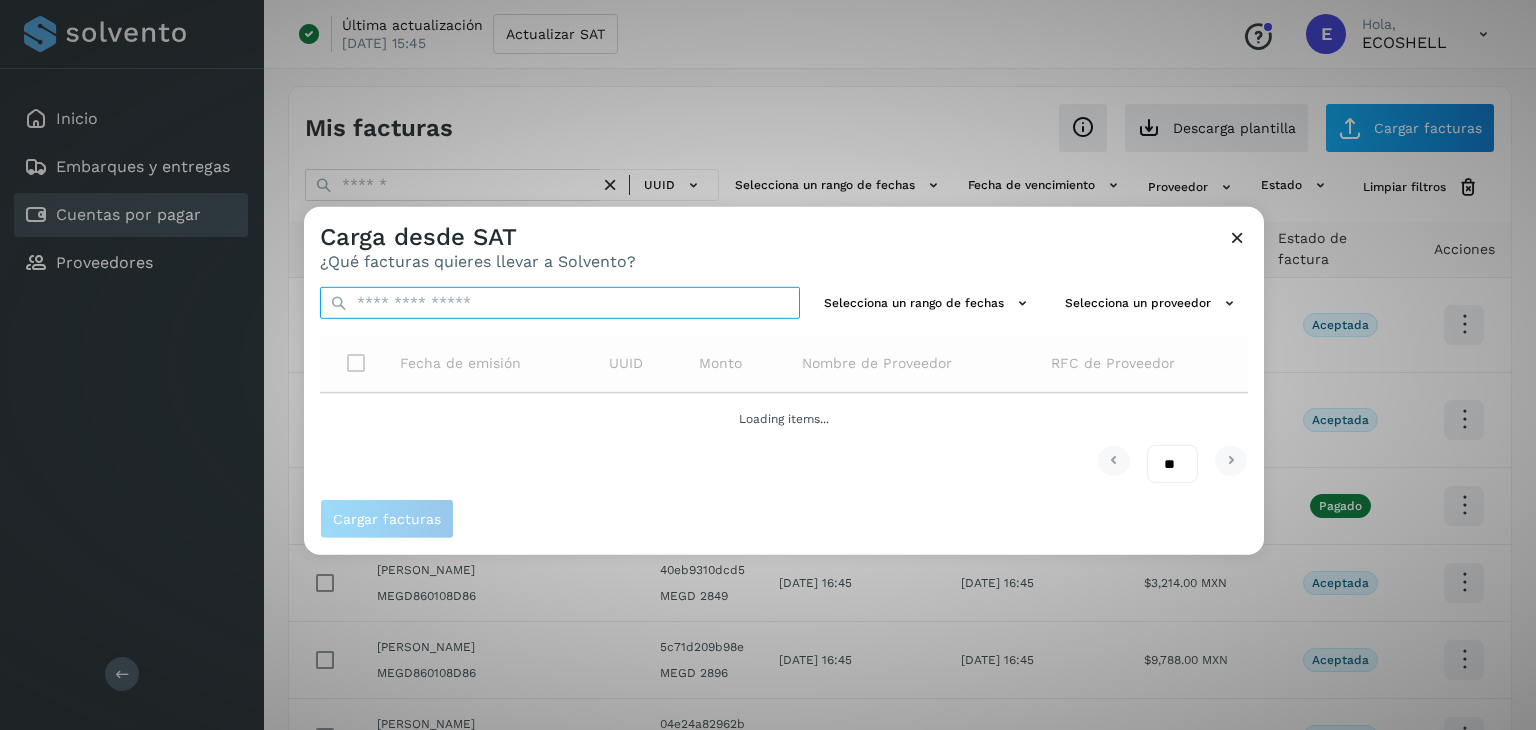 click at bounding box center [560, 303] 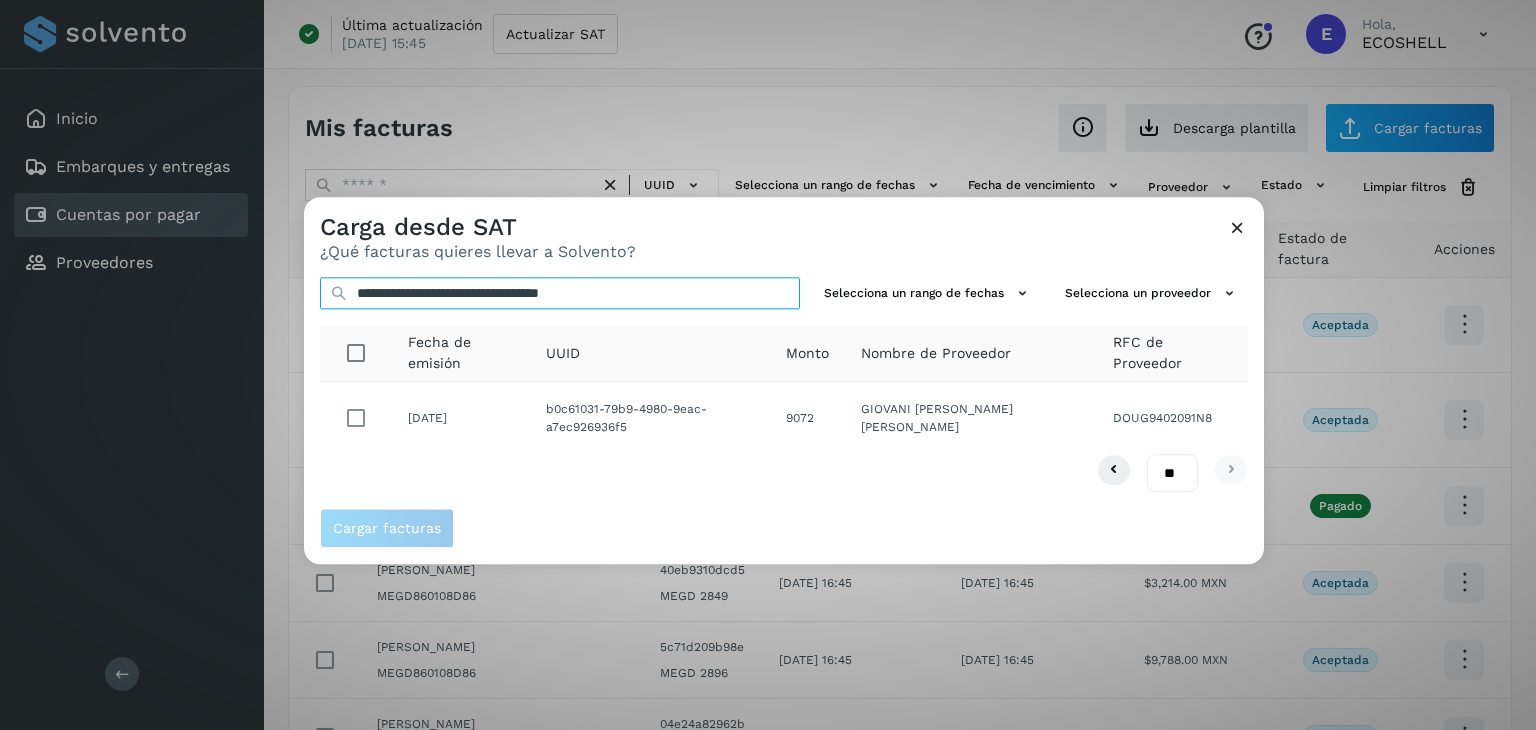type on "**********" 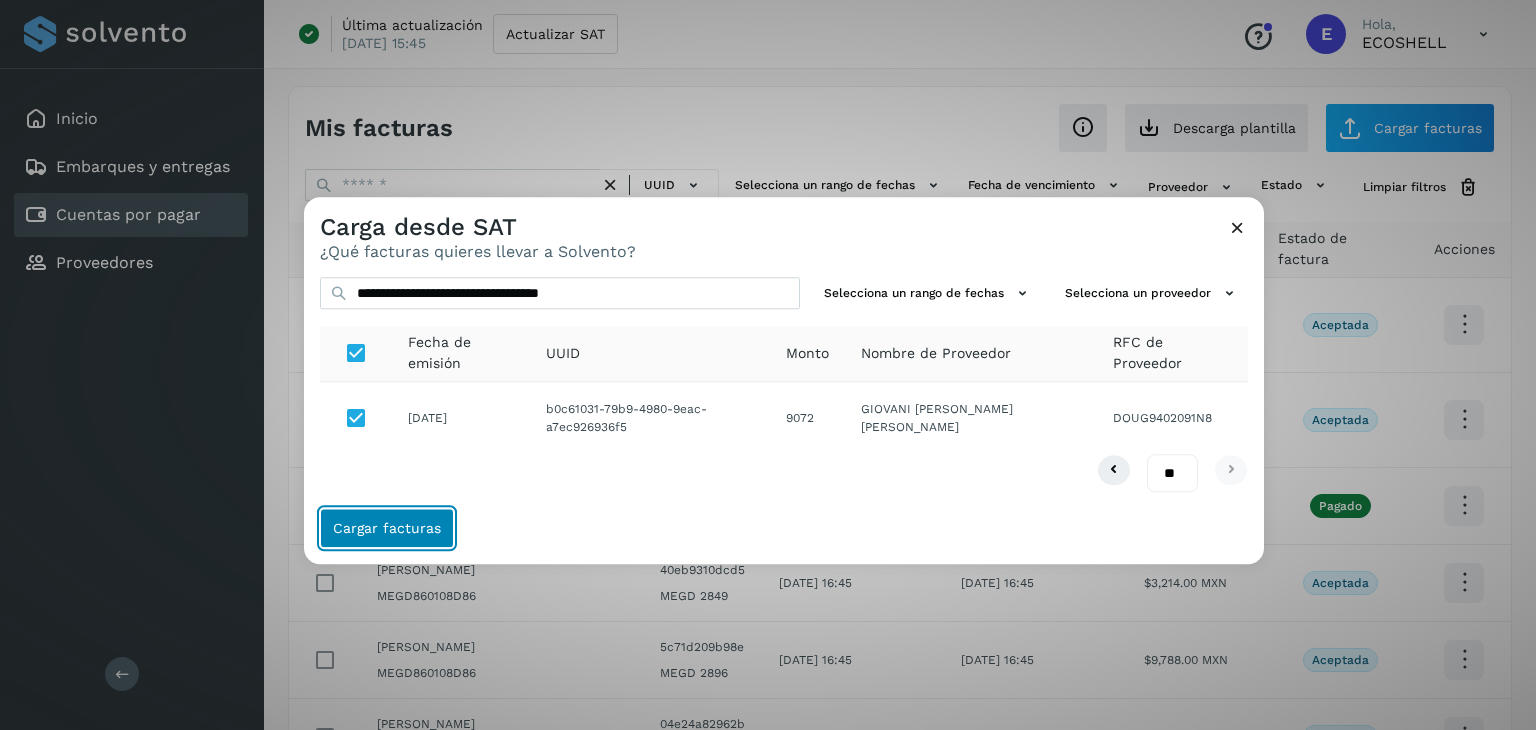 click on "Cargar facturas" 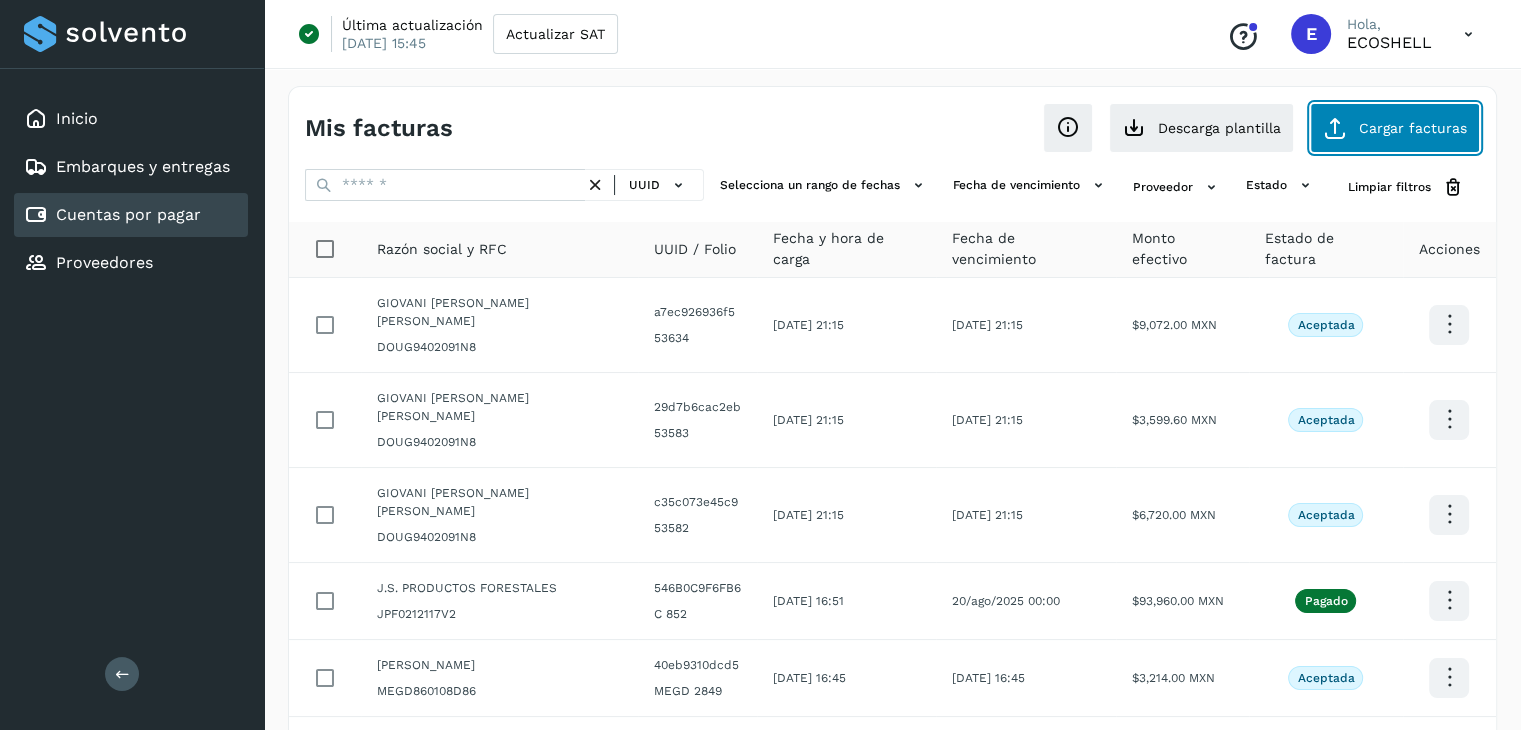 click on "Cargar facturas" 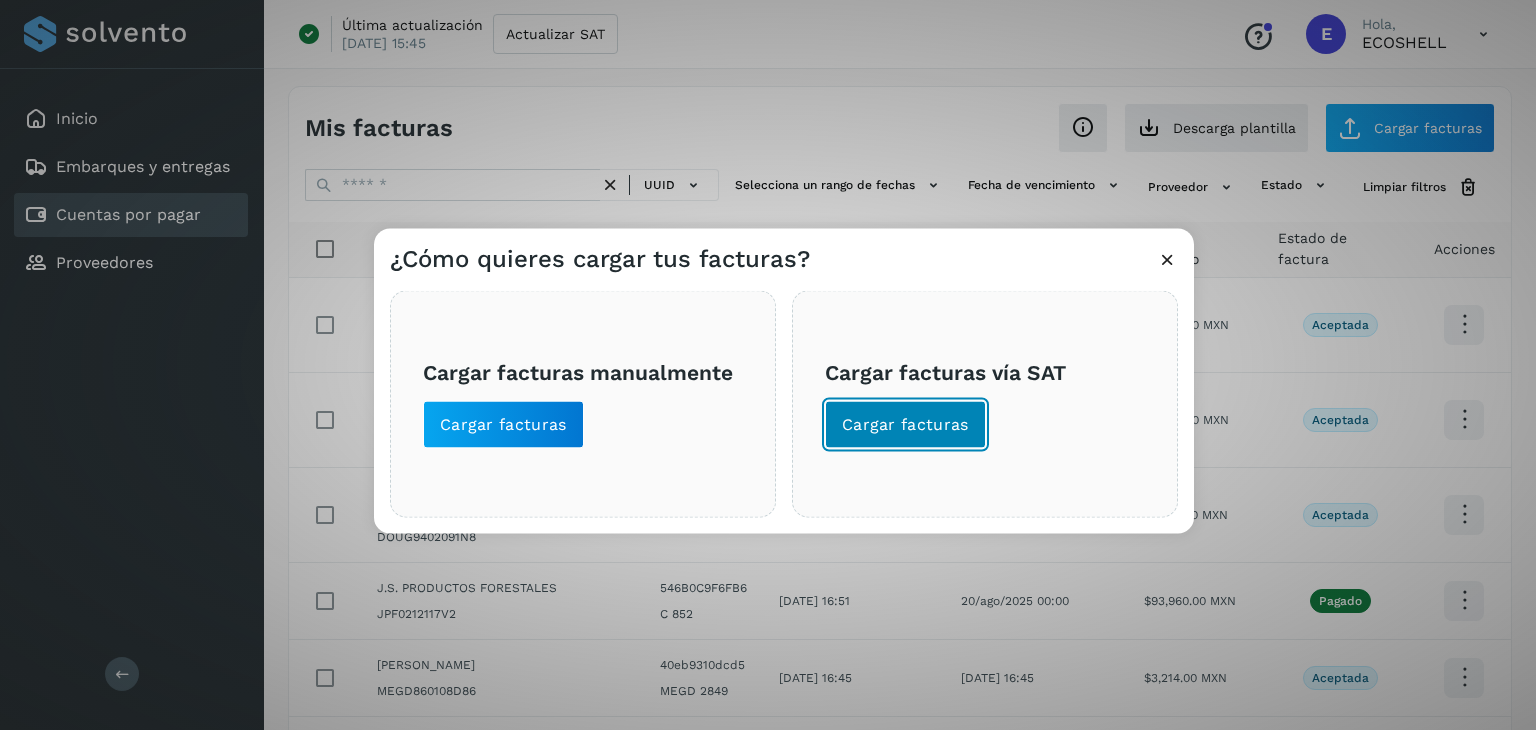 click on "Cargar facturas" 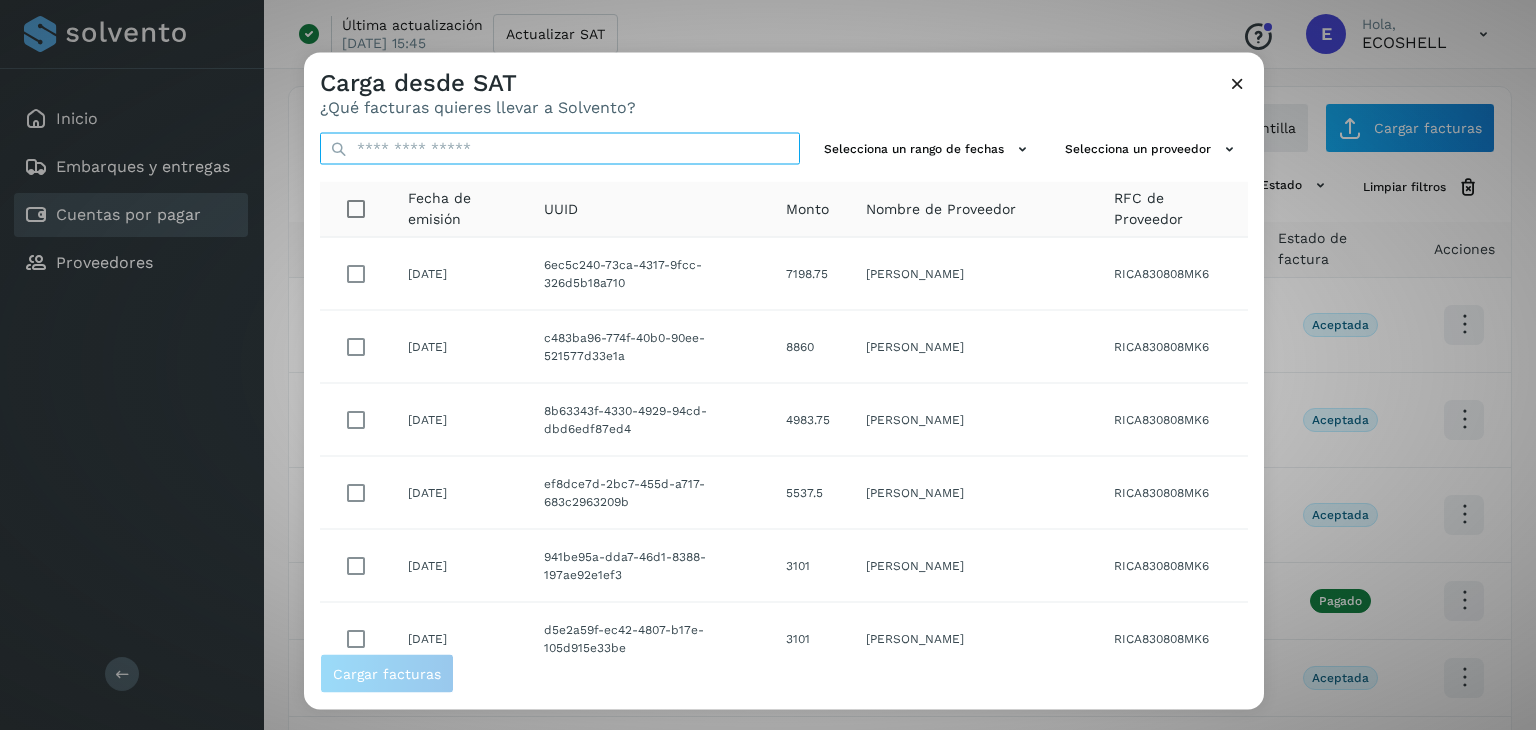 click at bounding box center [560, 149] 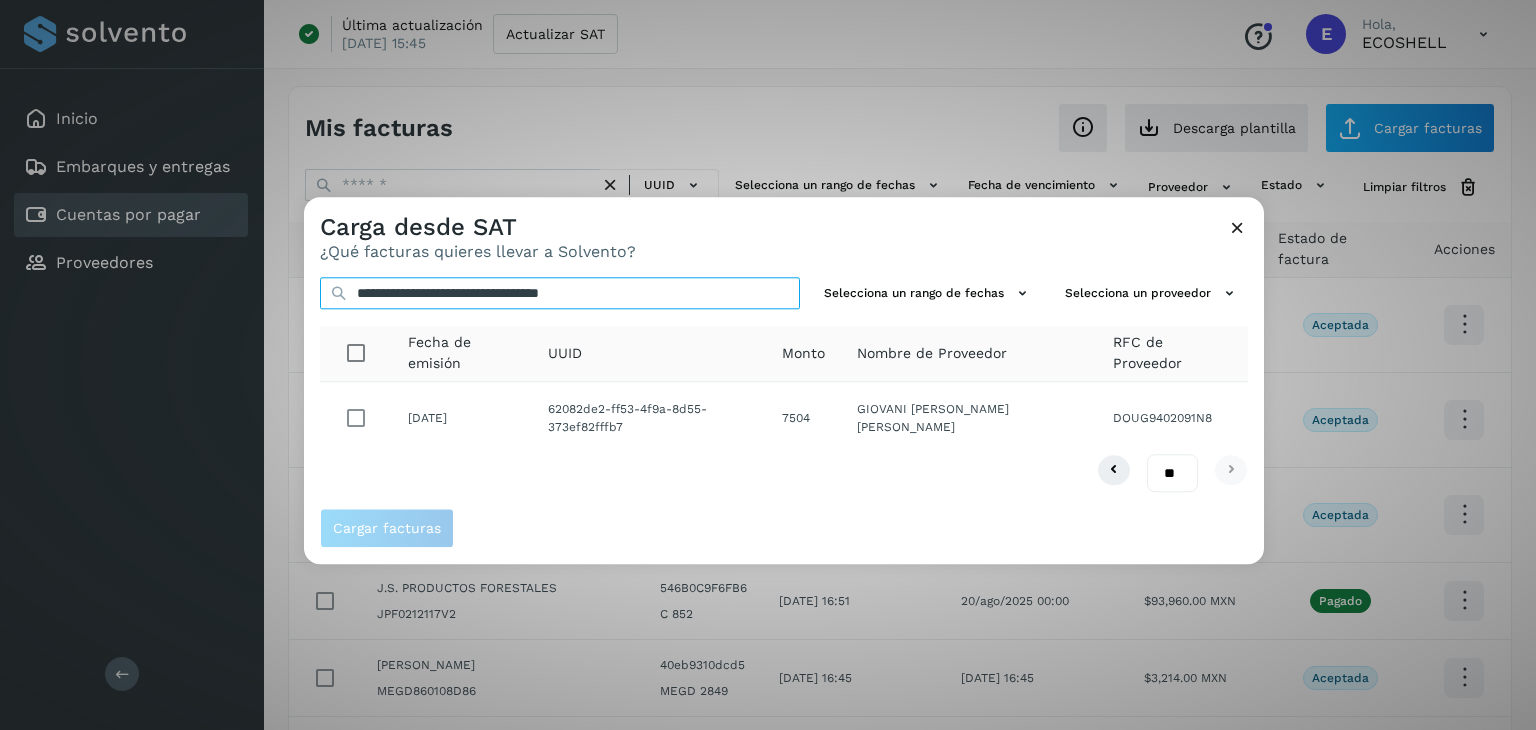 type on "**********" 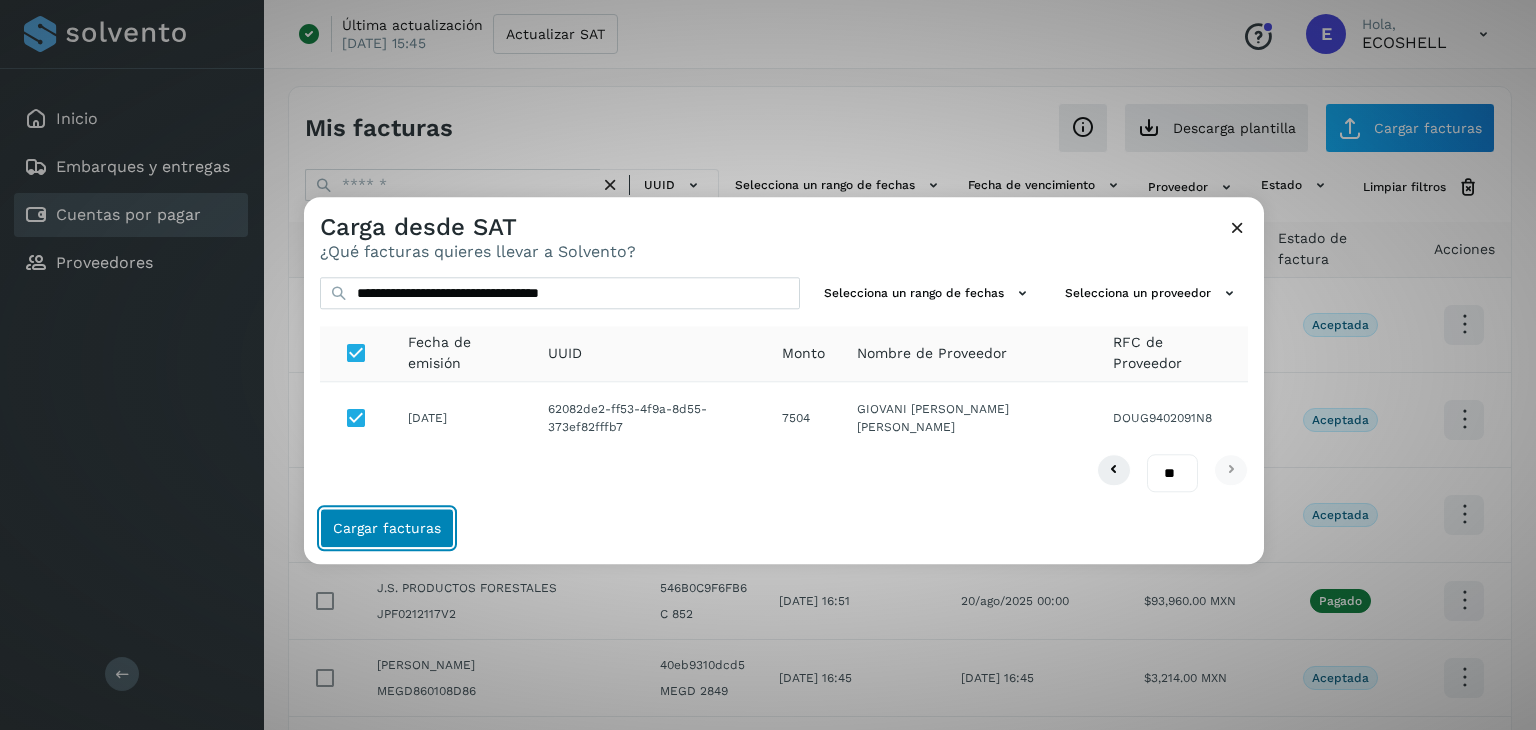 click on "Cargar facturas" 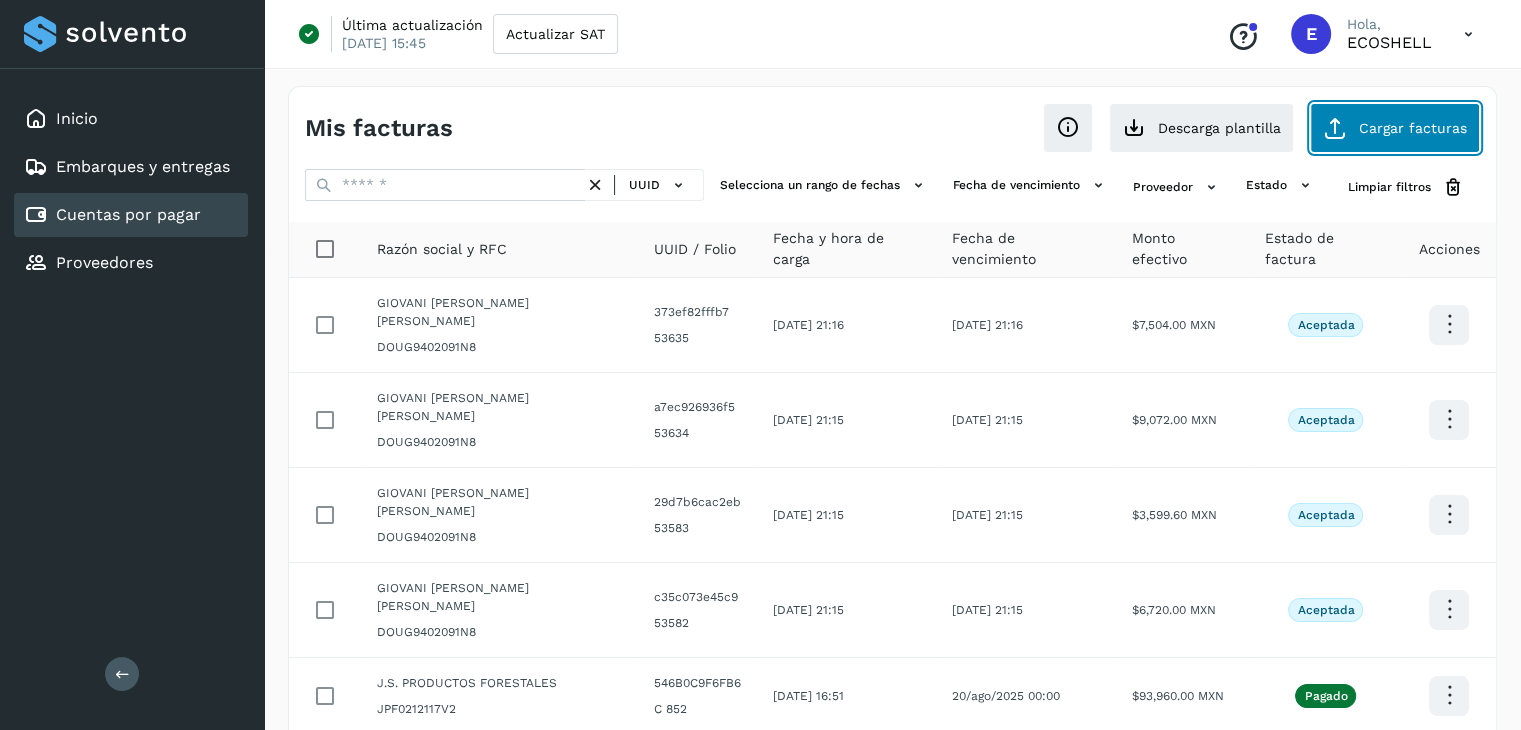 click at bounding box center [1335, 128] 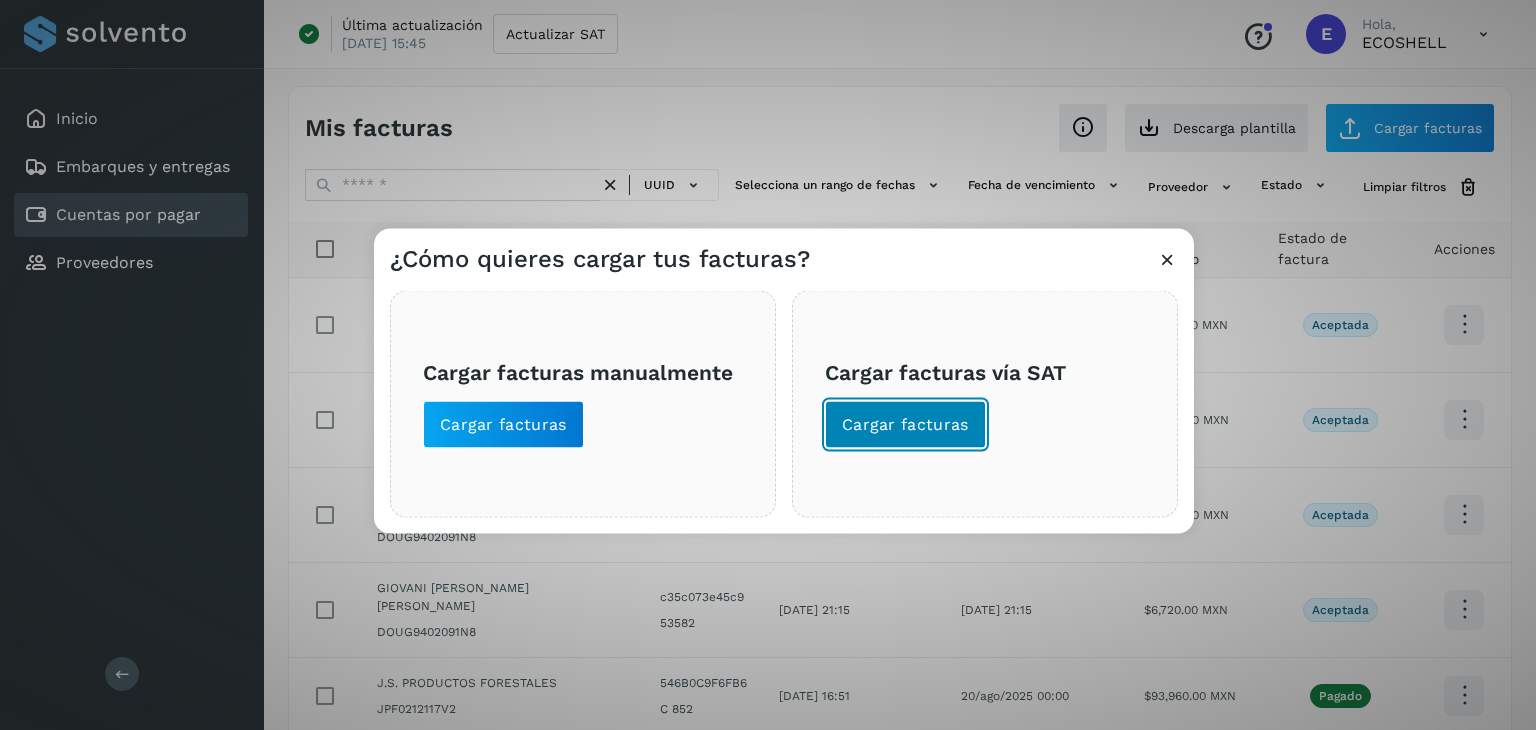 click on "Cargar facturas" at bounding box center [905, 425] 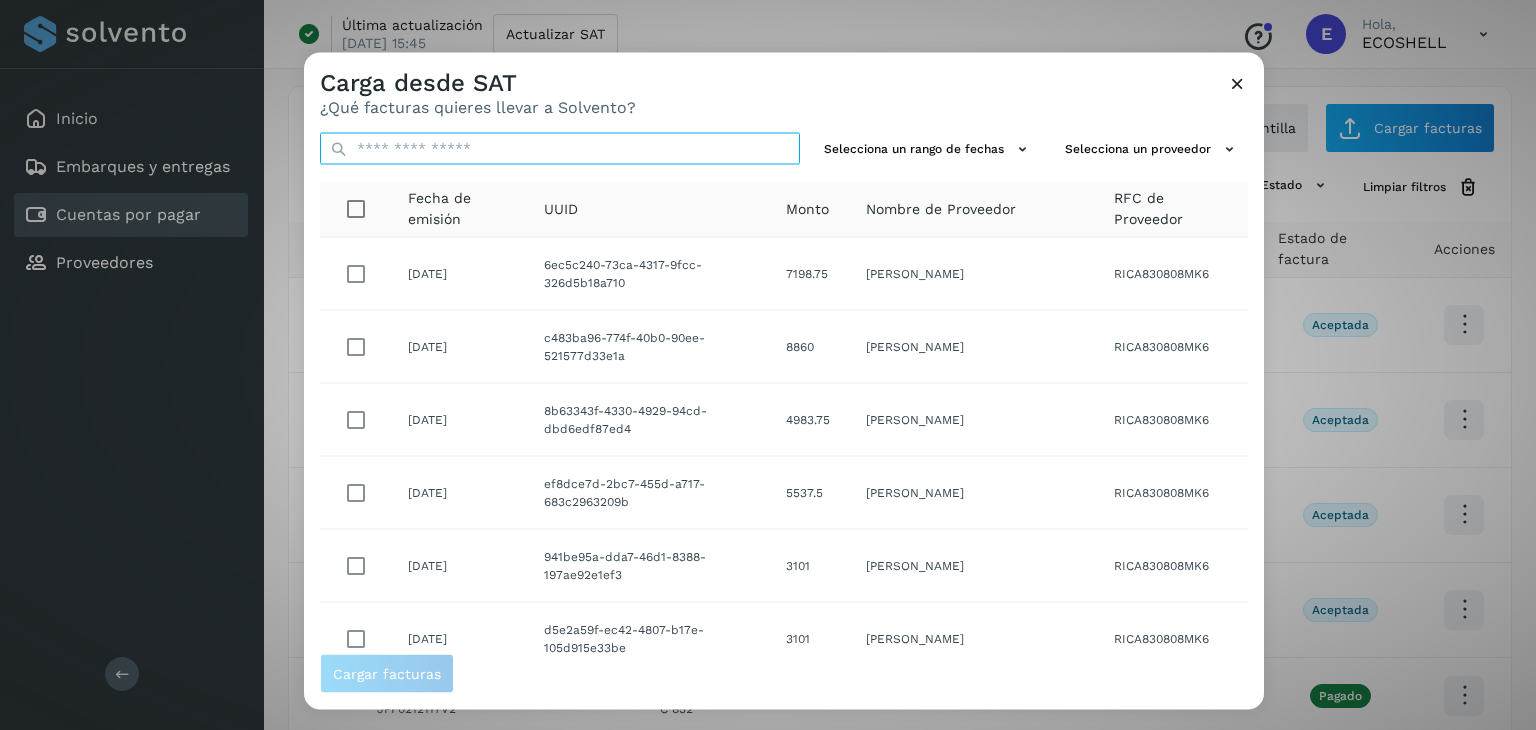 click at bounding box center [560, 149] 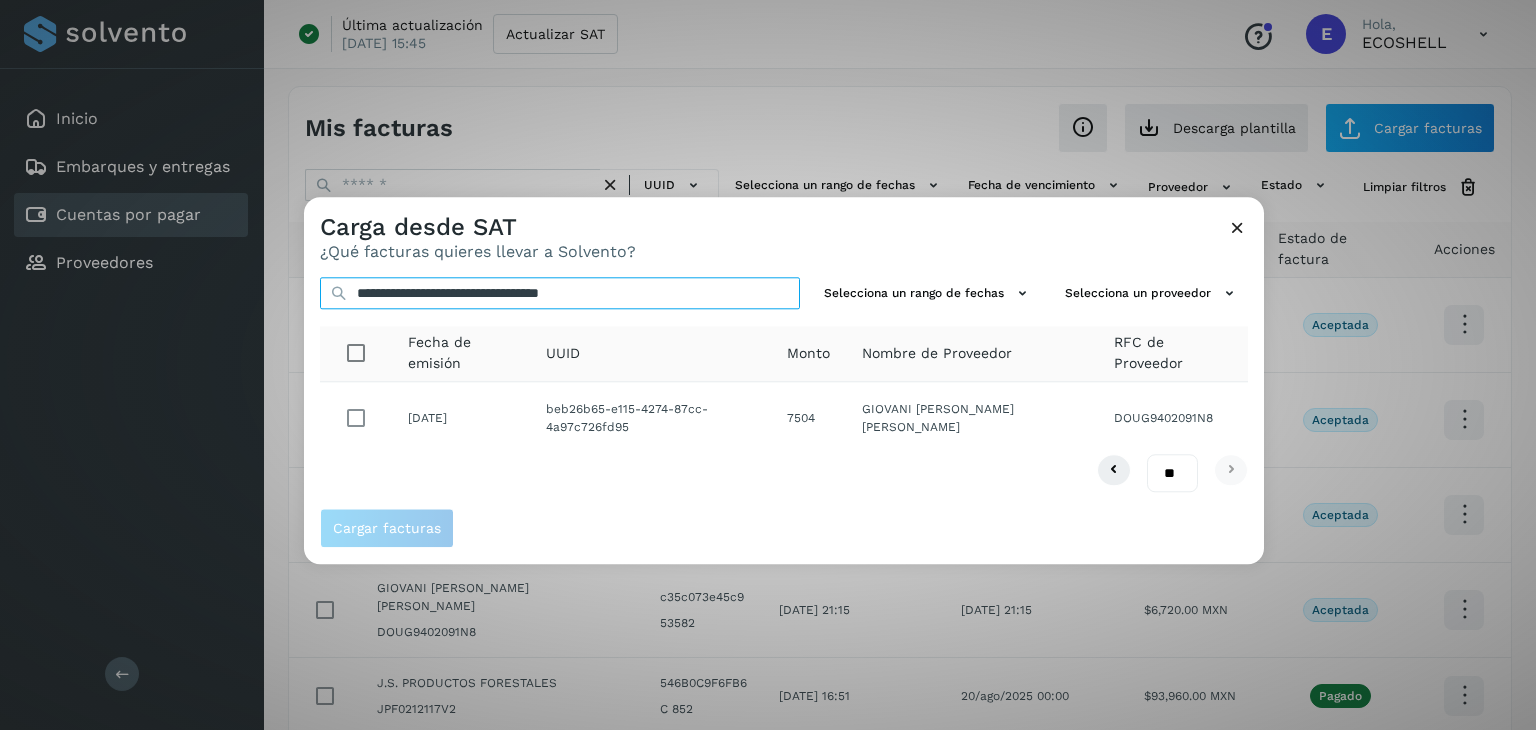 type on "**********" 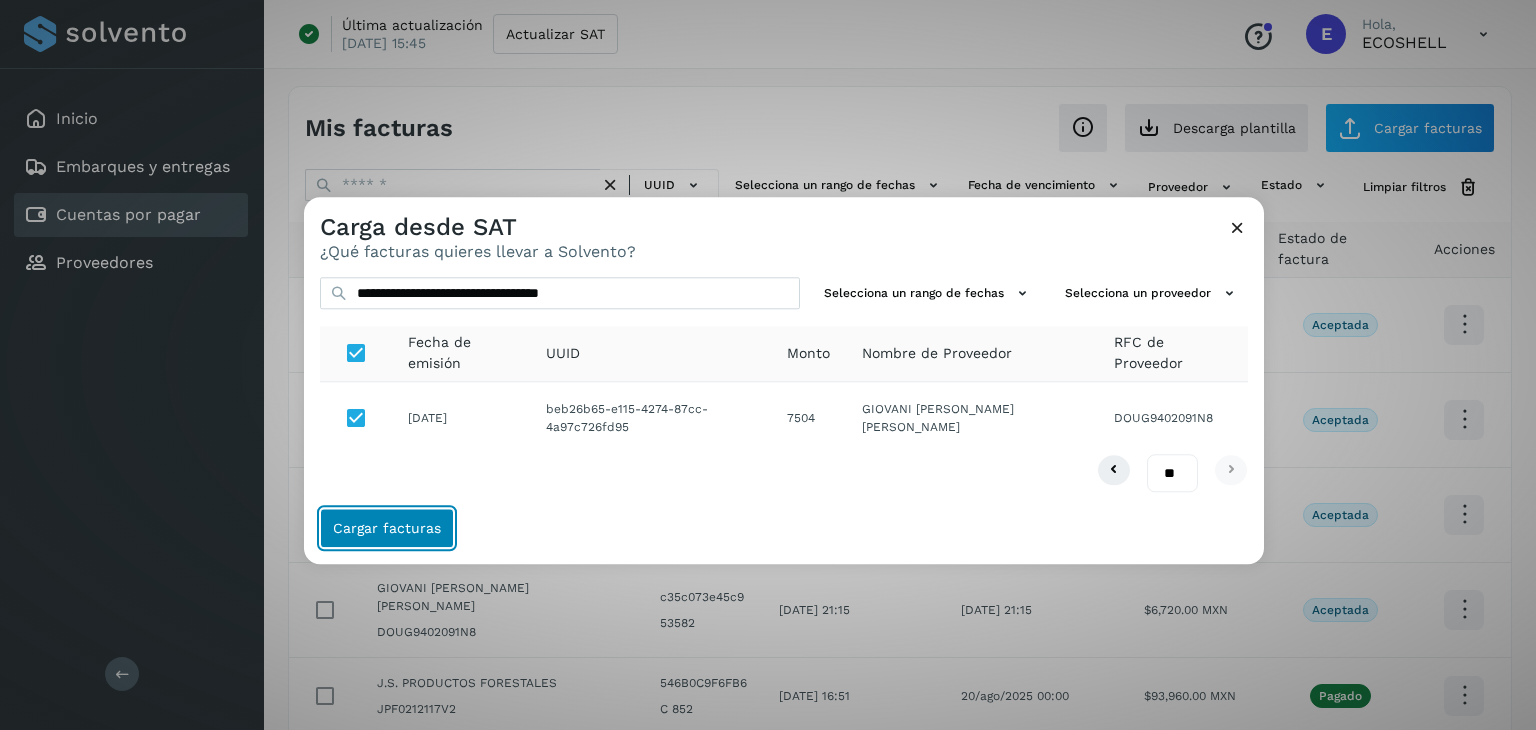 click on "Cargar facturas" at bounding box center [387, 529] 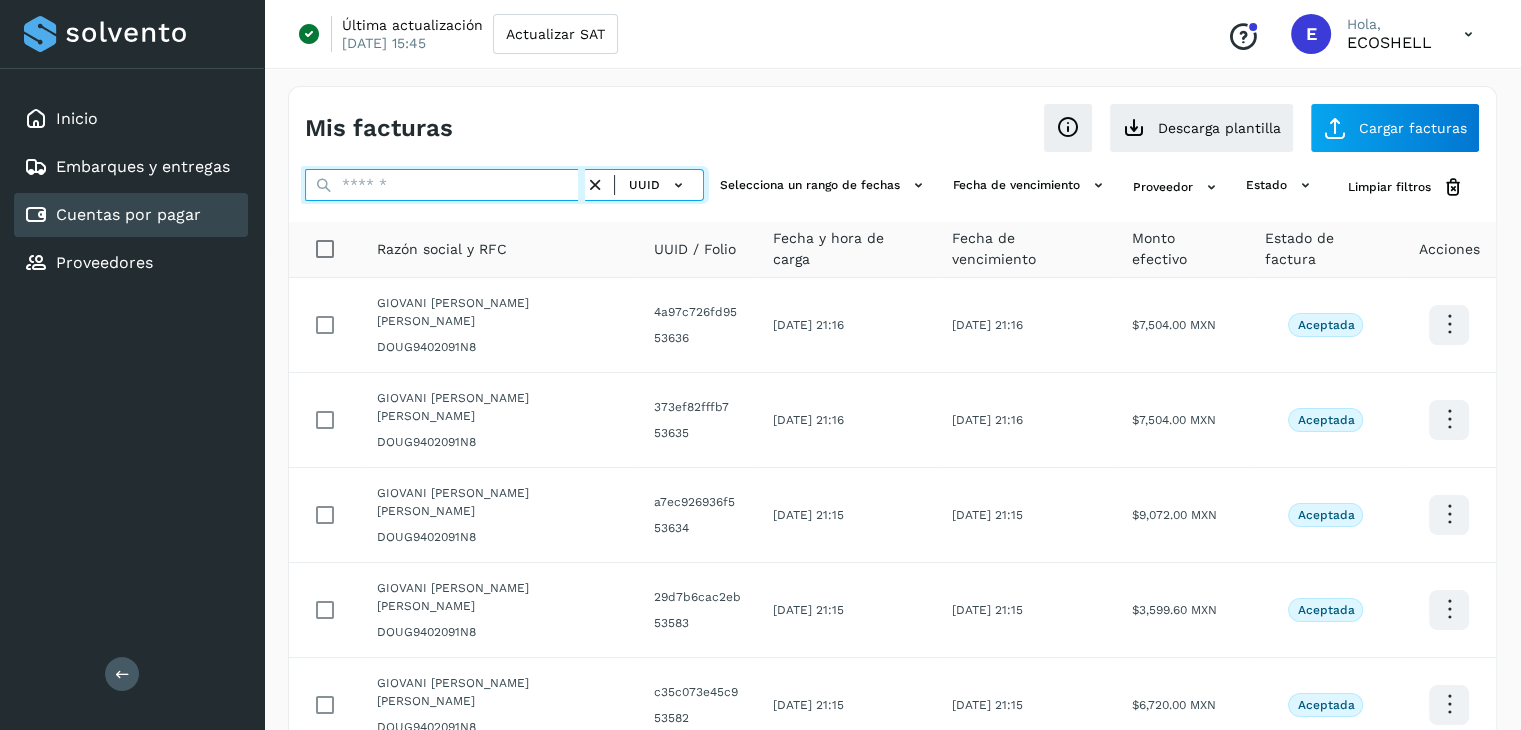 click at bounding box center (445, 185) 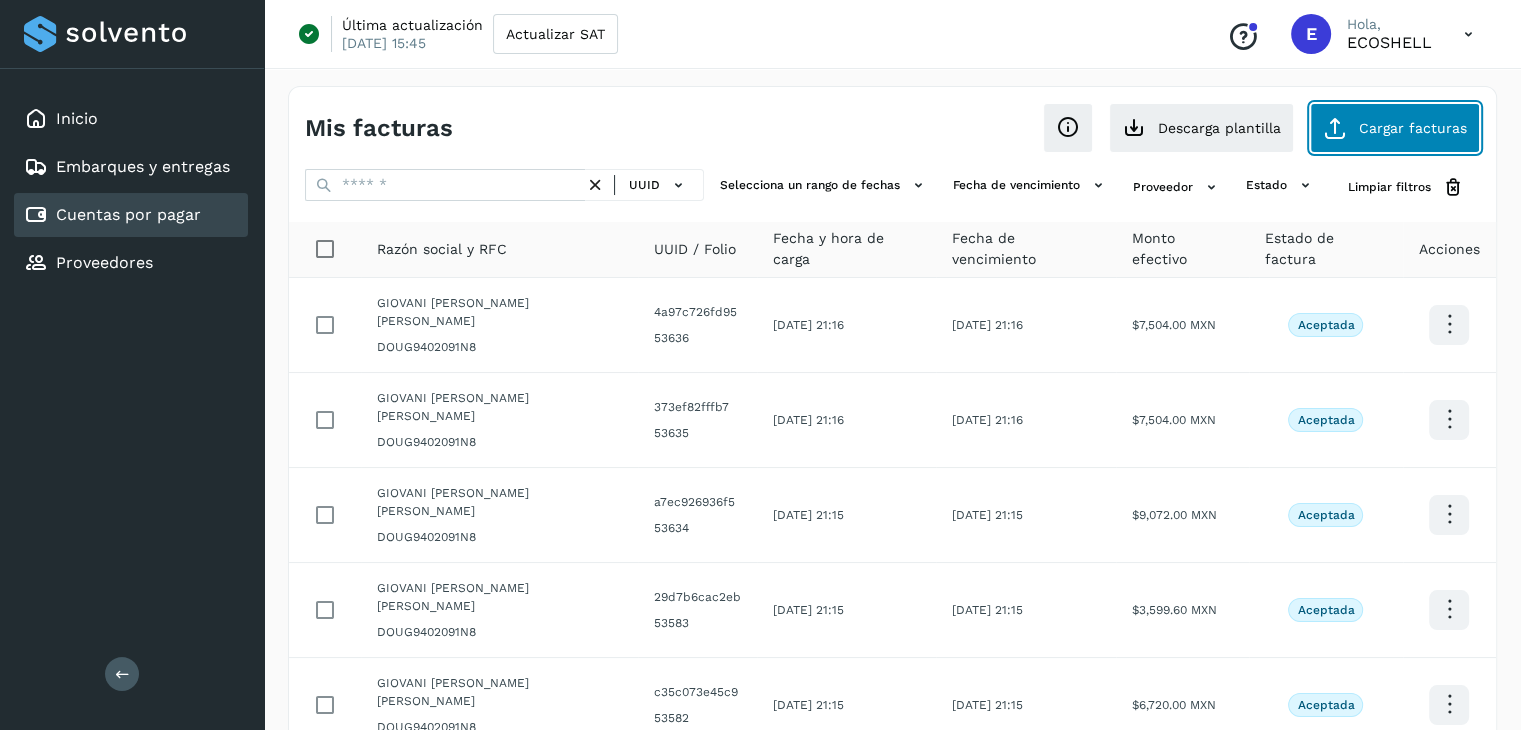 click on "Cargar facturas" 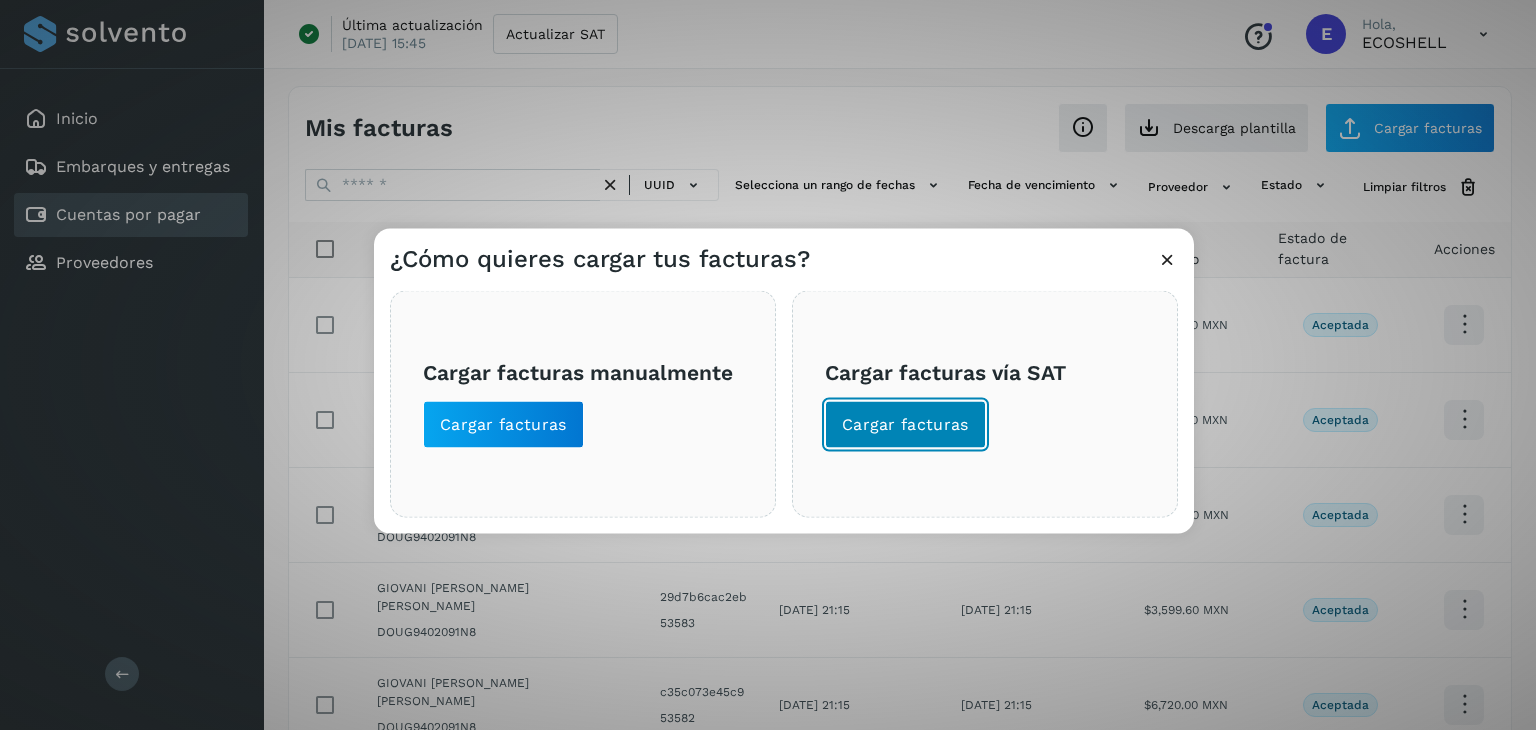 click on "Cargar facturas" at bounding box center [905, 425] 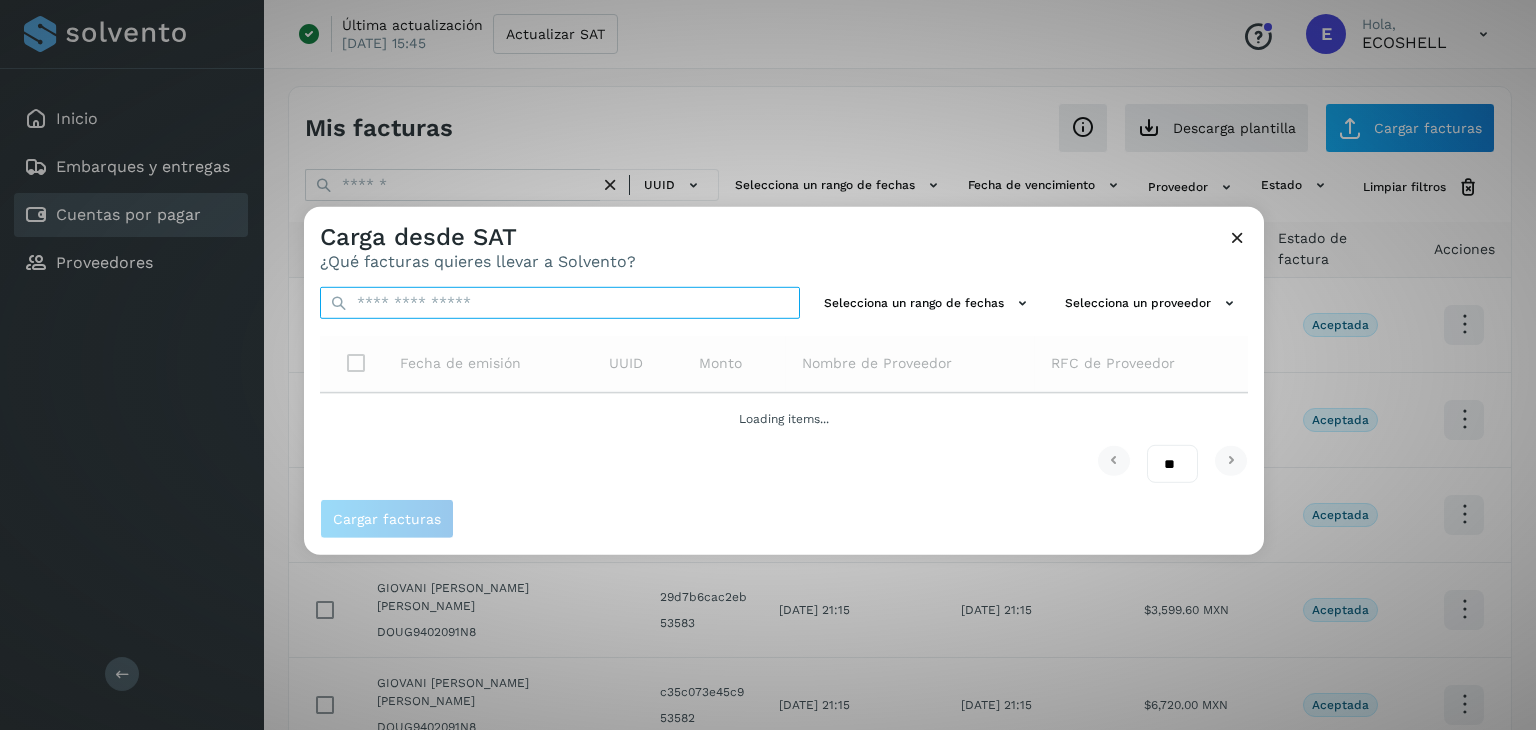 click at bounding box center [560, 303] 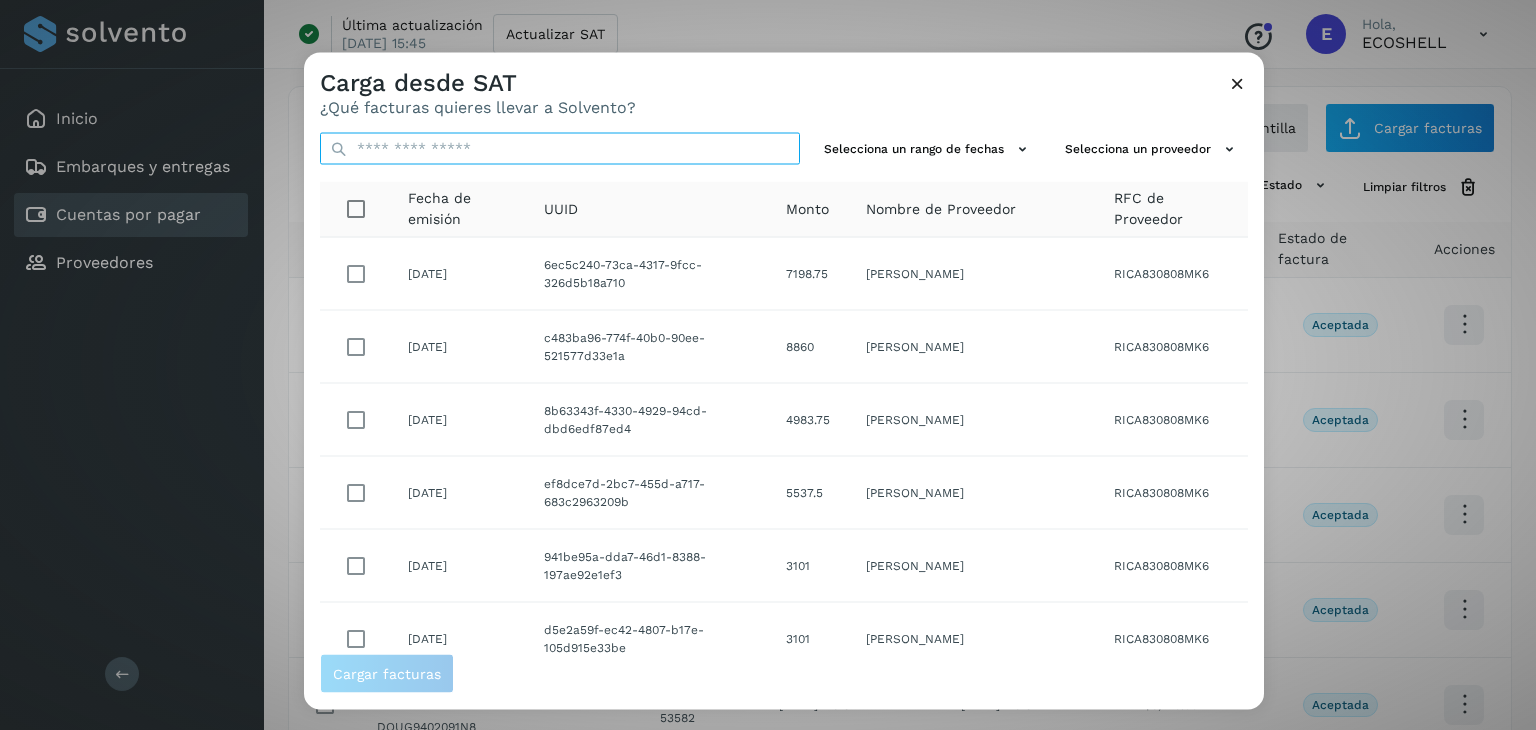 paste on "**********" 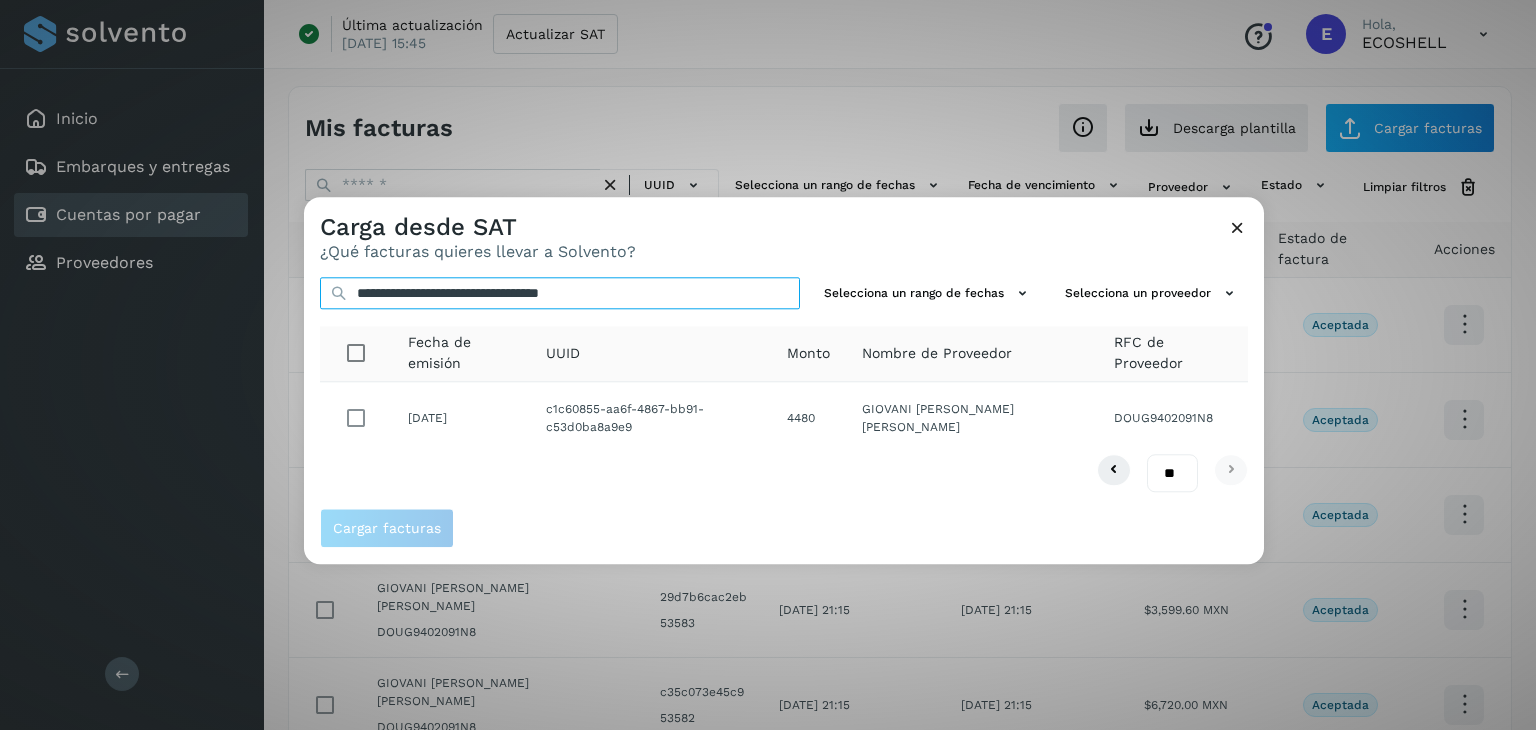 type on "**********" 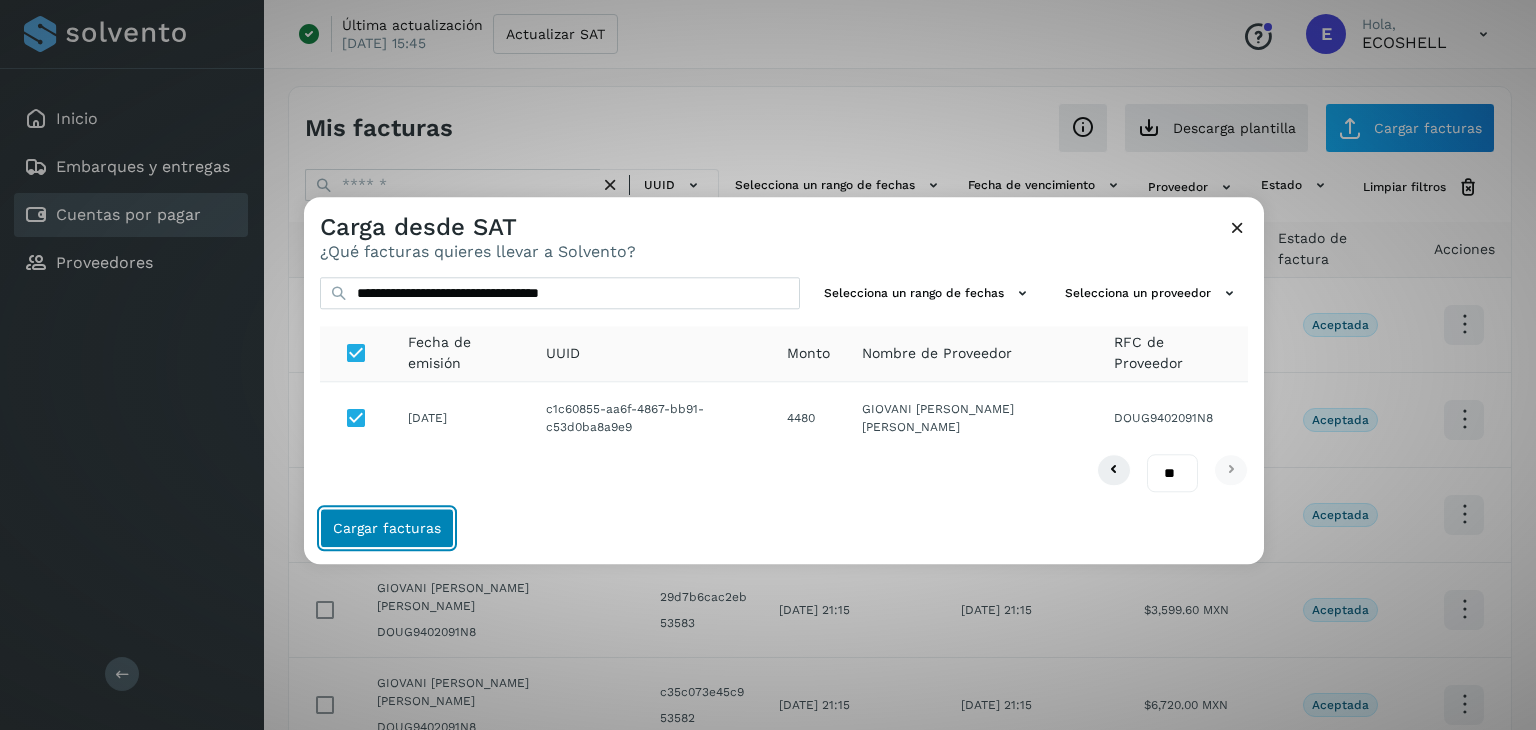 click on "Cargar facturas" 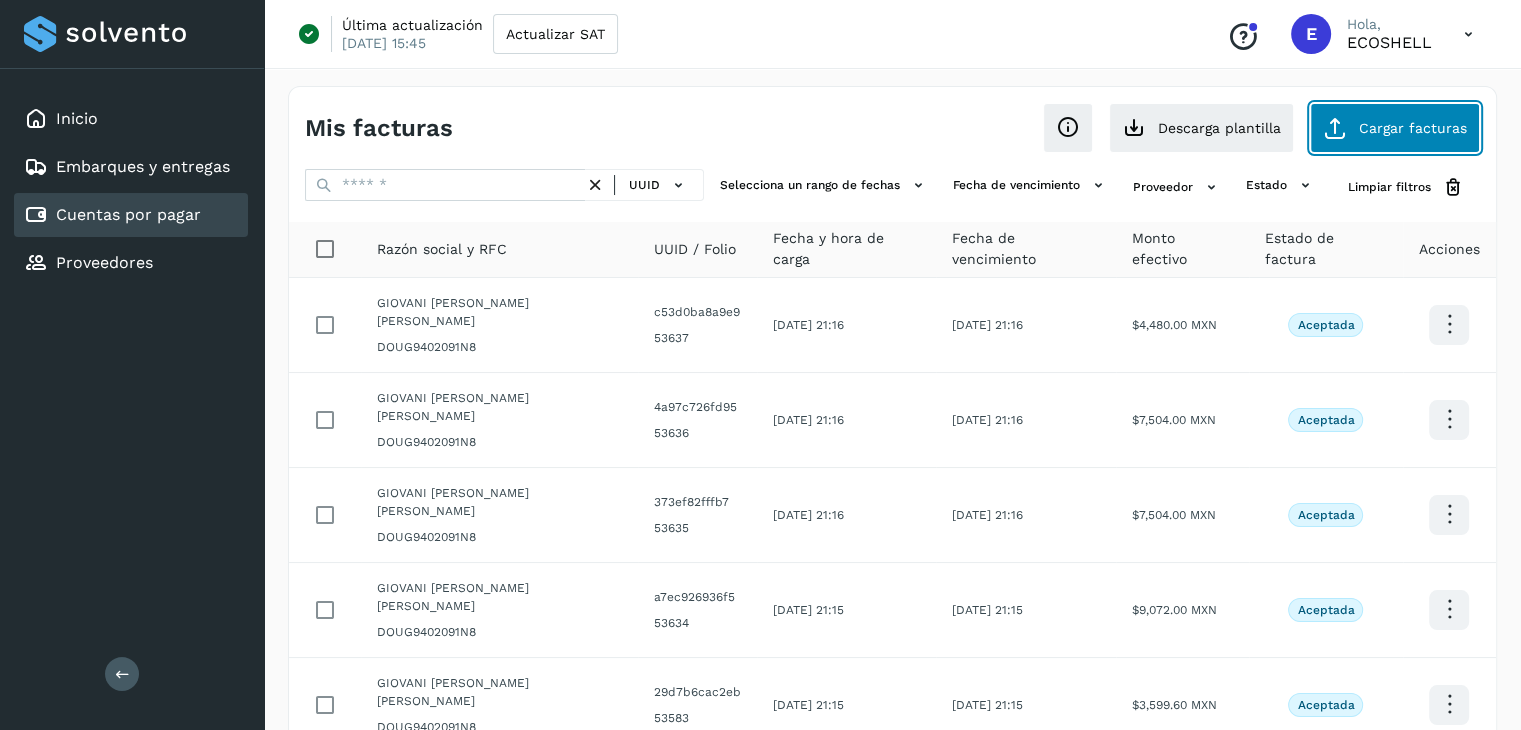 click on "Cargar facturas" 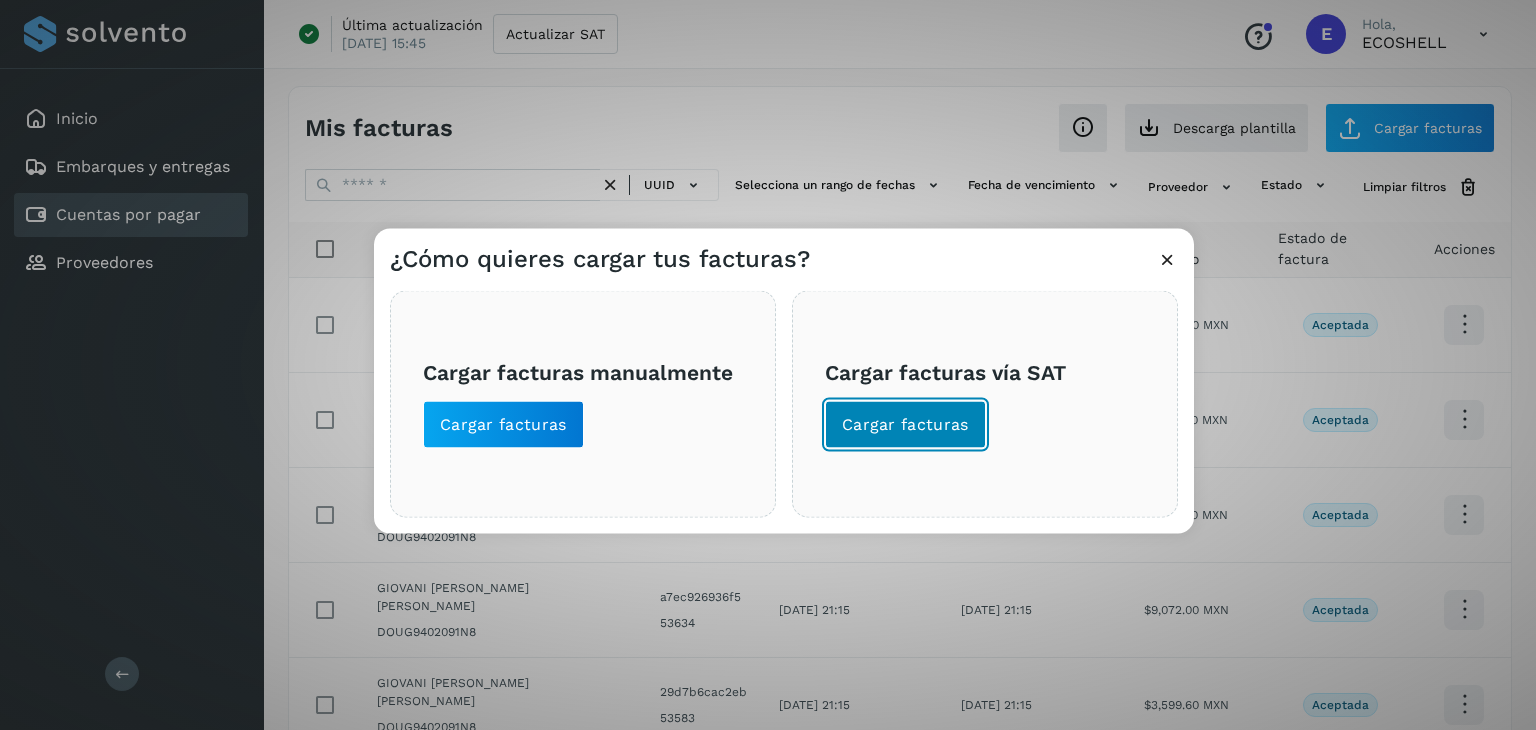 click on "Cargar facturas" 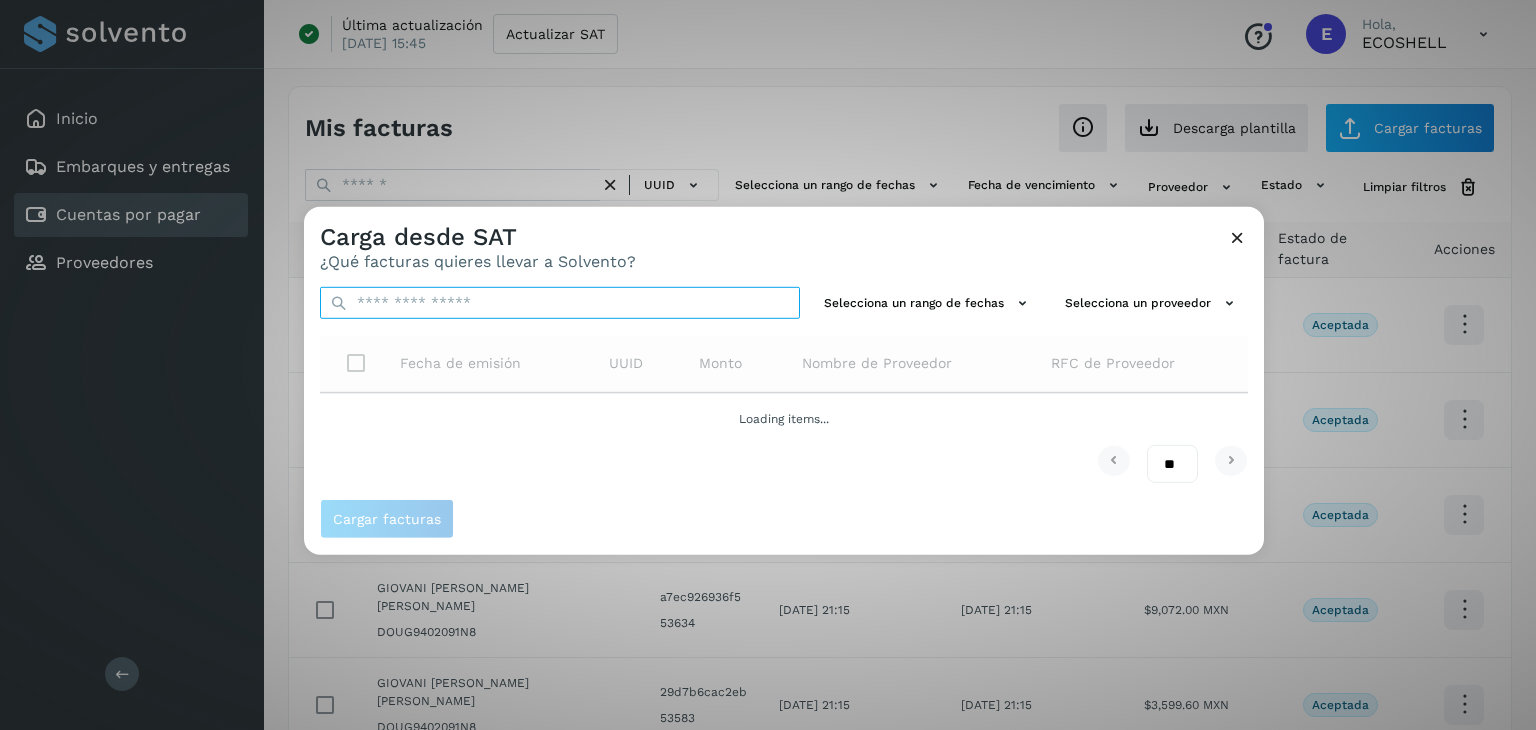 click at bounding box center (560, 303) 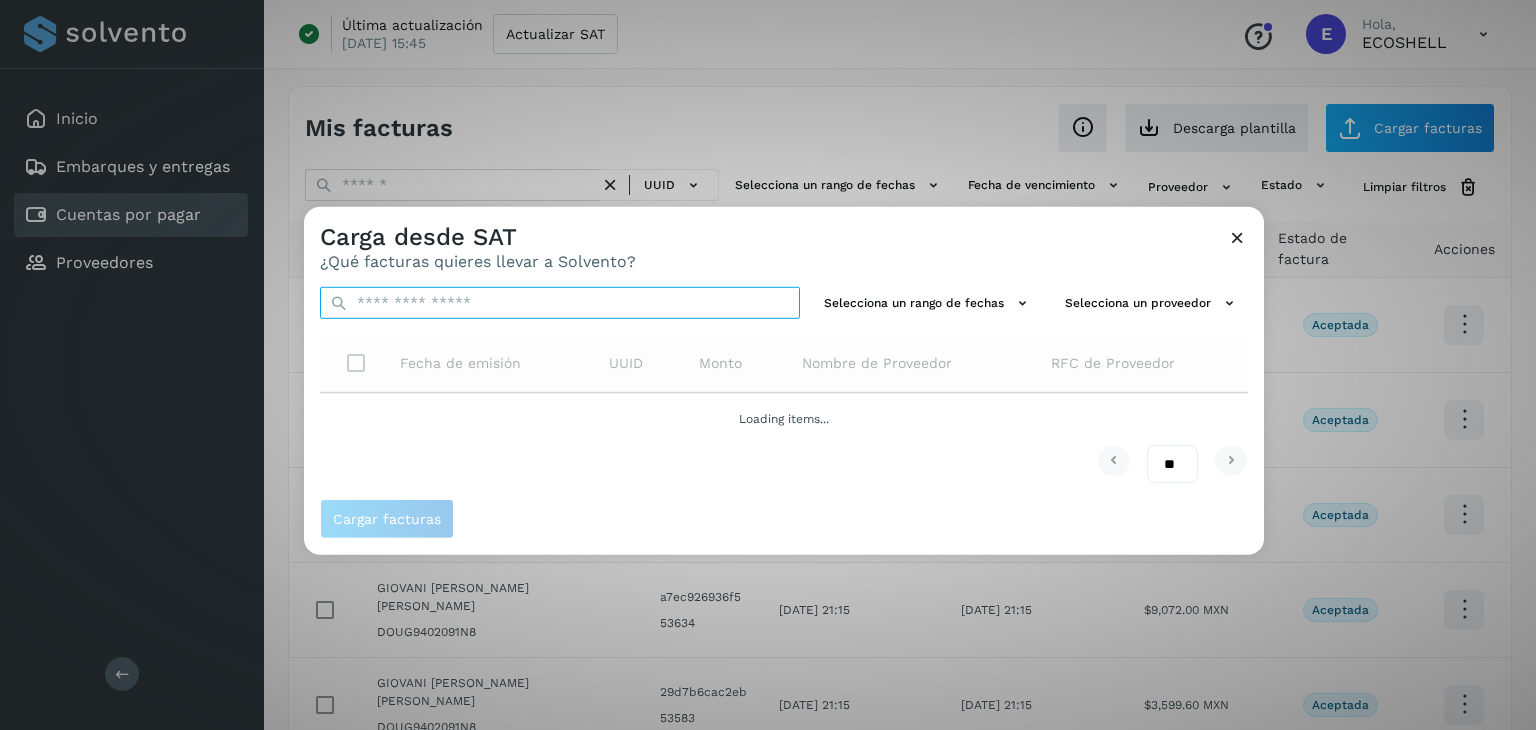 paste on "**********" 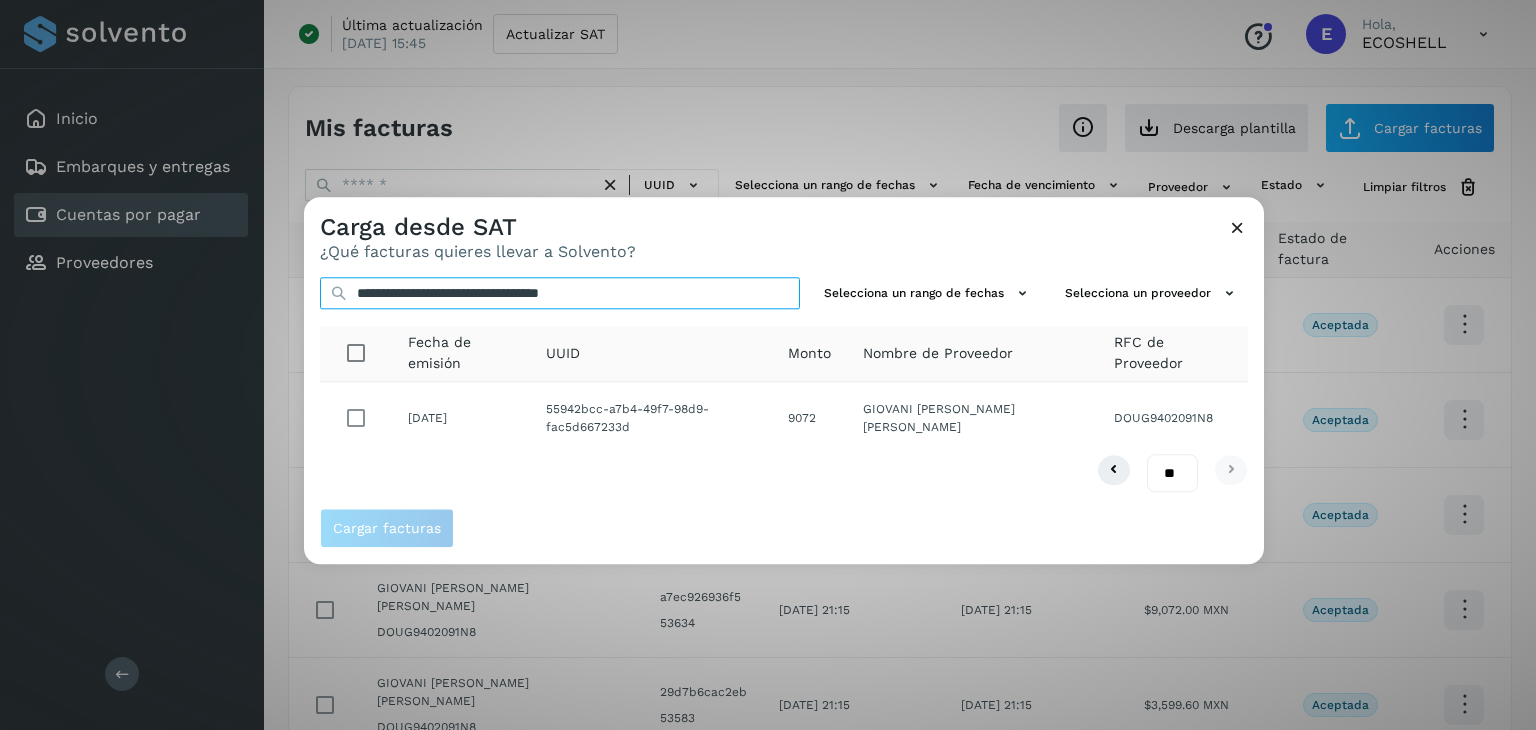 type on "**********" 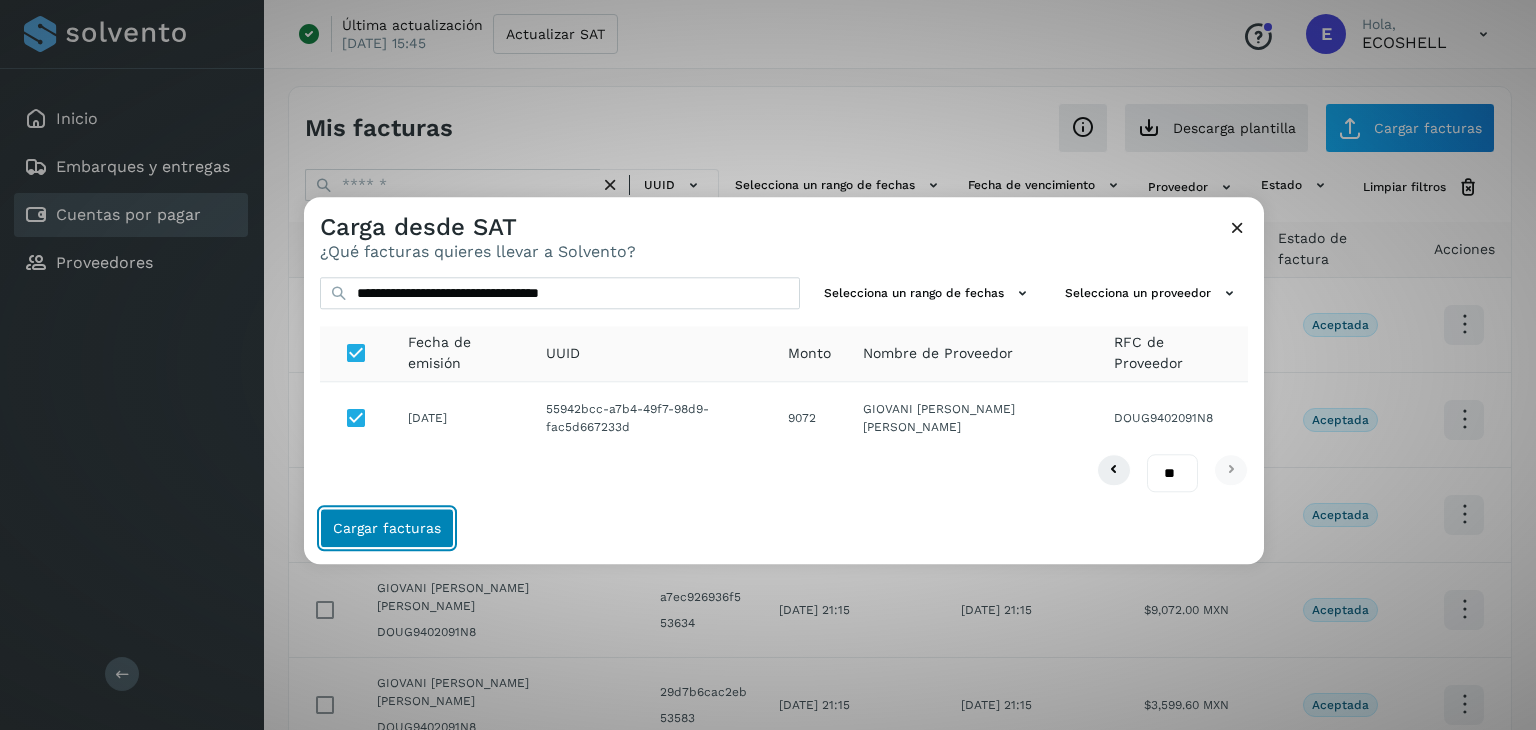 click on "Cargar facturas" 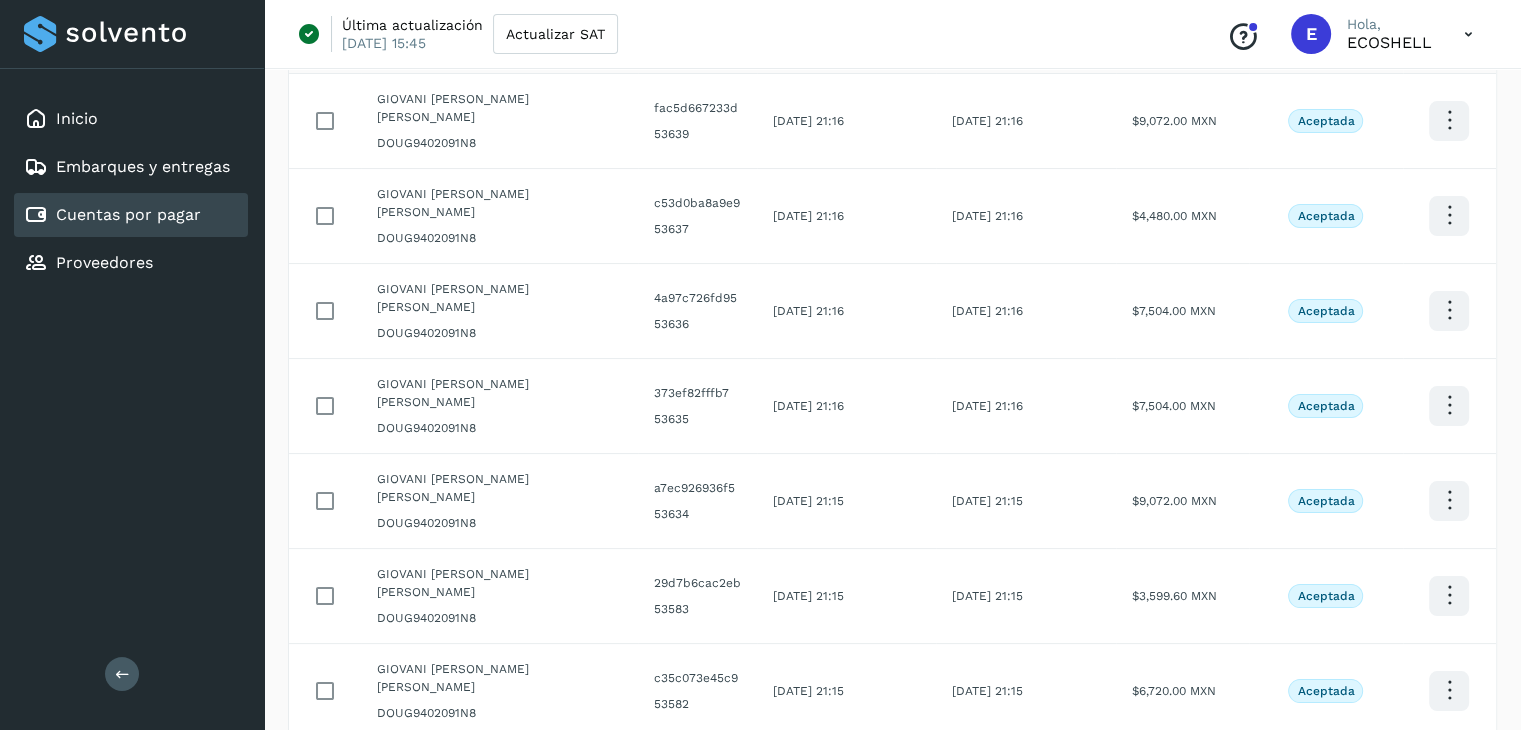 scroll, scrollTop: 208, scrollLeft: 0, axis: vertical 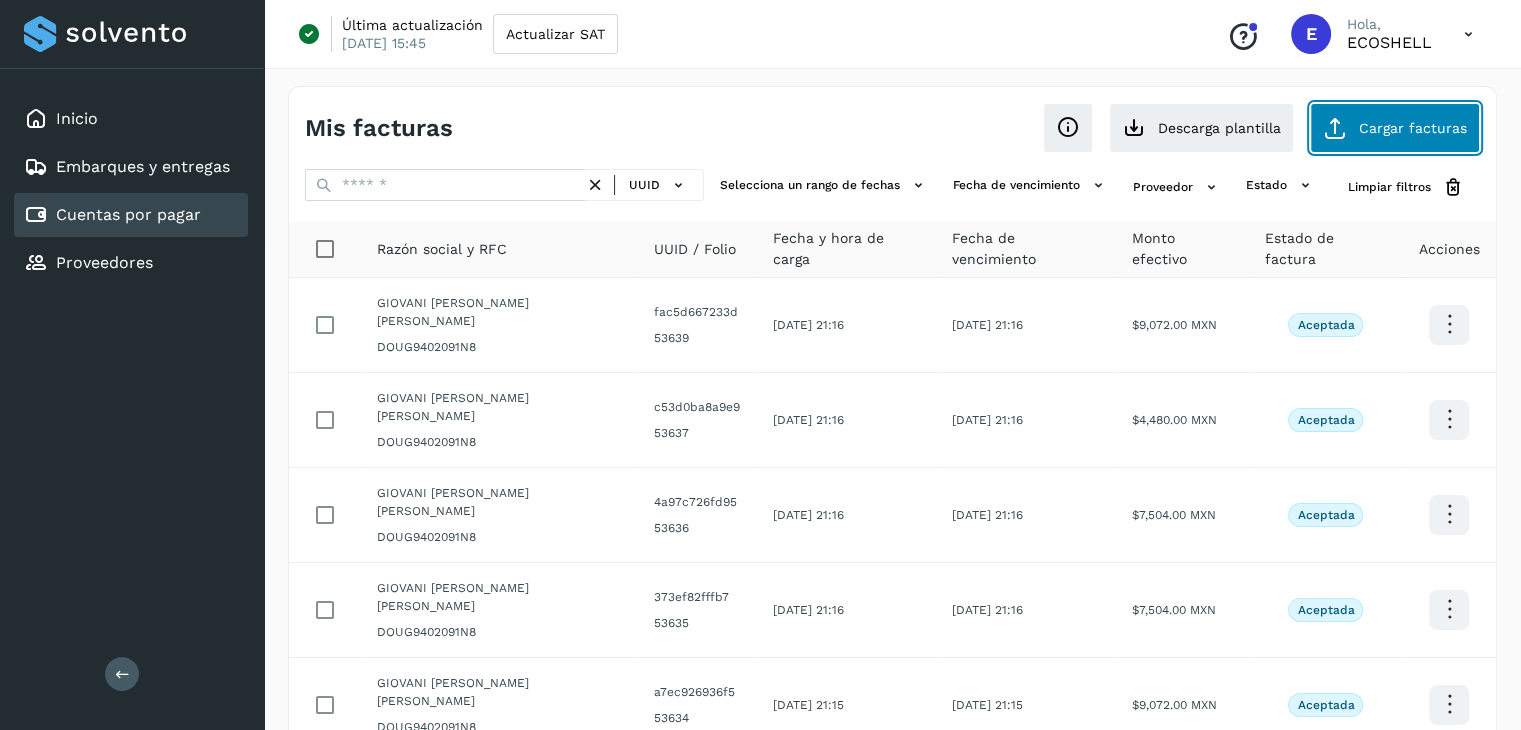 click on "Cargar facturas" 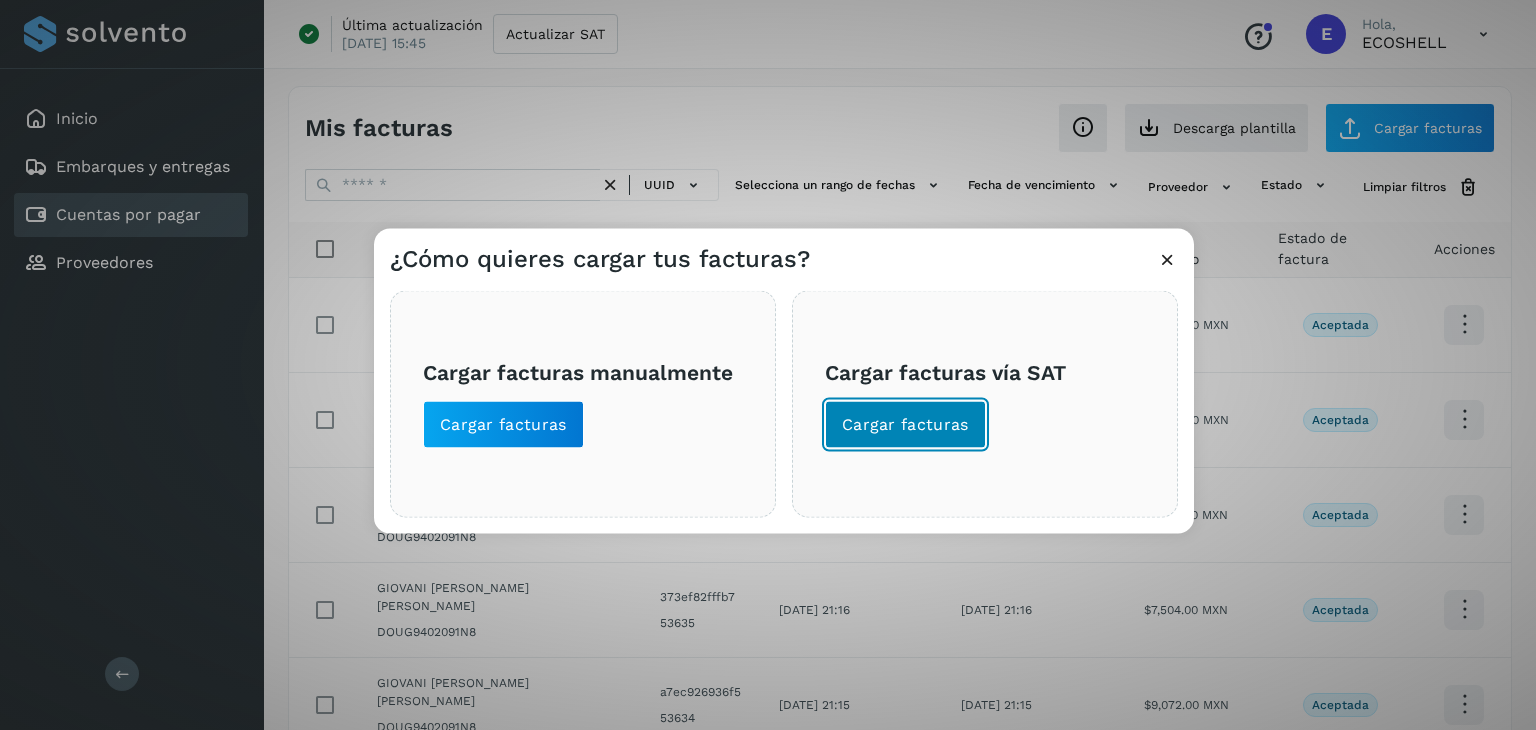 click on "Cargar facturas" 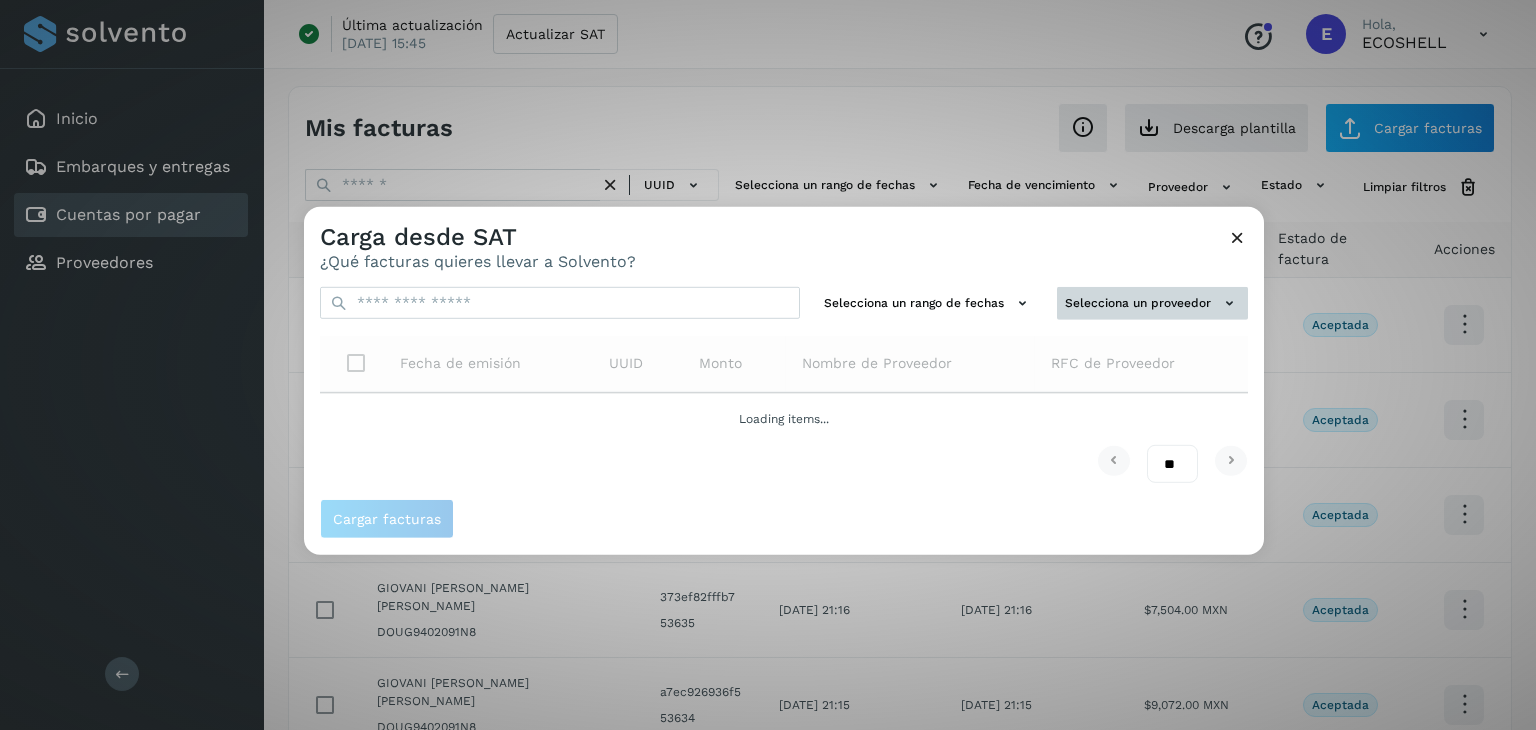 click on "Selecciona un proveedor" at bounding box center [1152, 303] 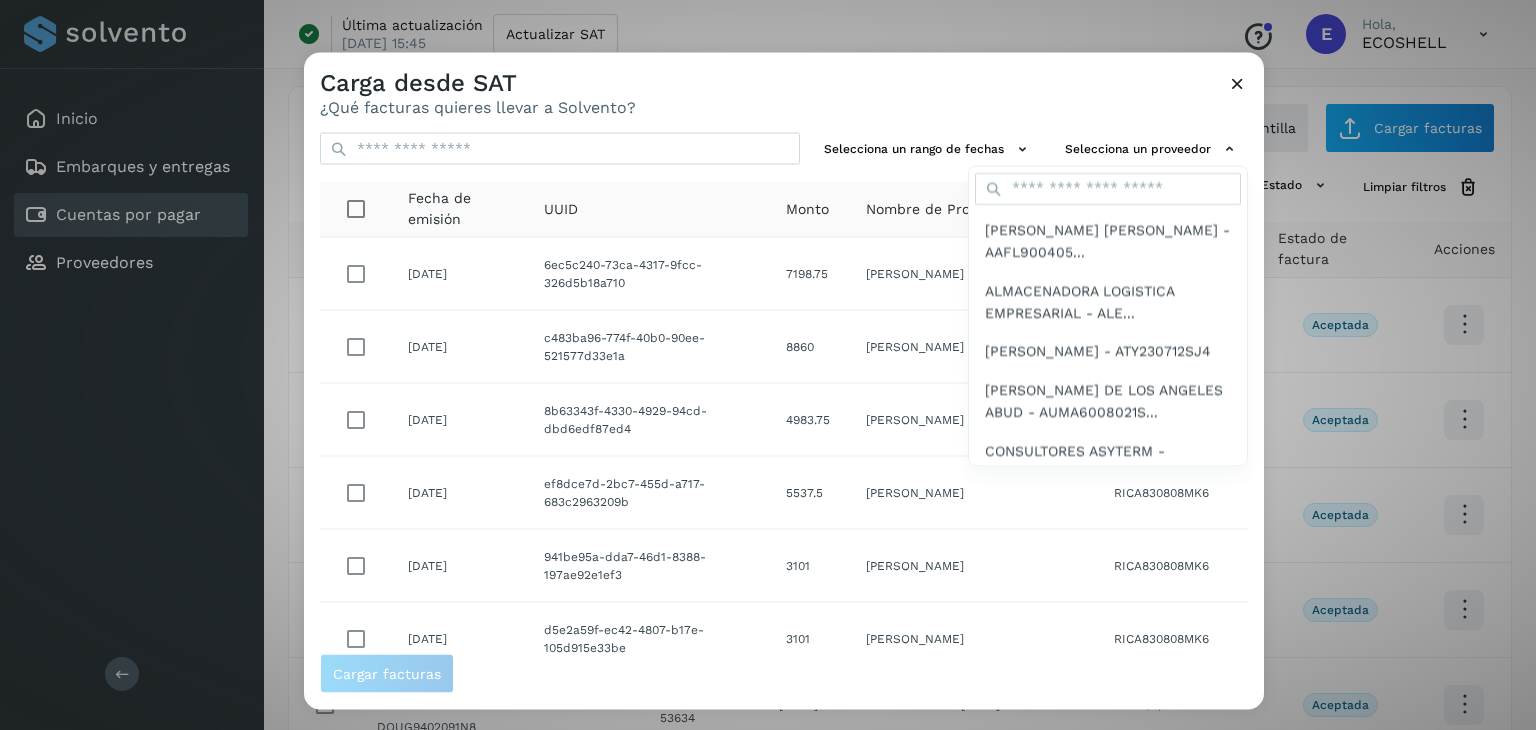 click on "[PERSON_NAME] - ATY230712SJ4" at bounding box center (1098, 351) 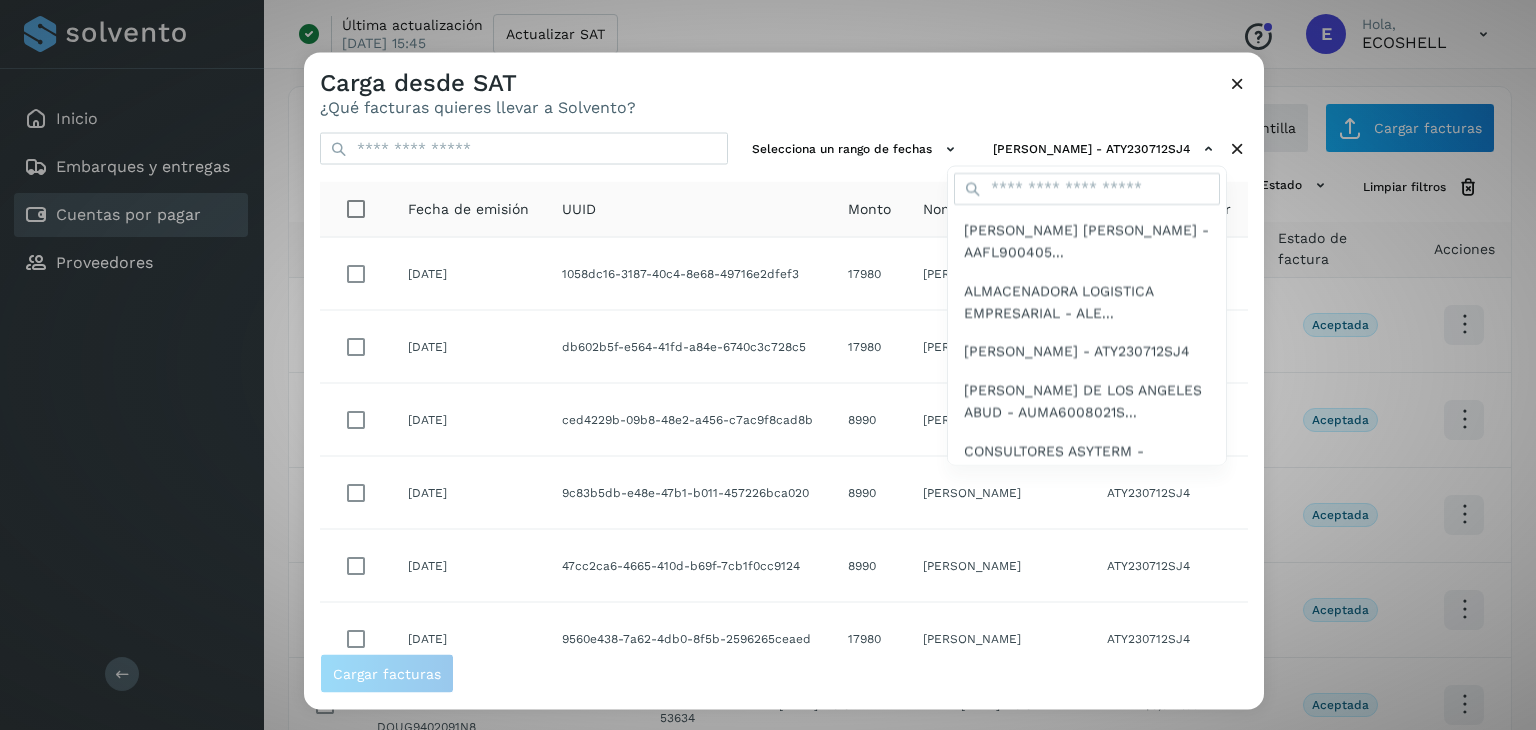 click at bounding box center (1072, 418) 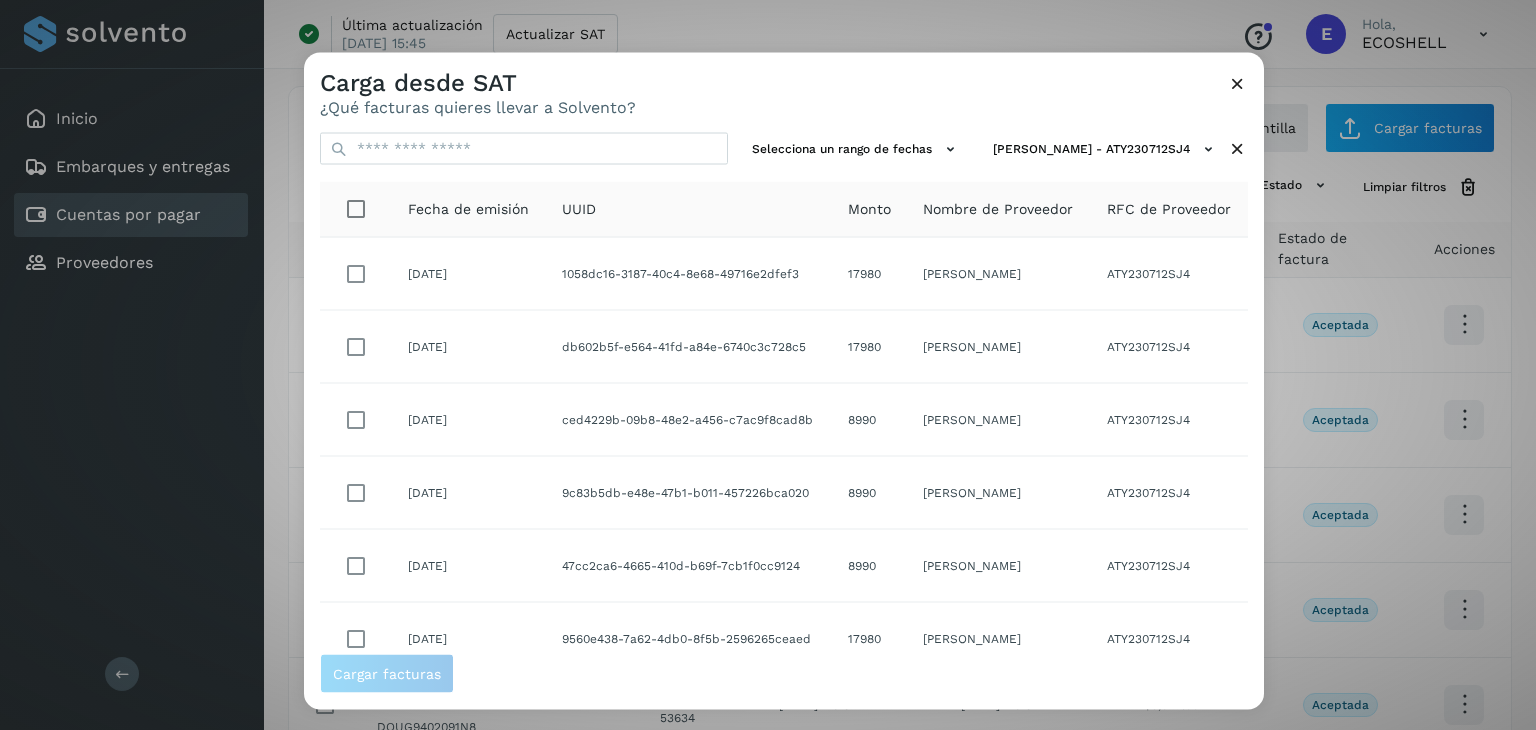 click at bounding box center [1237, 149] 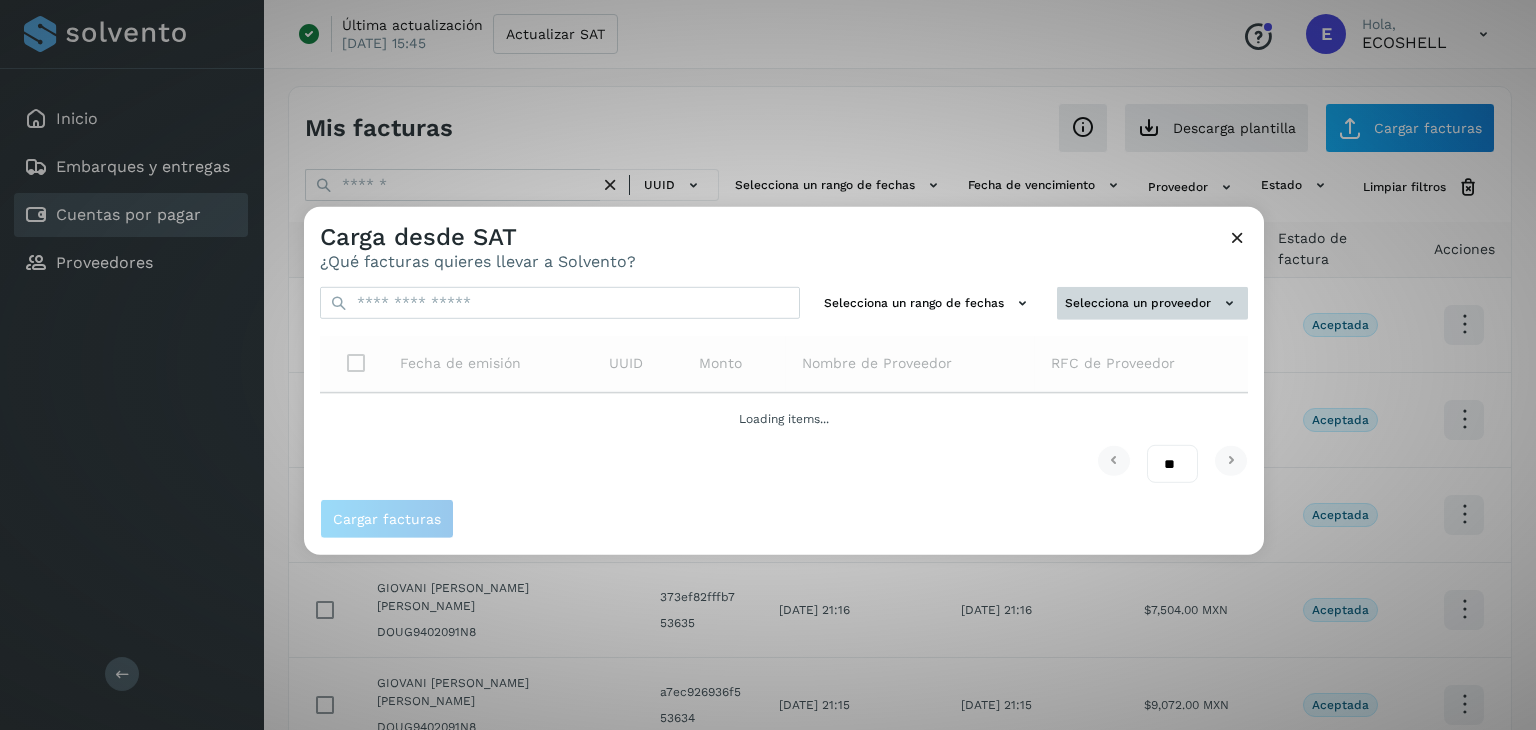 click on "Selecciona un rango de fechas  Selecciona un proveedor Fecha de emisión UUID Monto Nombre de Proveedor RFC de Proveedor Loading items... ** ** **" at bounding box center [784, 385] 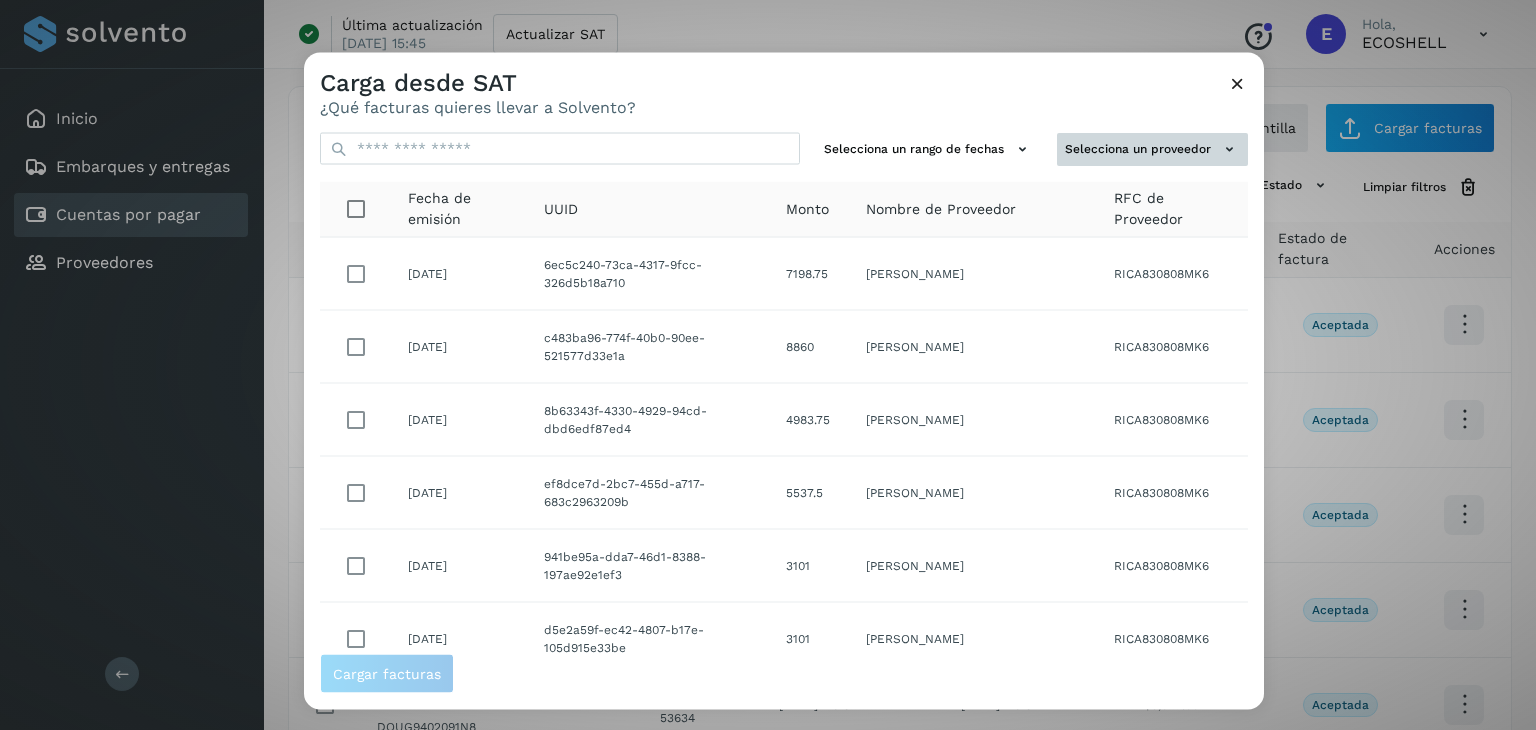 click on "Selecciona un proveedor" at bounding box center (1152, 149) 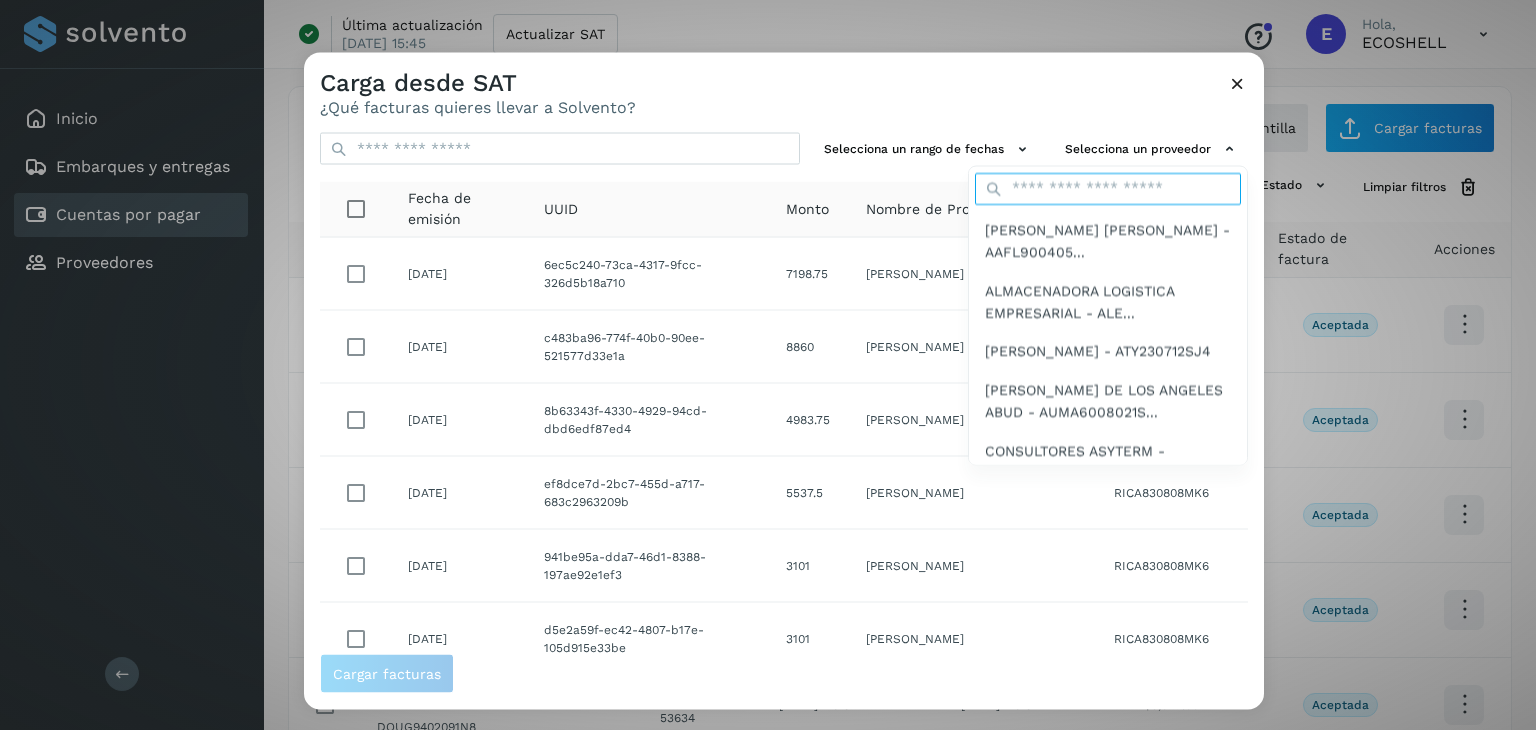 click at bounding box center (1108, 188) 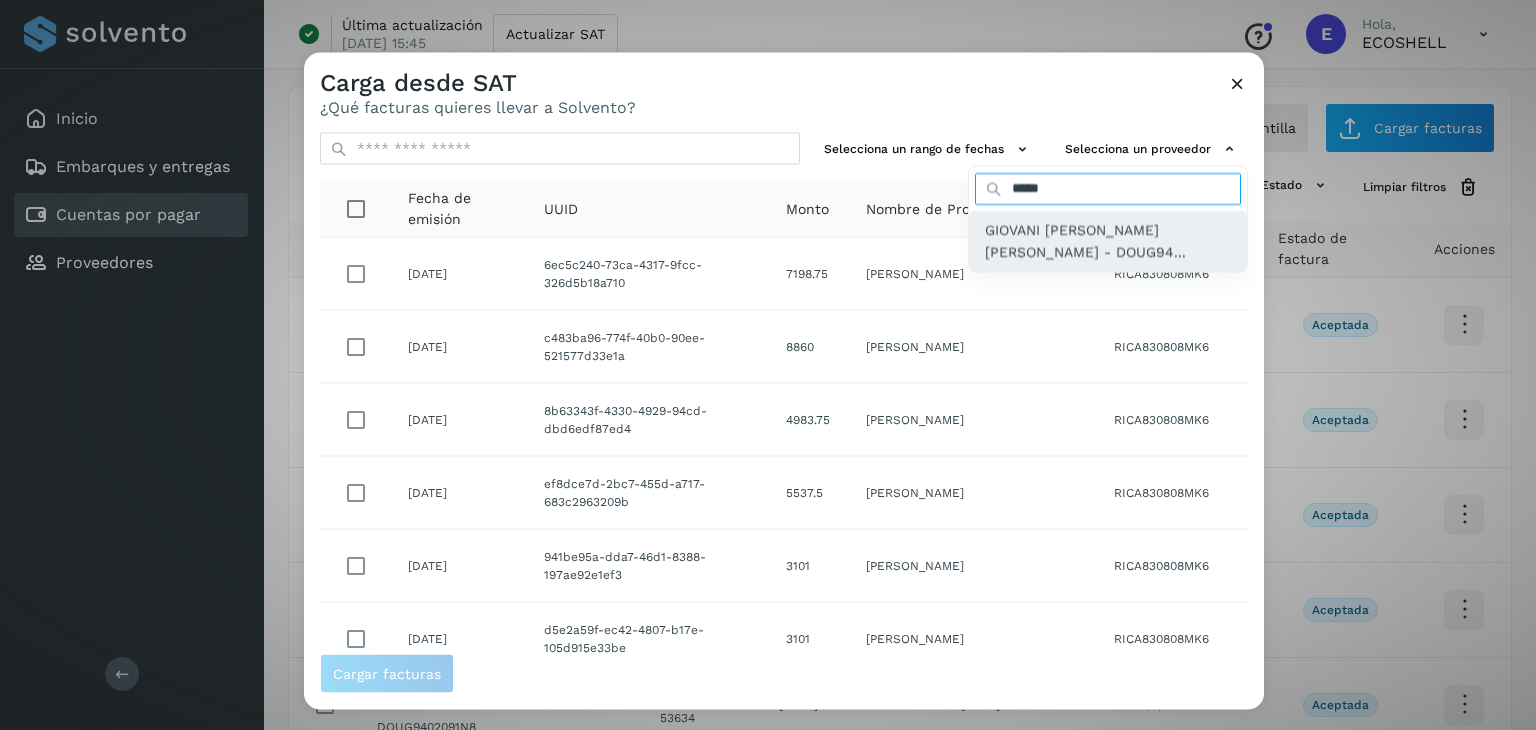 type on "*****" 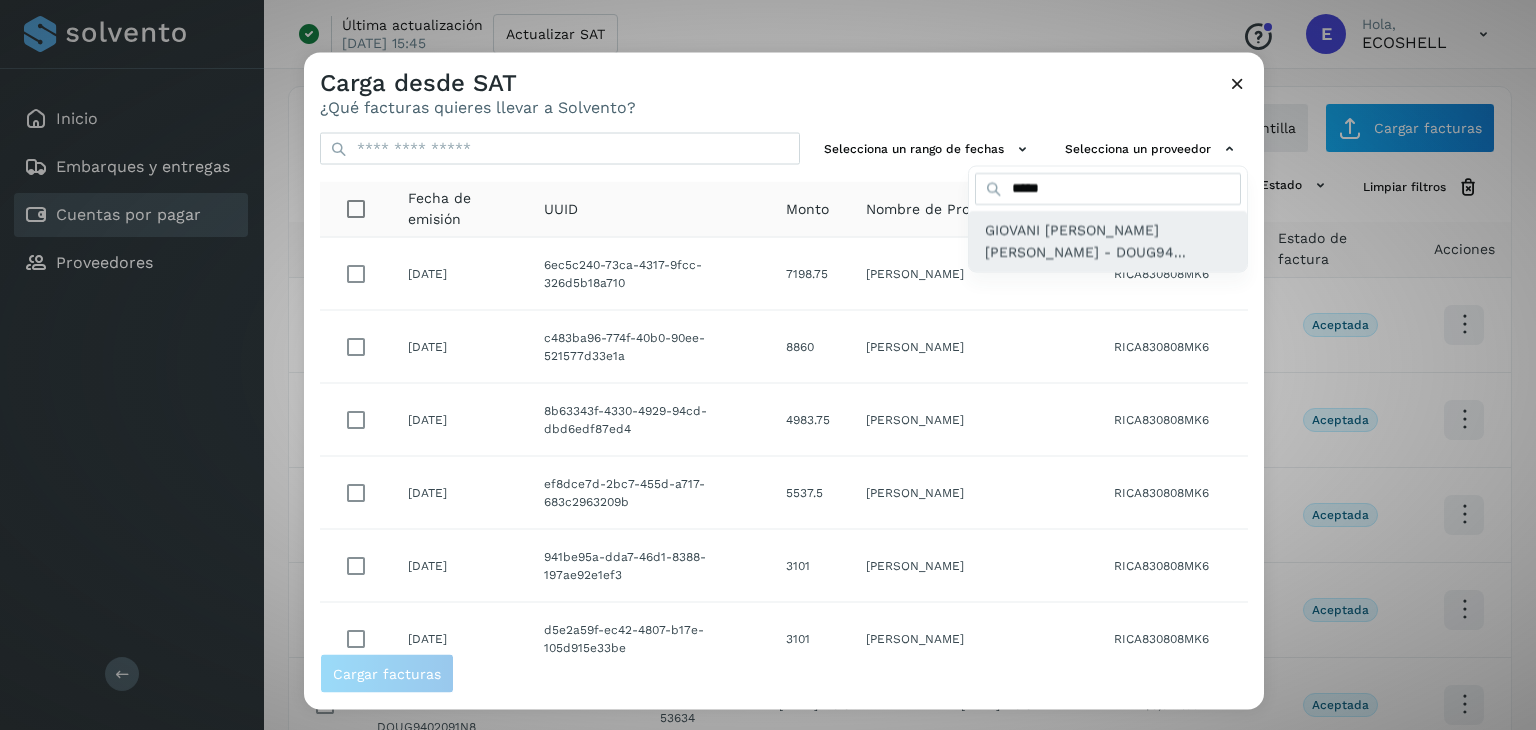 click on "GIOVANI [PERSON_NAME] [PERSON_NAME] - DOUG94..." at bounding box center [1108, 240] 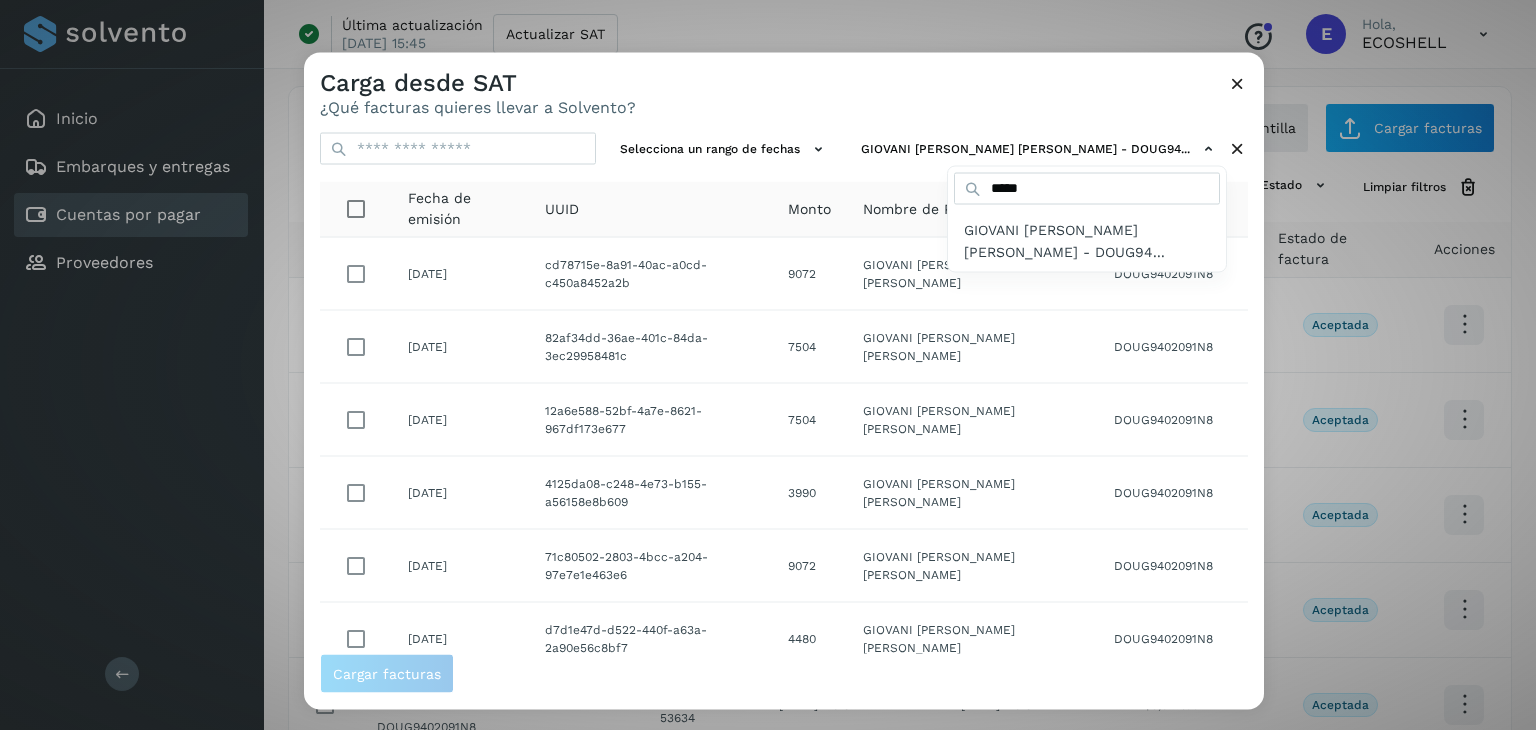 drag, startPoint x: 1252, startPoint y: 249, endPoint x: 1258, endPoint y: 420, distance: 171.10522 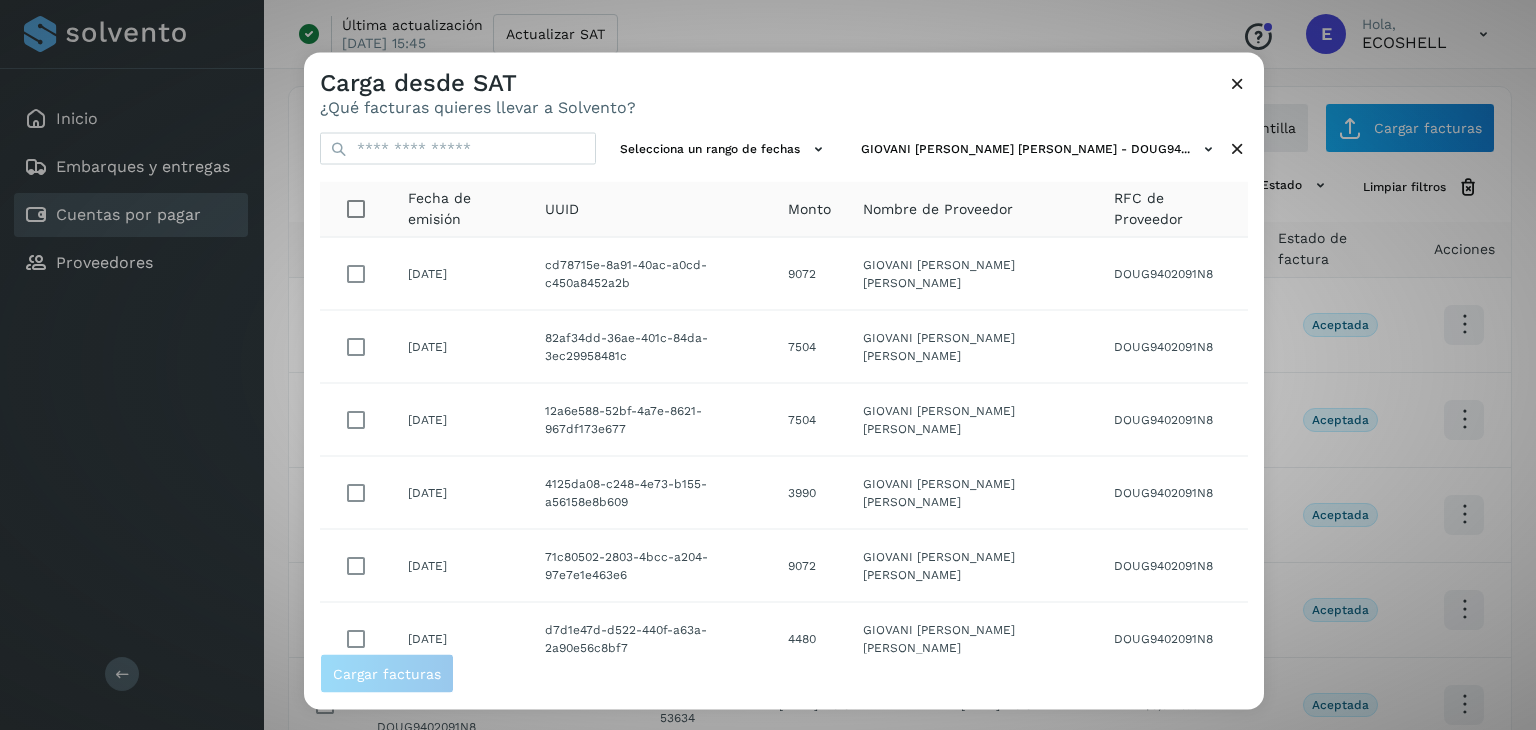drag, startPoint x: 1258, startPoint y: 420, endPoint x: 1257, endPoint y: 552, distance: 132.00378 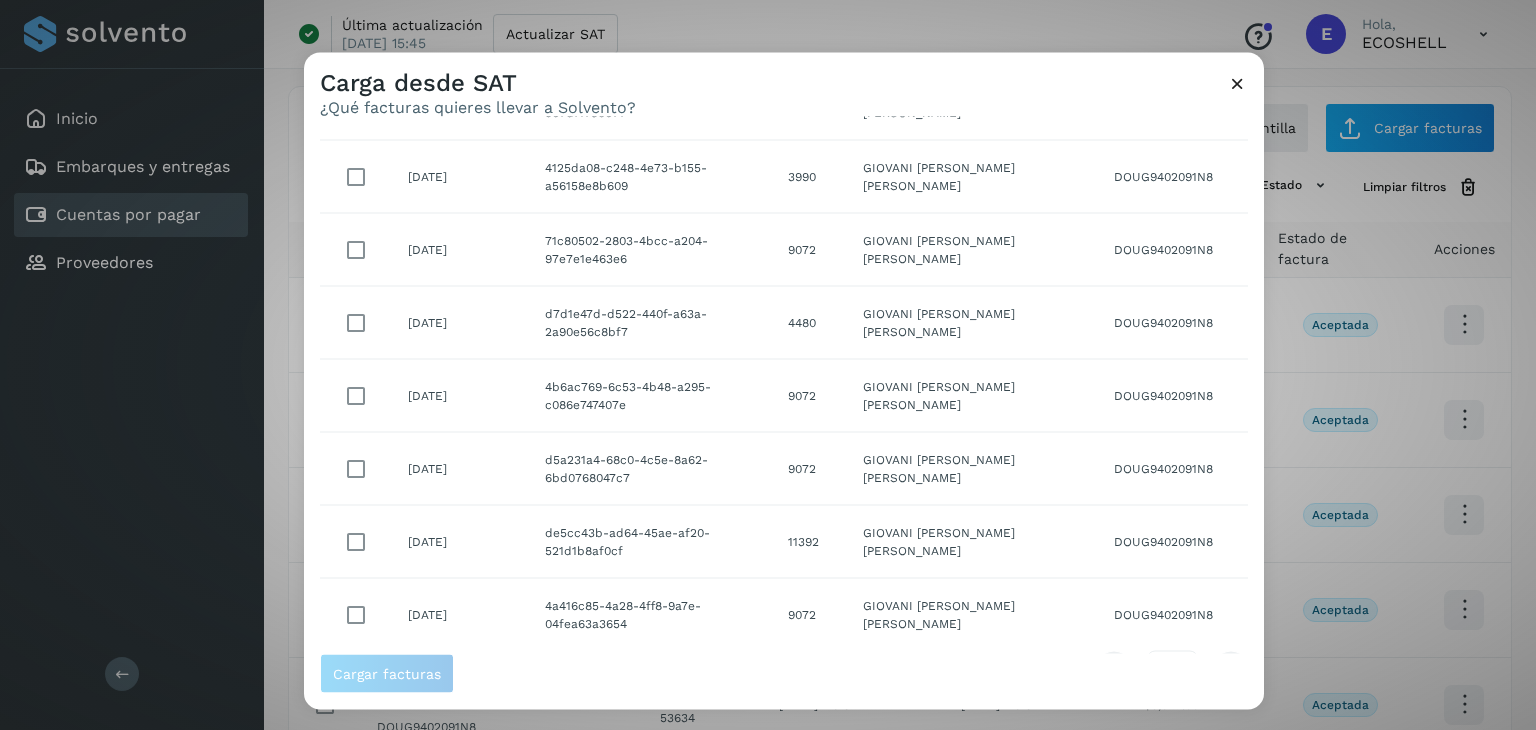 scroll, scrollTop: 365, scrollLeft: 0, axis: vertical 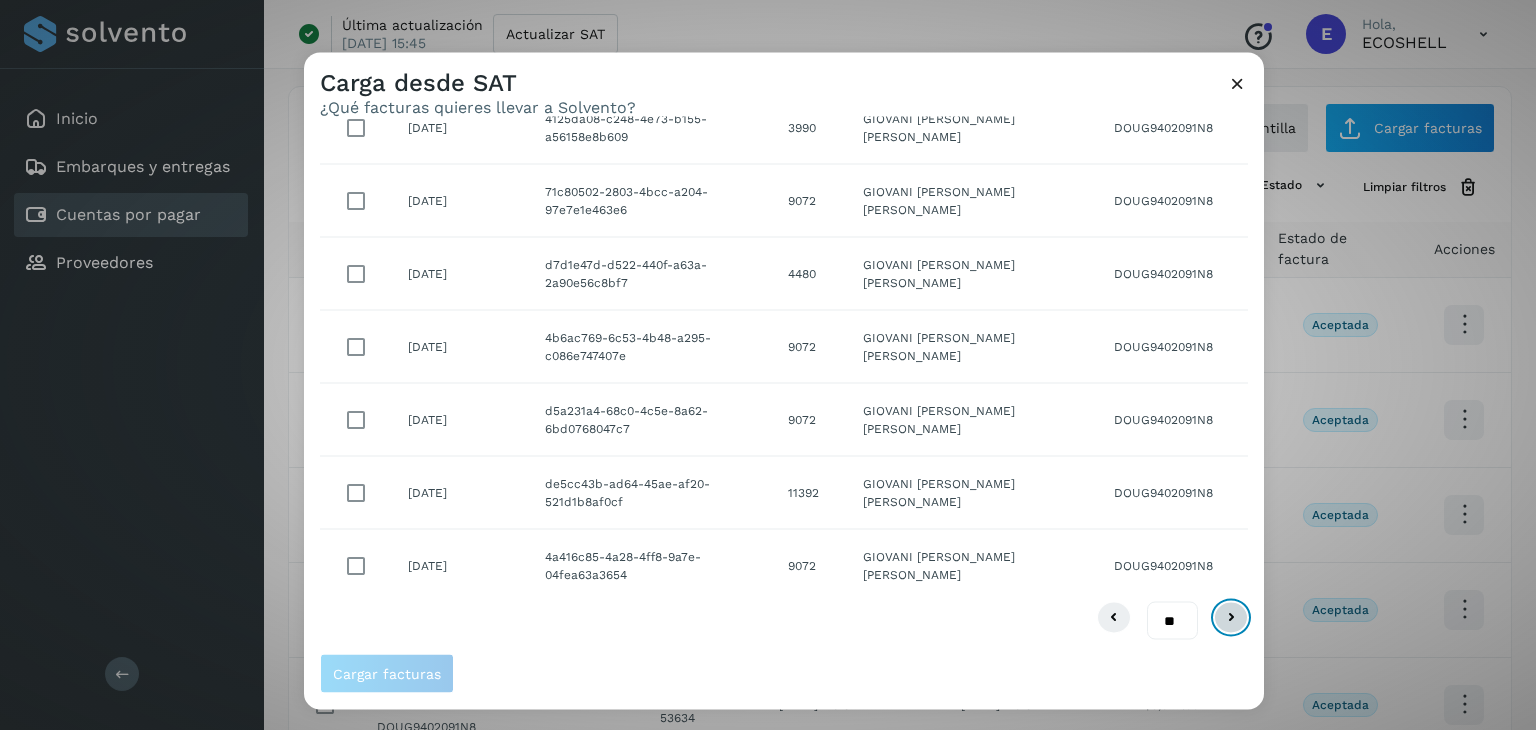 click at bounding box center [1231, 617] 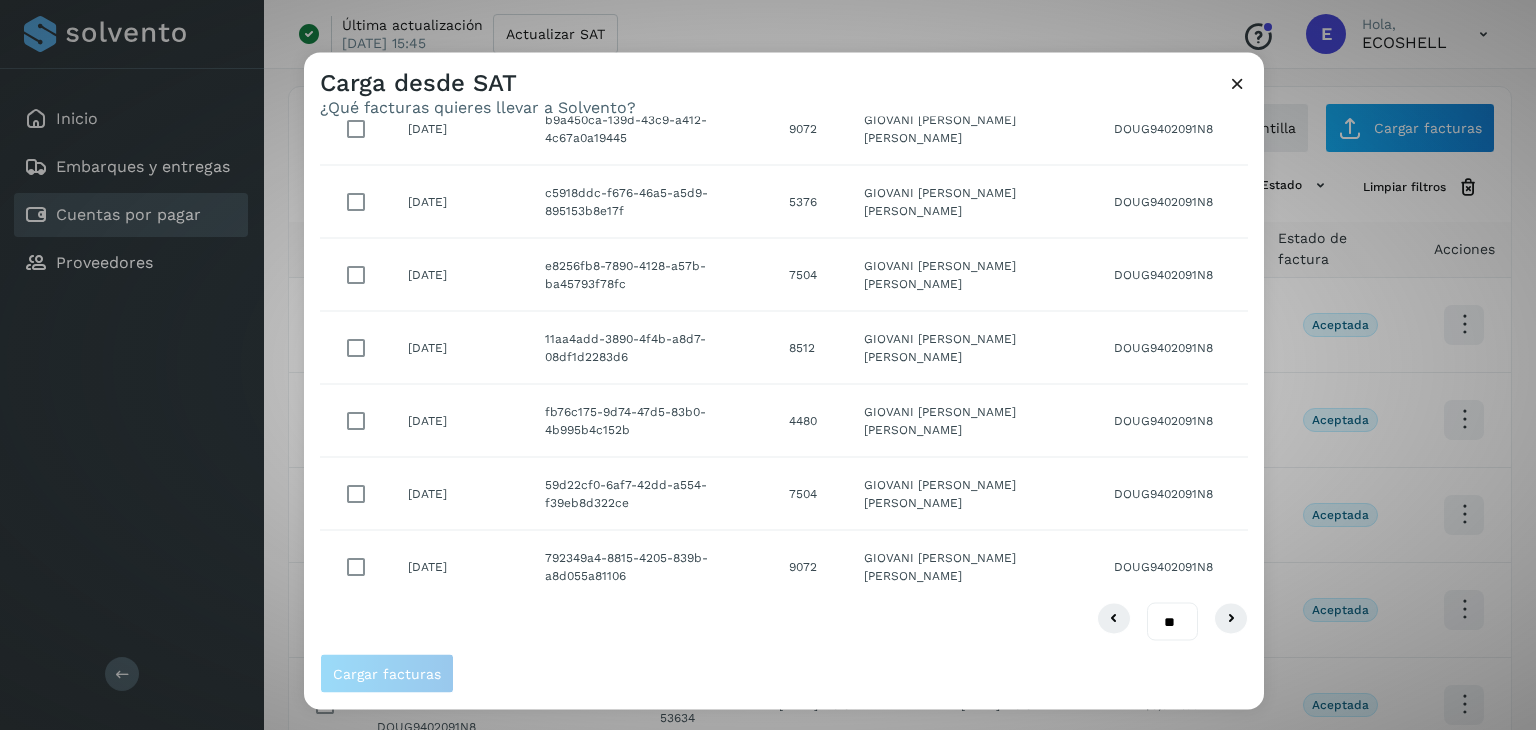 scroll, scrollTop: 365, scrollLeft: 0, axis: vertical 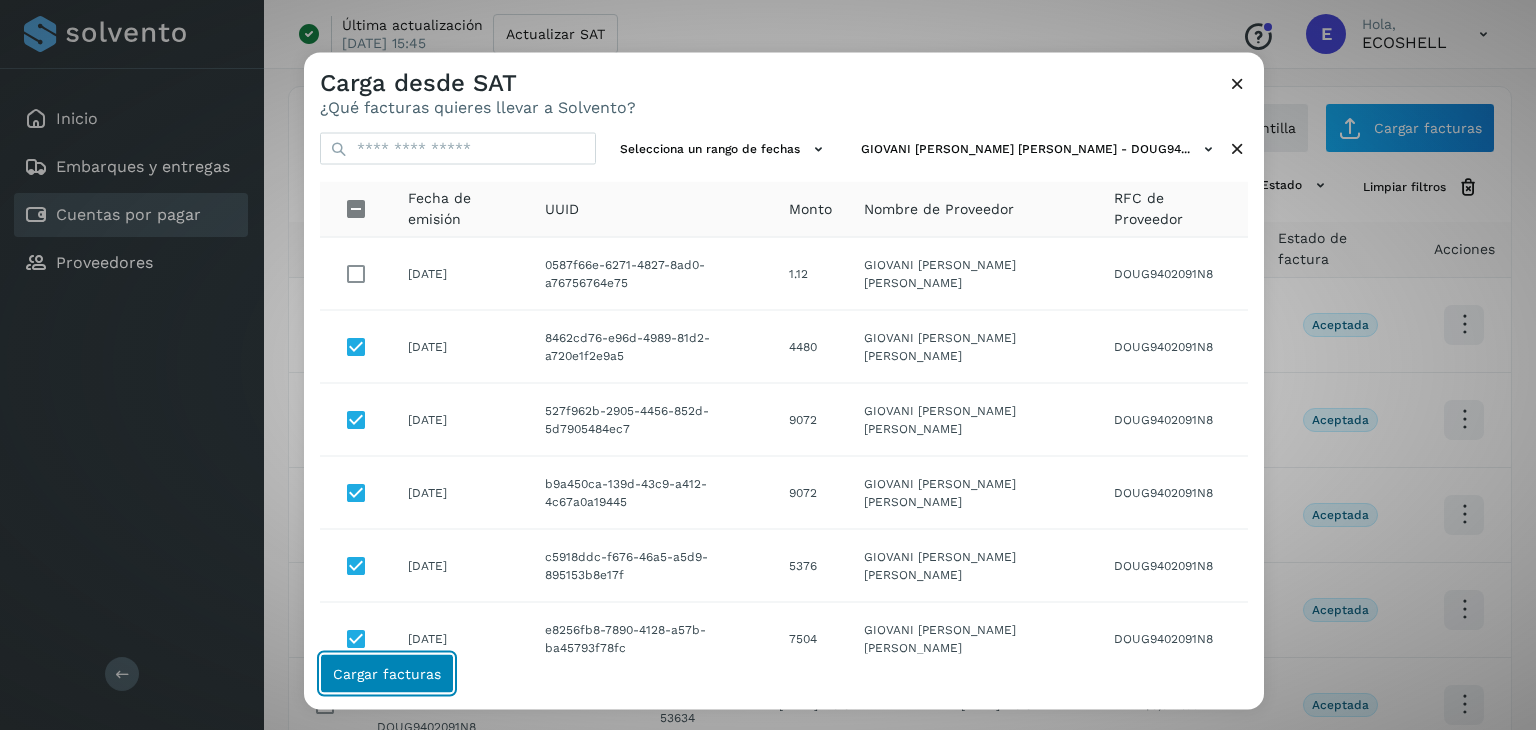 click on "Cargar facturas" at bounding box center [387, 674] 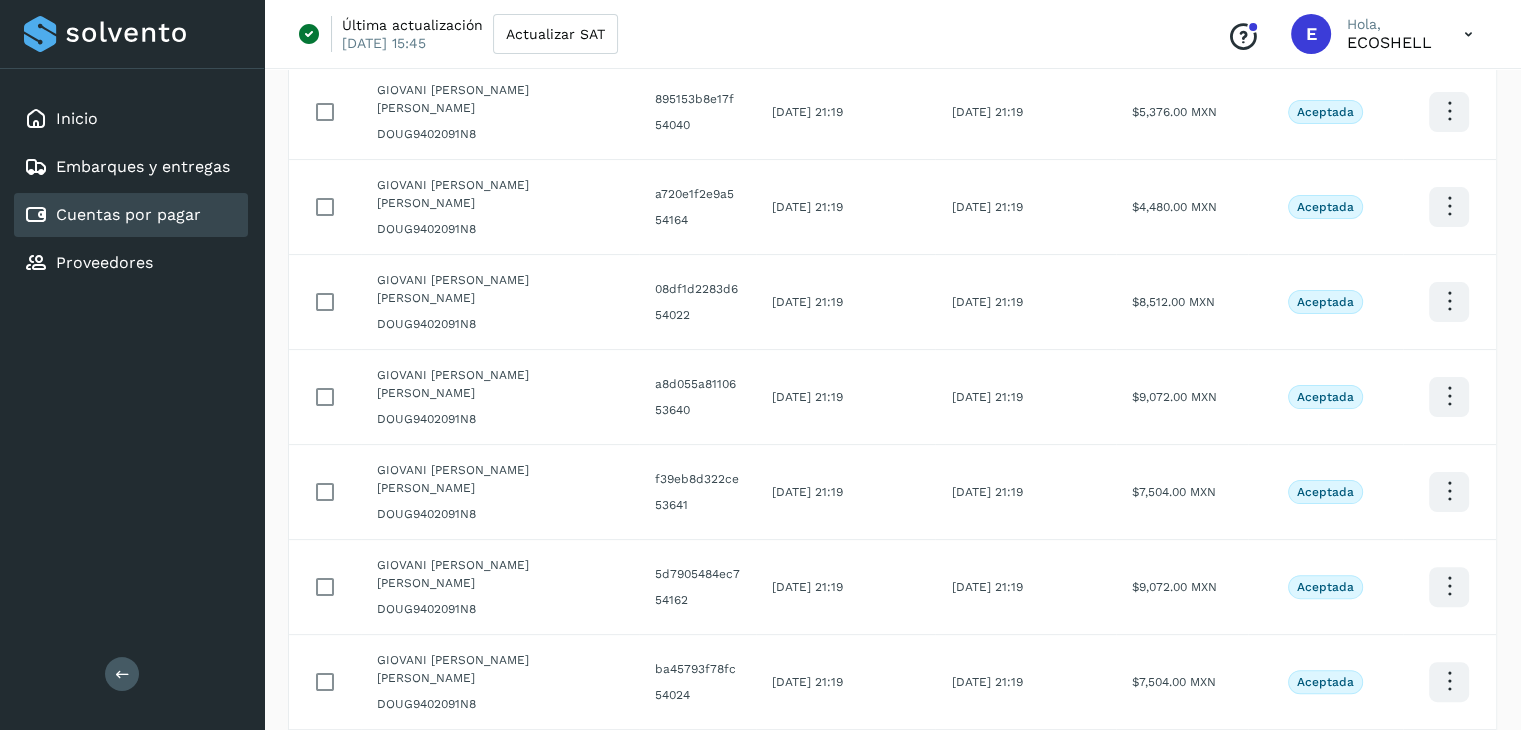scroll, scrollTop: 411, scrollLeft: 0, axis: vertical 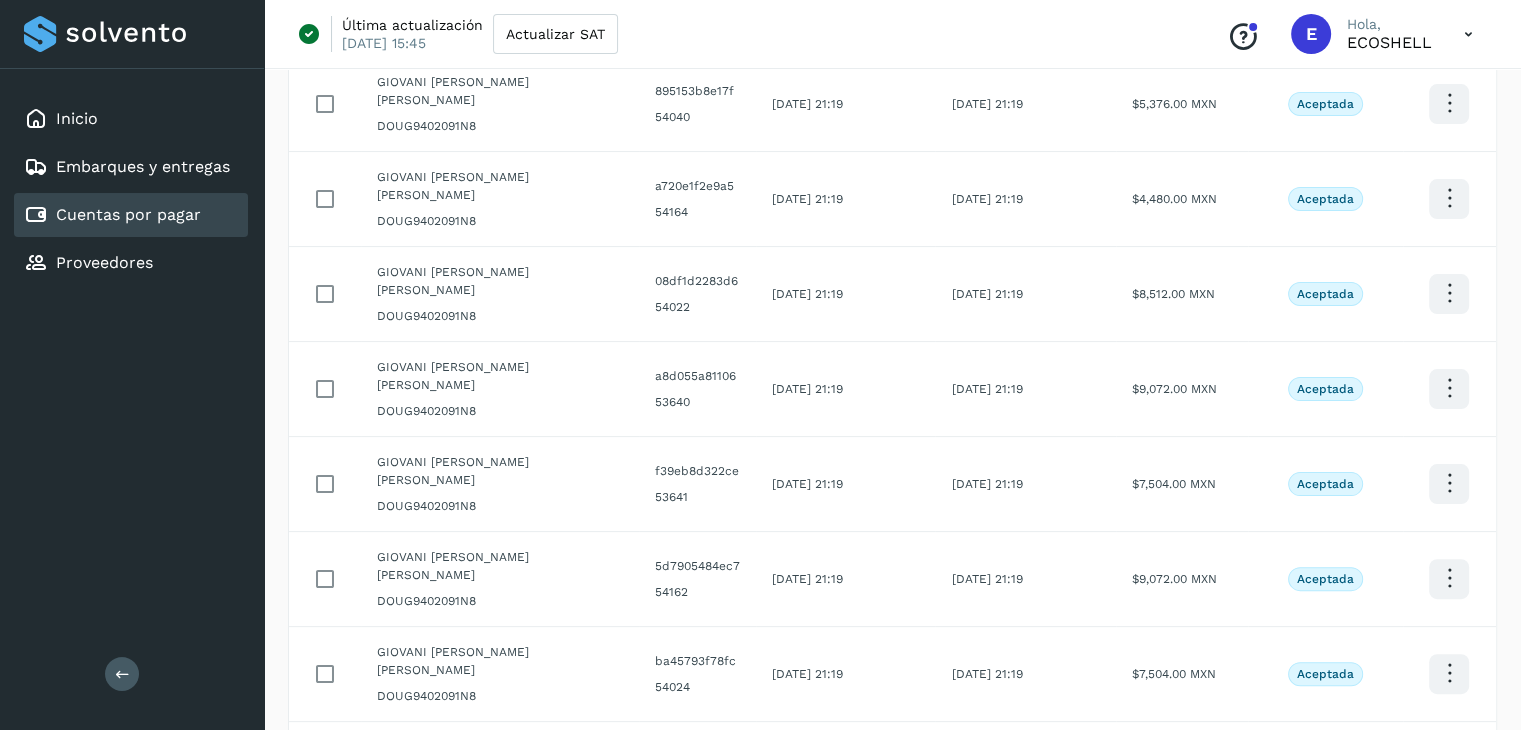 click at bounding box center (1277, 852) 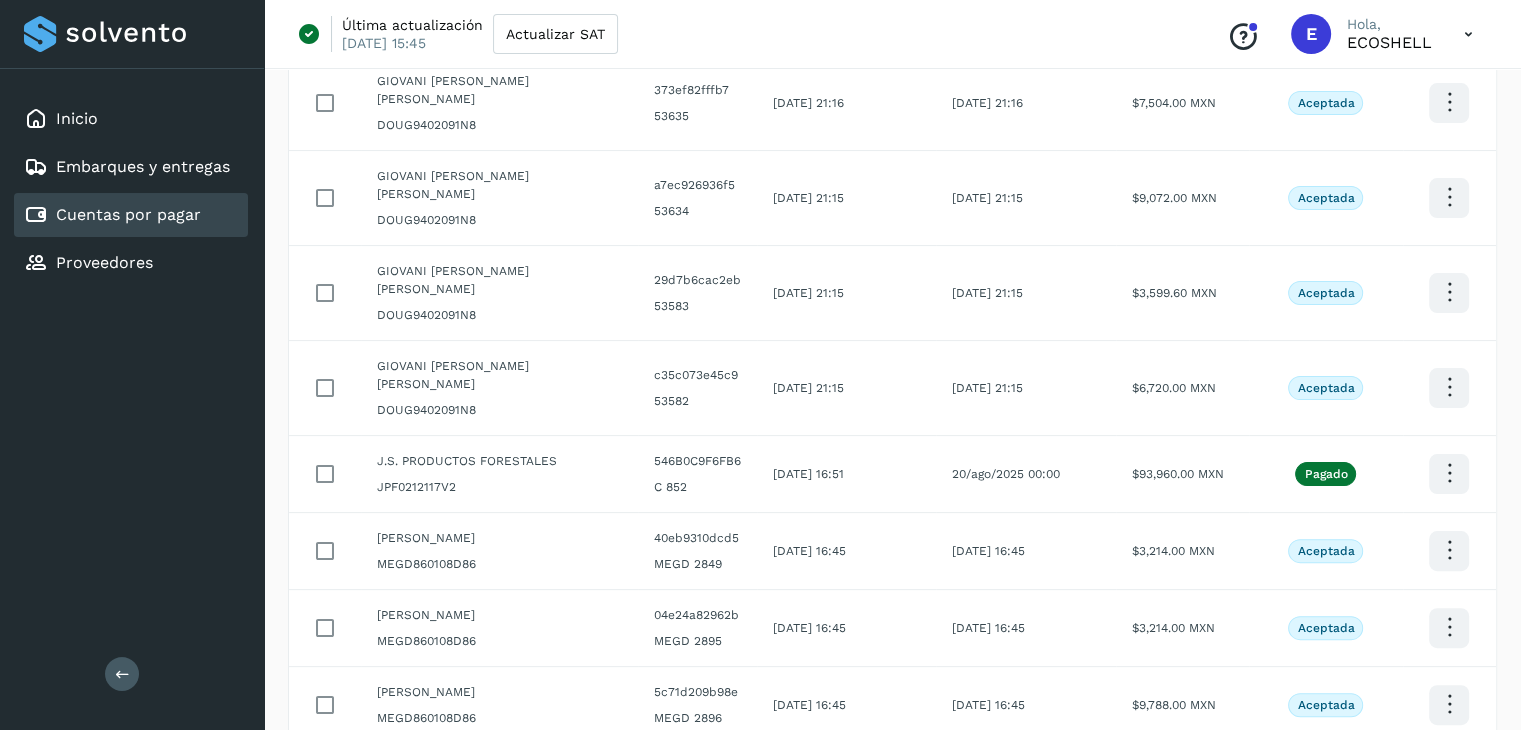scroll, scrollTop: 411, scrollLeft: 0, axis: vertical 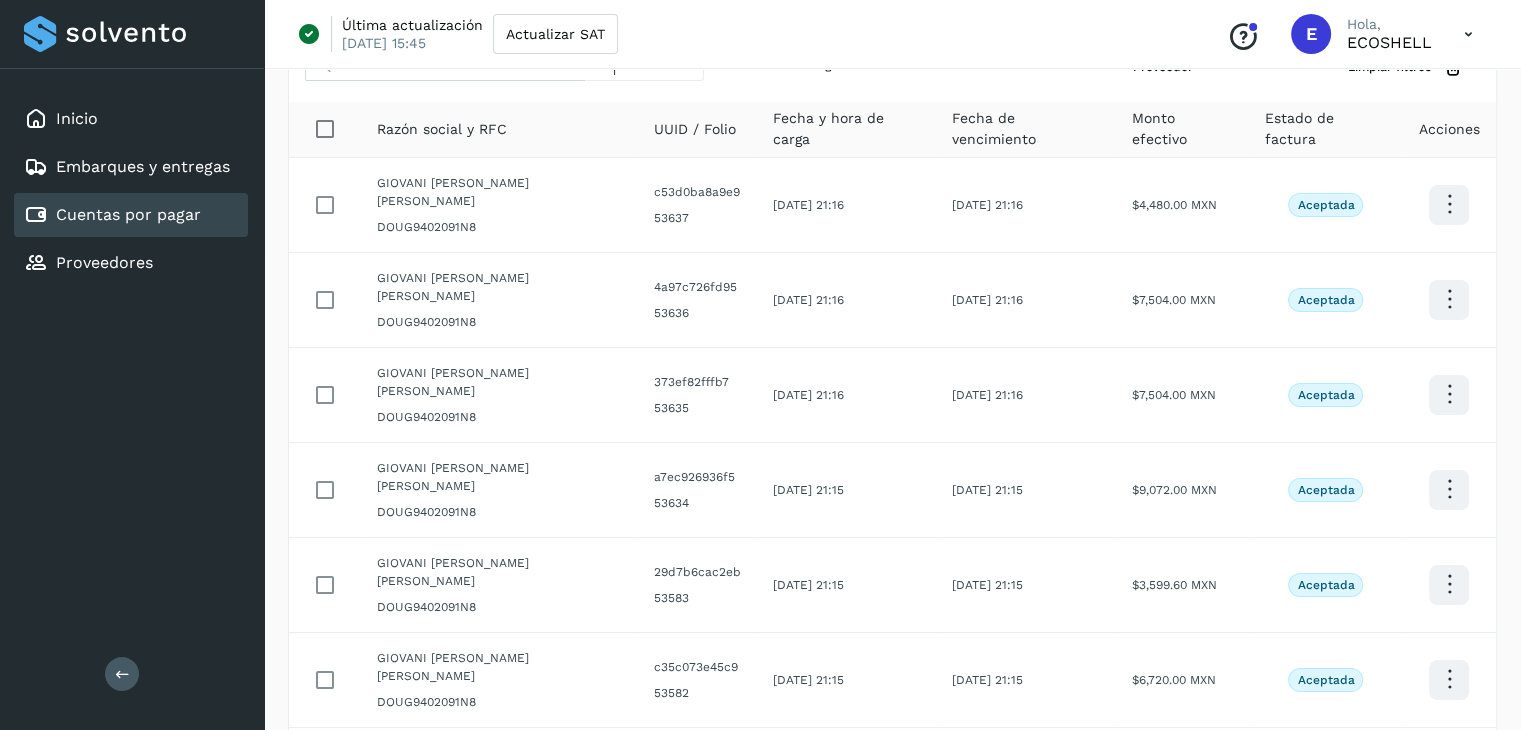 type 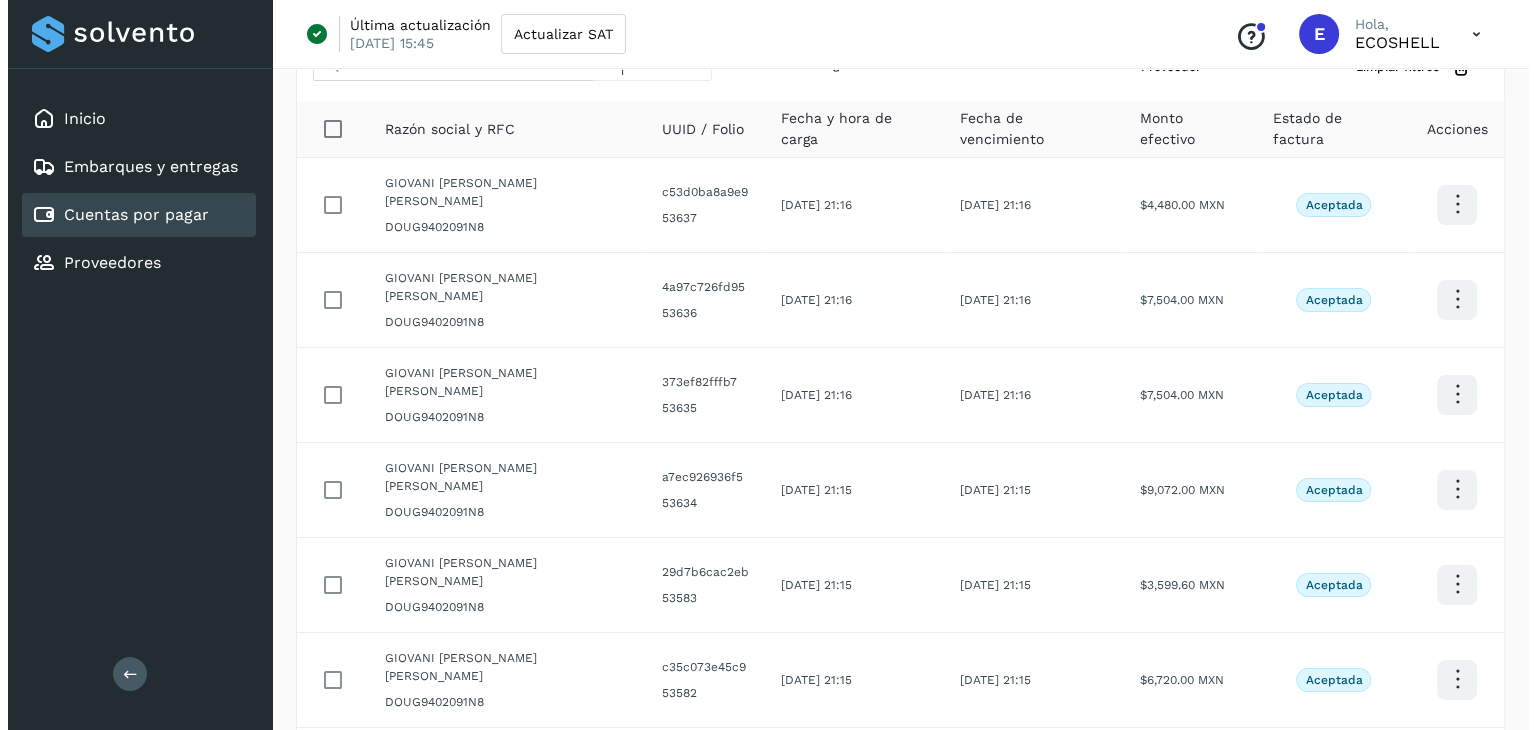 scroll, scrollTop: 0, scrollLeft: 0, axis: both 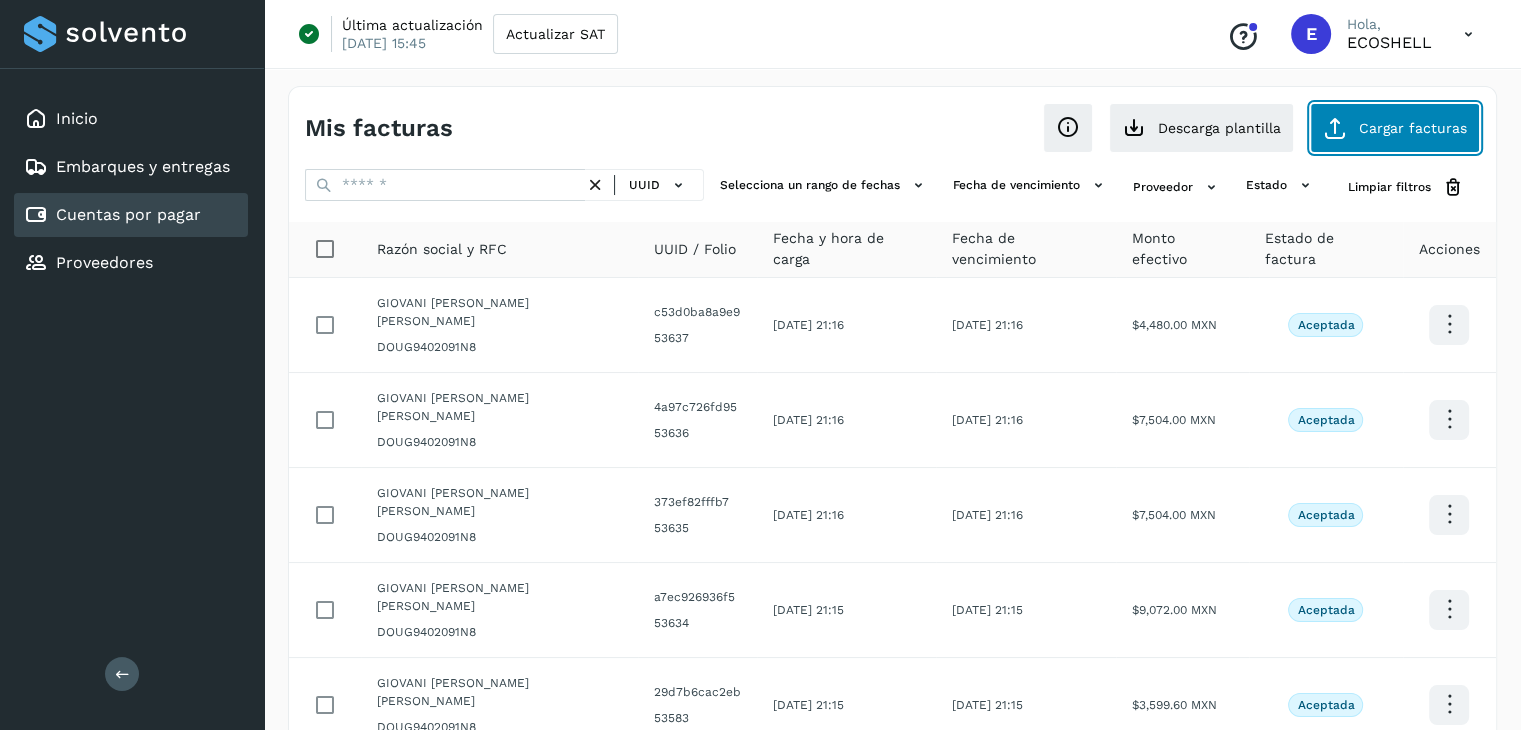 click on "Cargar facturas" 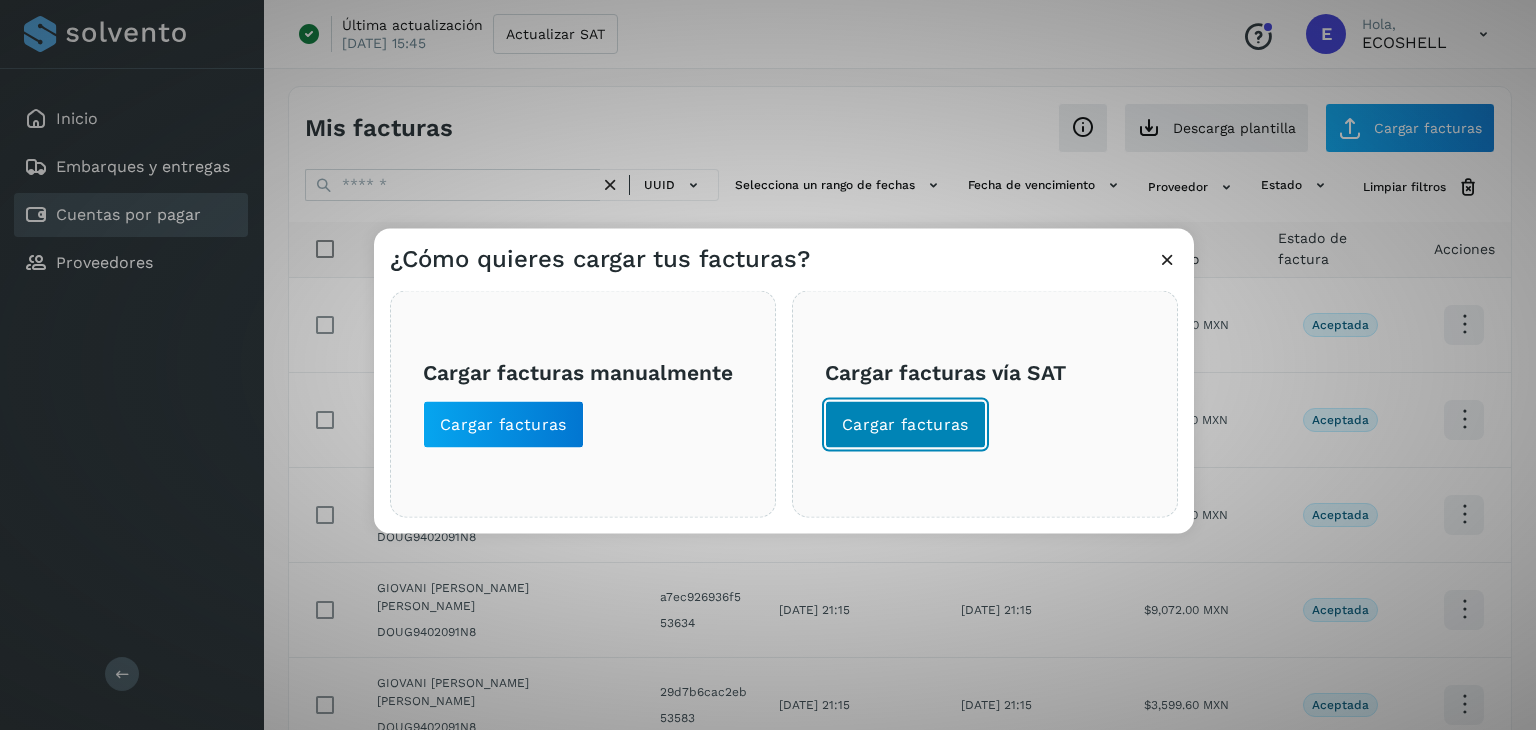 click on "Cargar facturas" 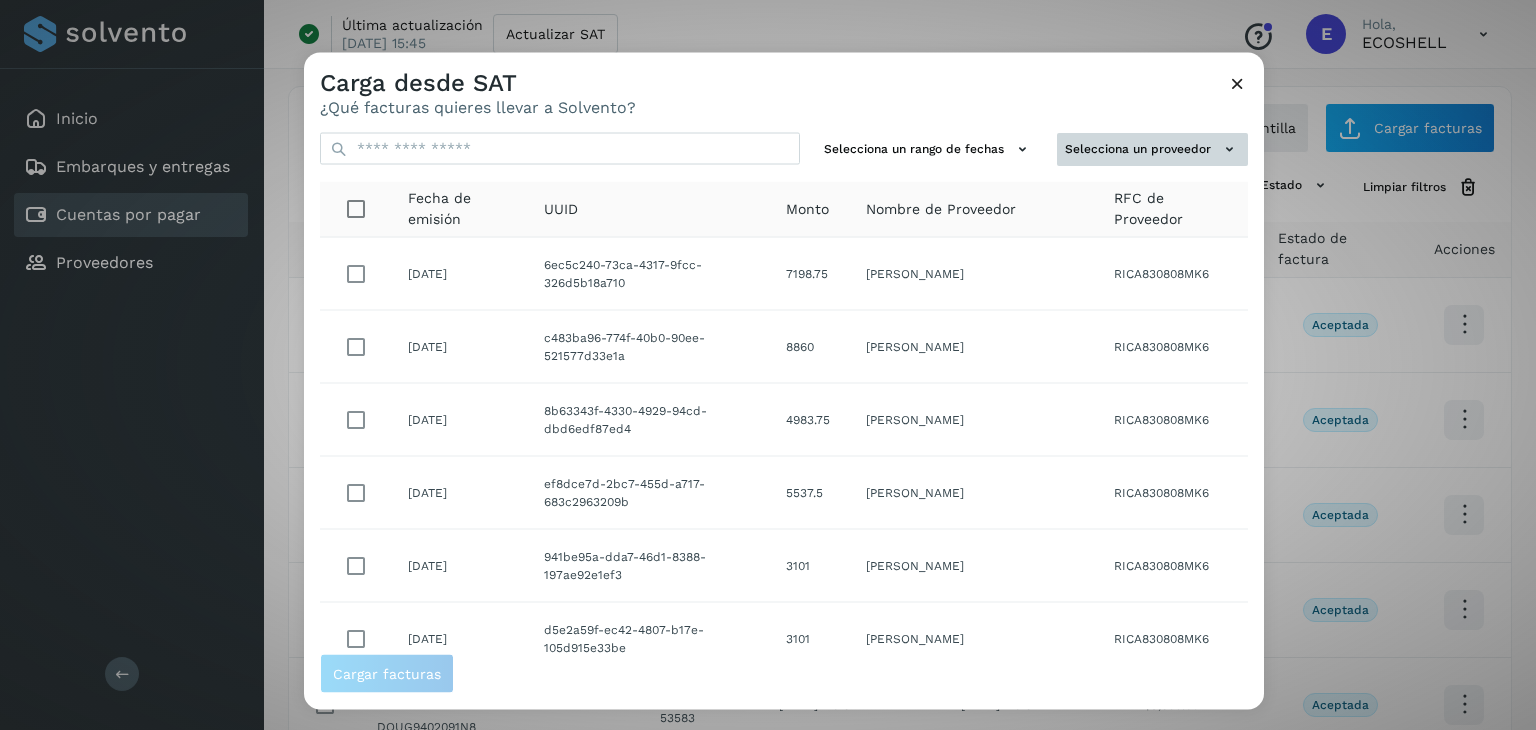 click on "Selecciona un proveedor" at bounding box center (1152, 149) 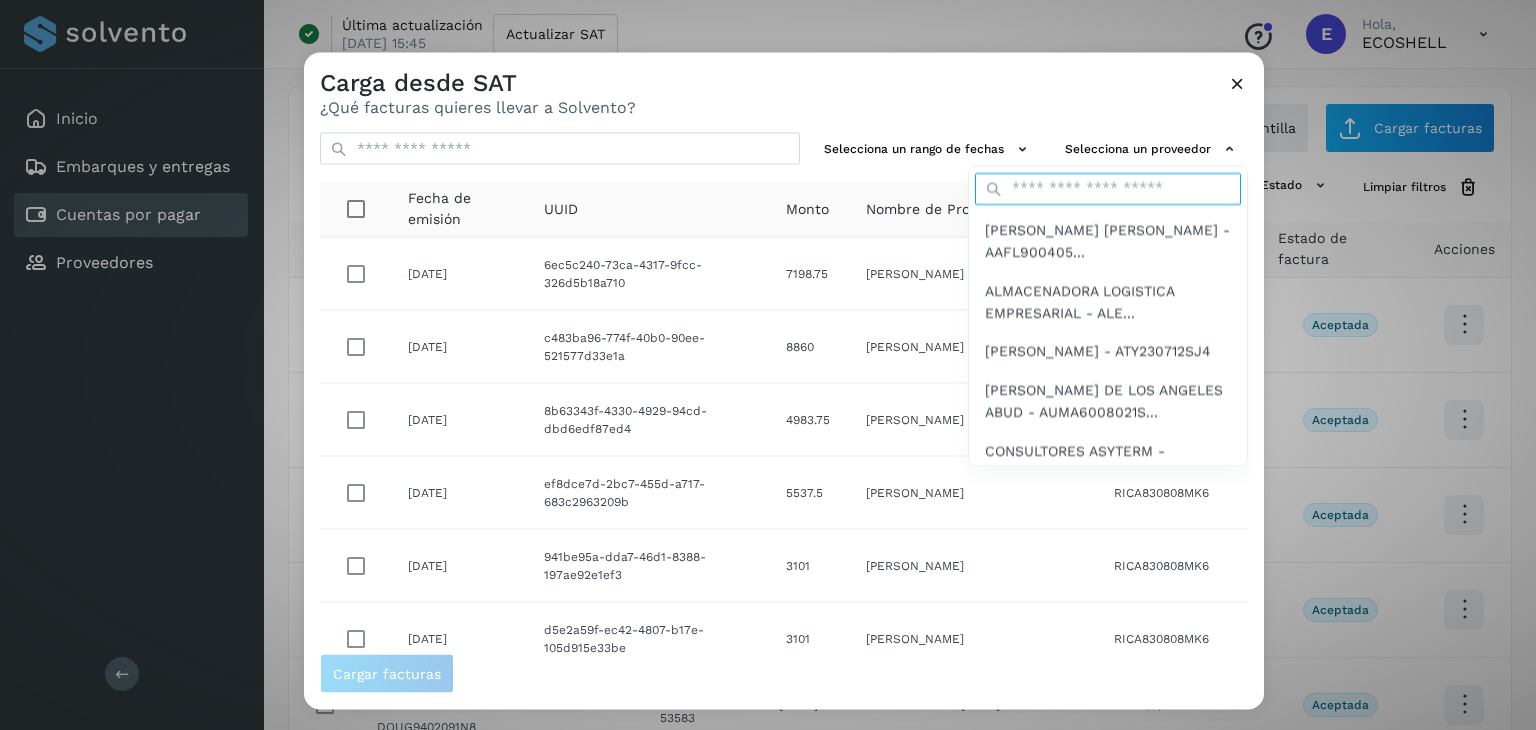 click at bounding box center (1108, 188) 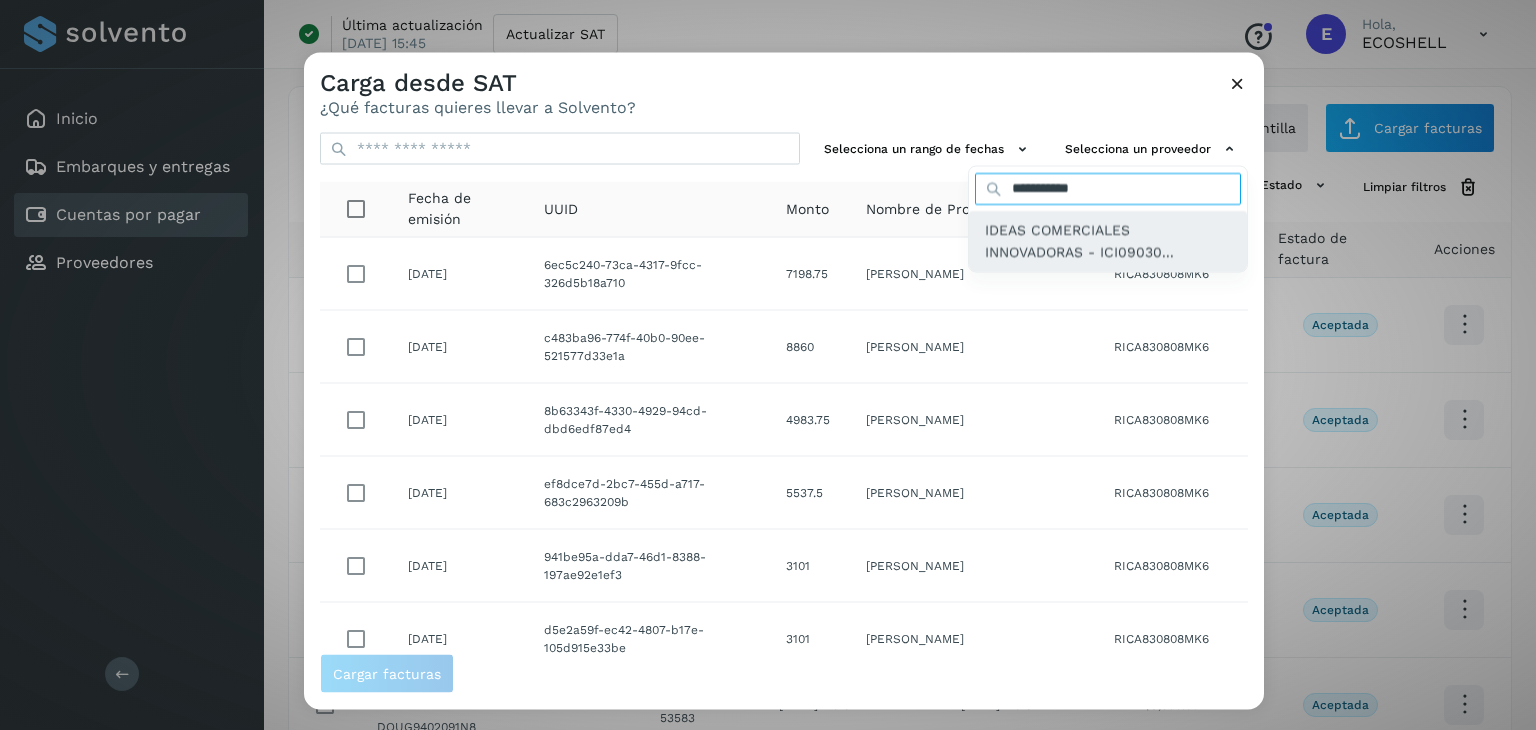 type on "**********" 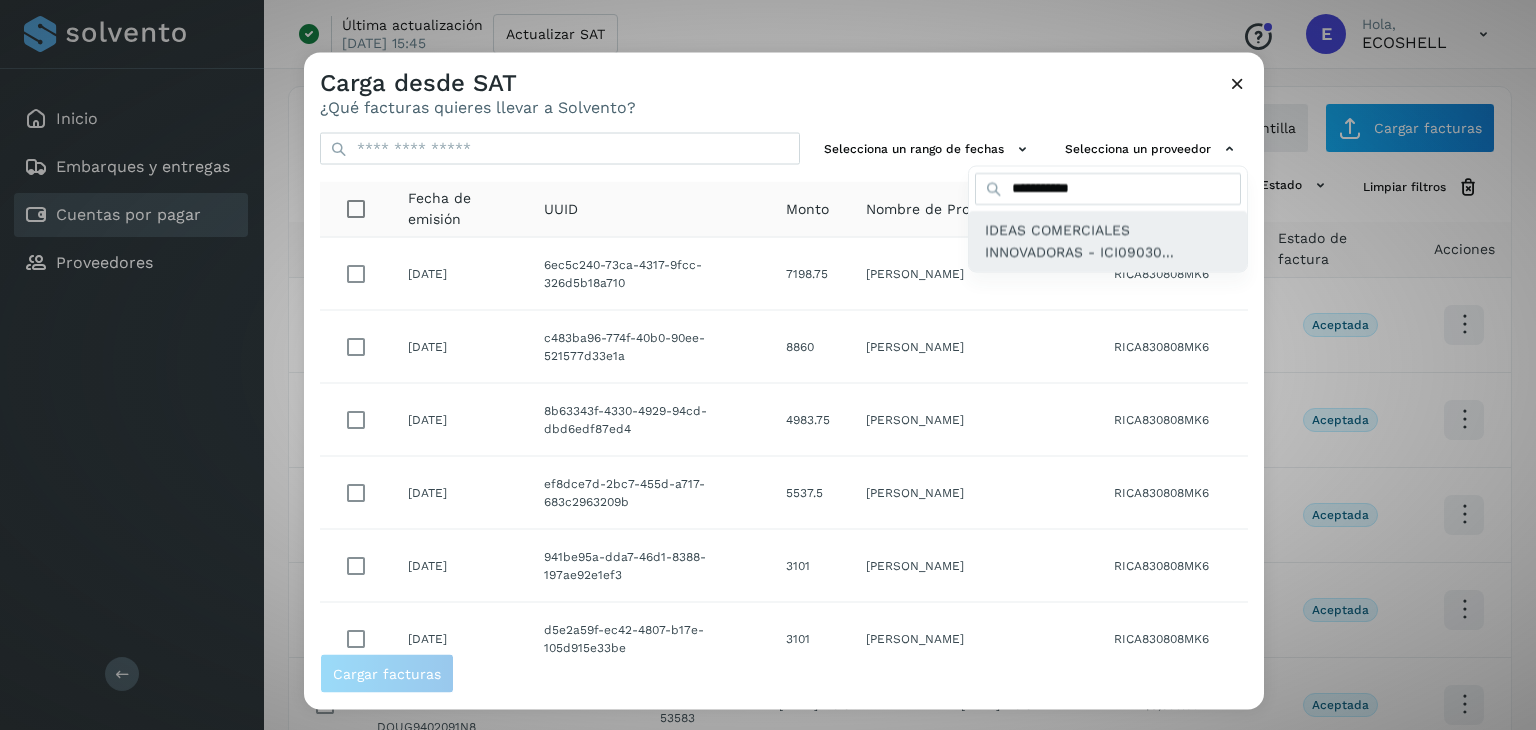 click on "IDEAS COMERCIALES INNOVADORAS - ICI09030..." at bounding box center [1108, 240] 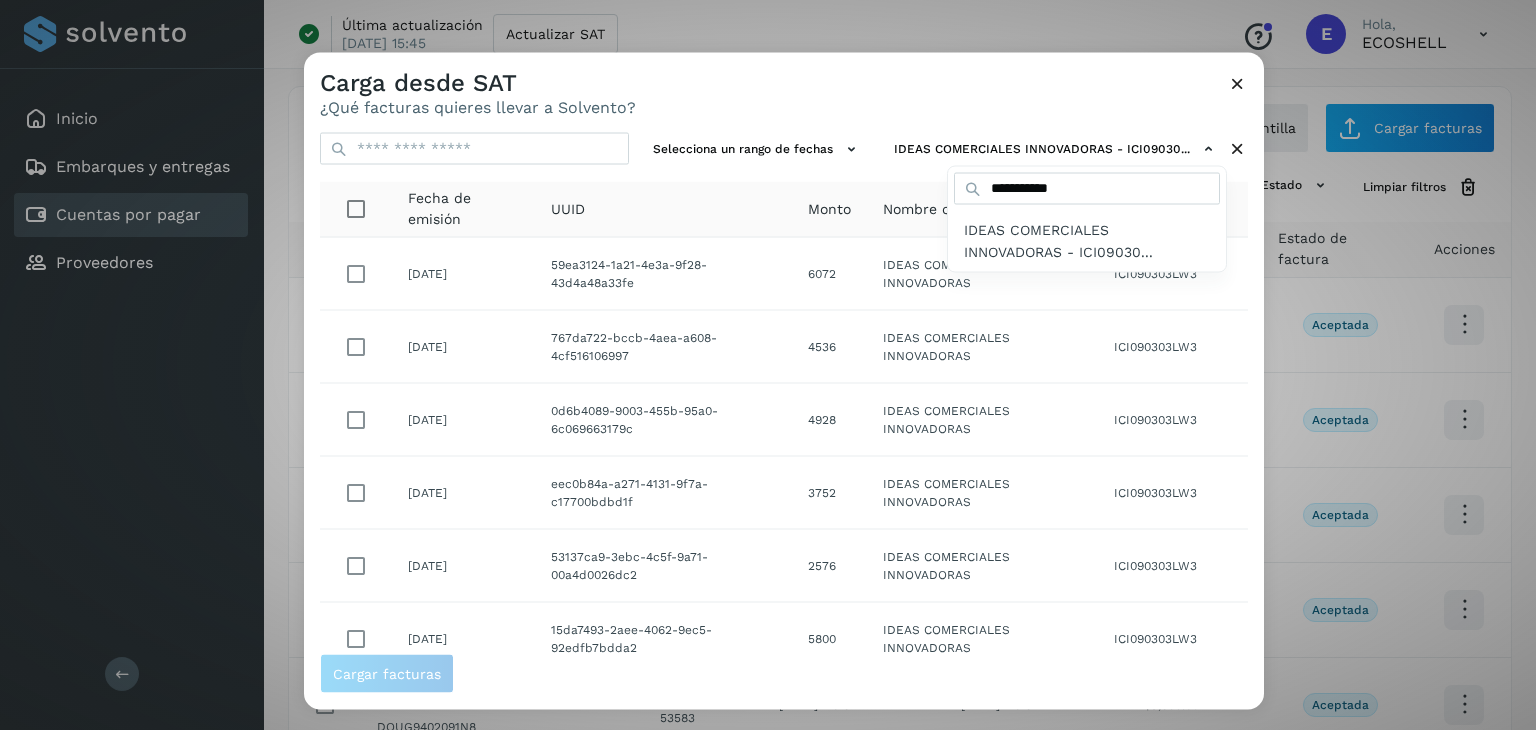 drag, startPoint x: 1260, startPoint y: 321, endPoint x: 1256, endPoint y: 416, distance: 95.084175 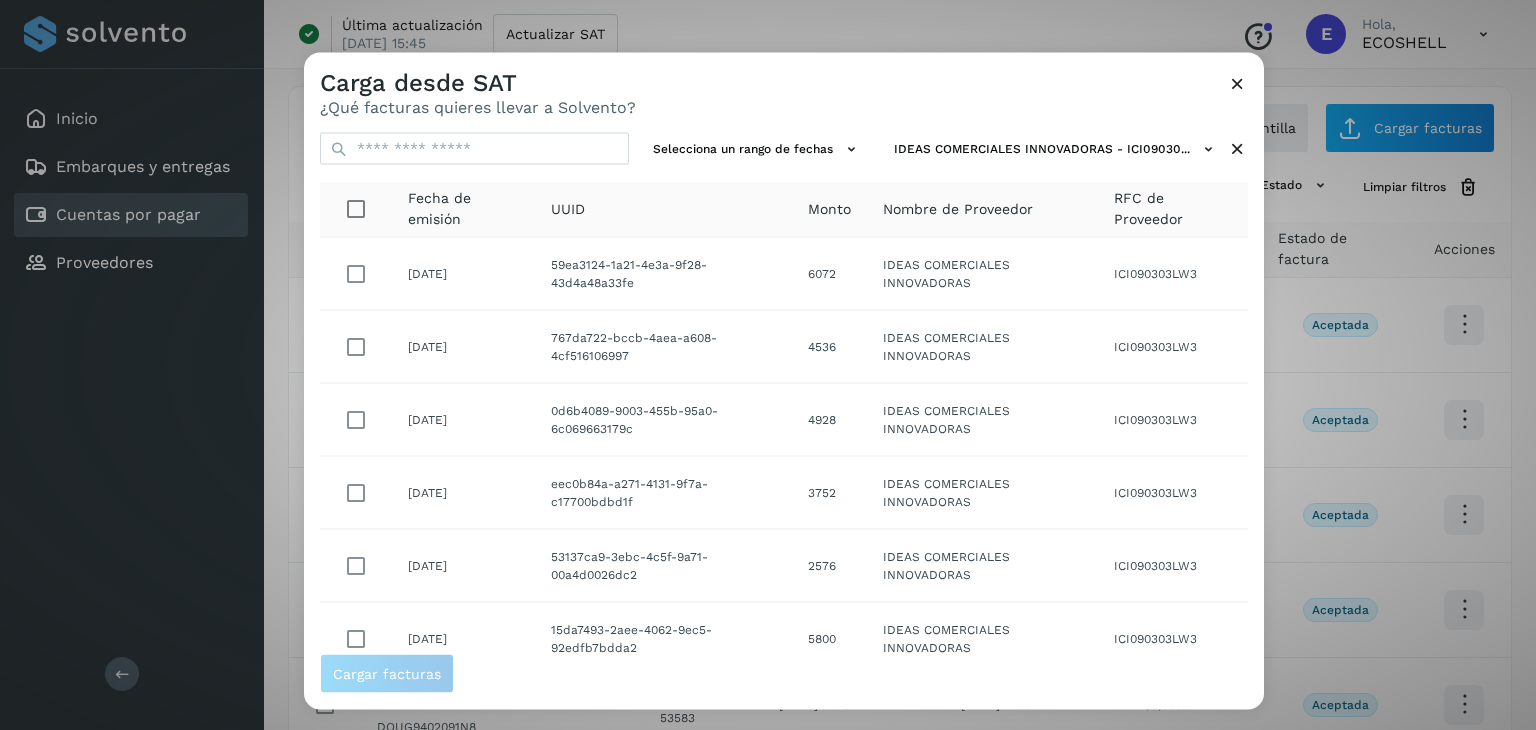 drag, startPoint x: 1256, startPoint y: 416, endPoint x: 1259, endPoint y: 519, distance: 103.04368 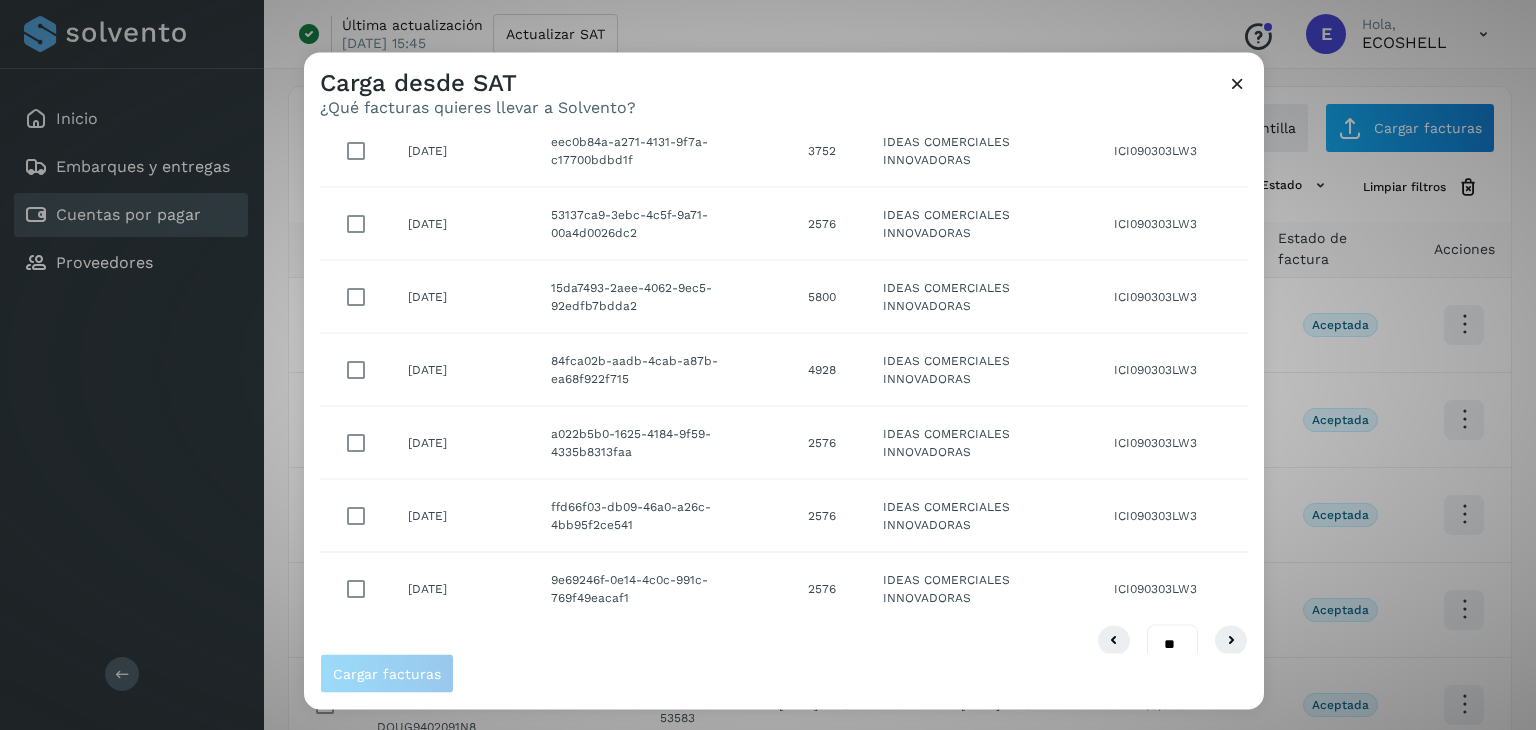 scroll, scrollTop: 365, scrollLeft: 0, axis: vertical 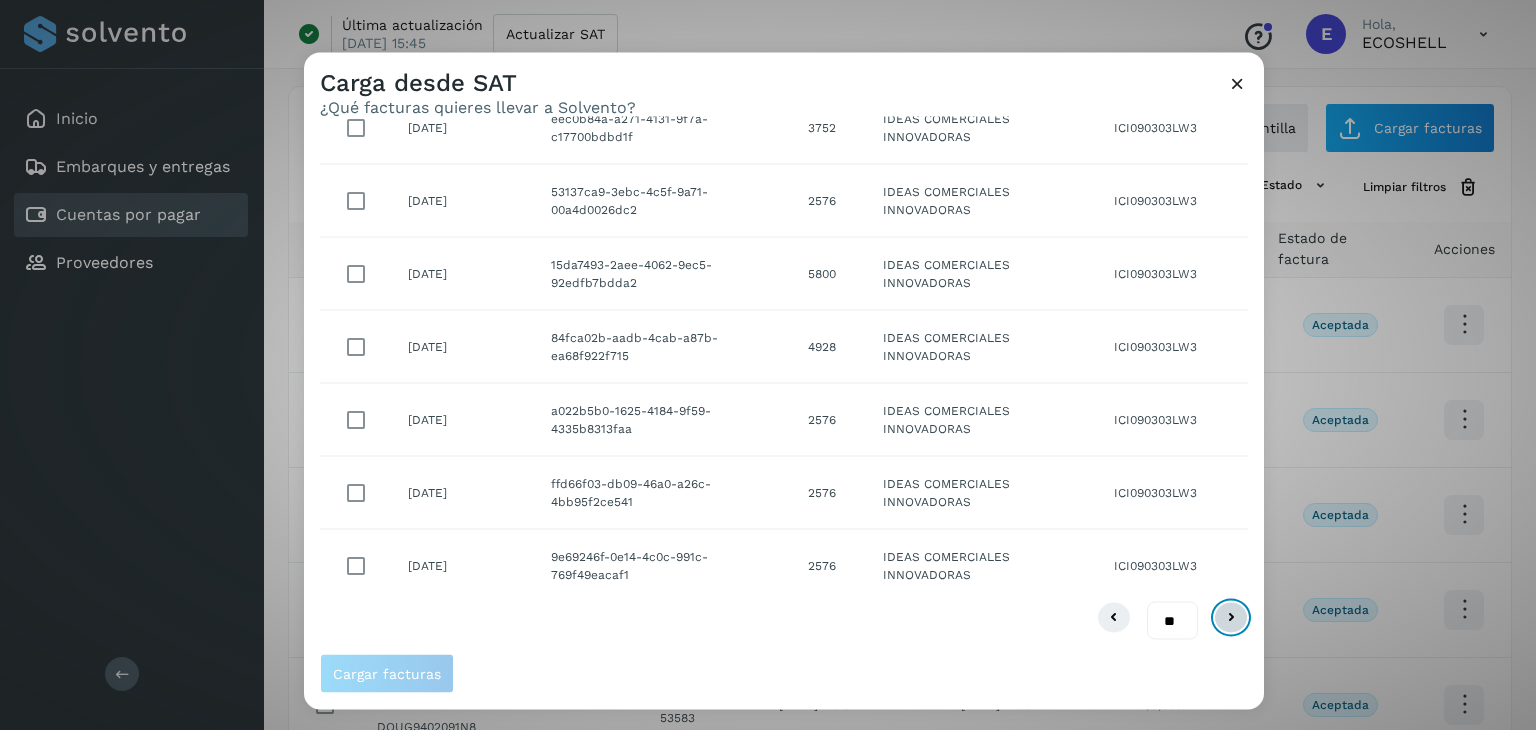 click at bounding box center [1231, 617] 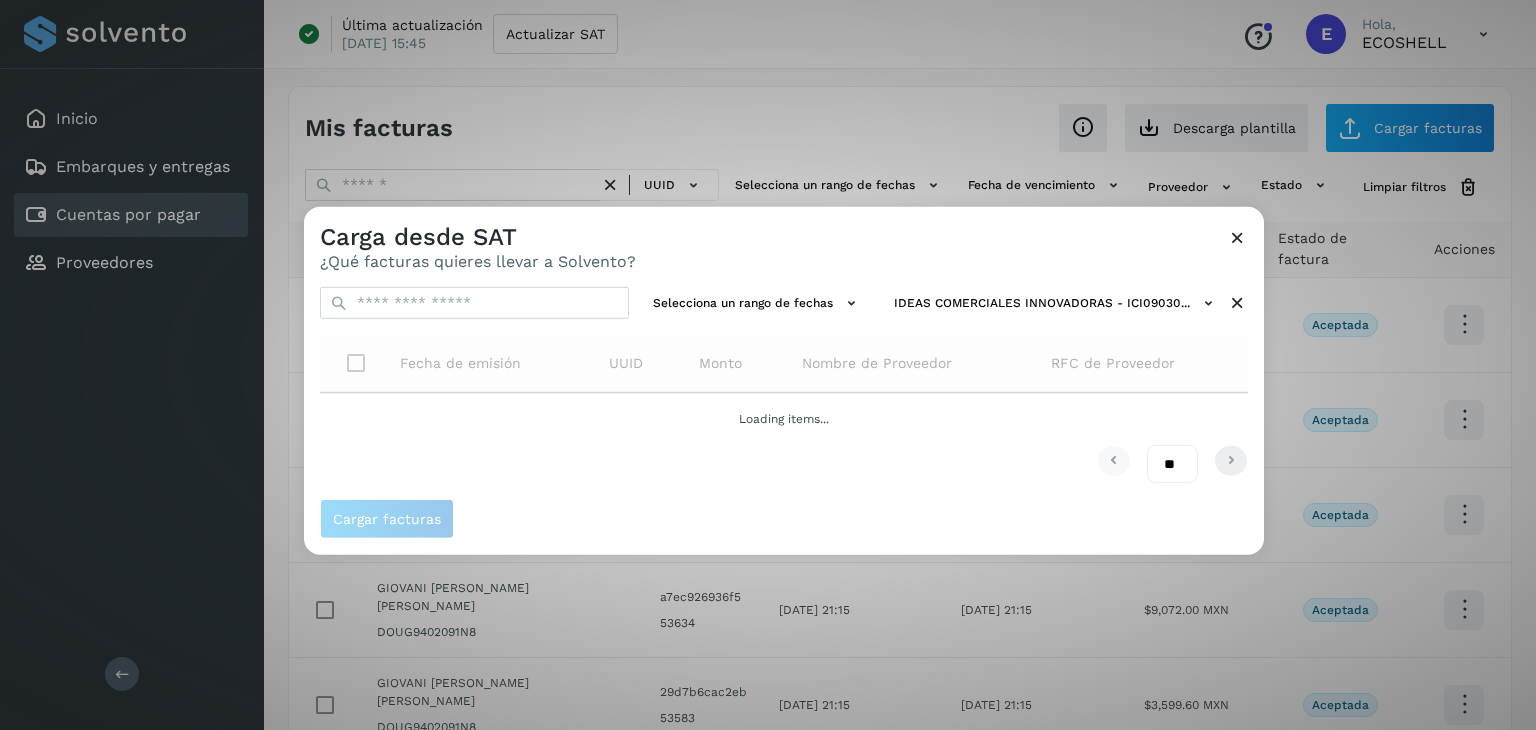 scroll, scrollTop: 0, scrollLeft: 0, axis: both 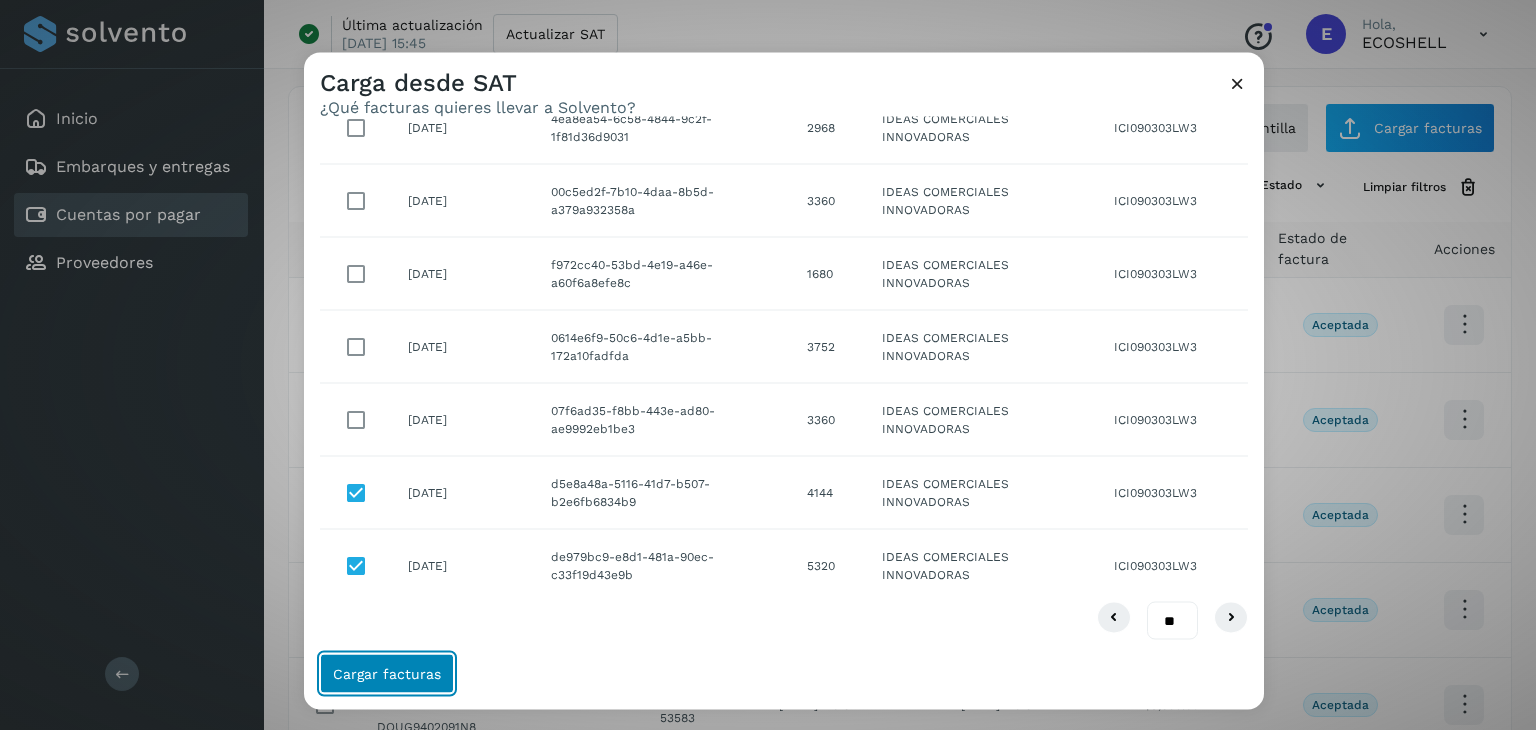 click on "Cargar facturas" at bounding box center (387, 674) 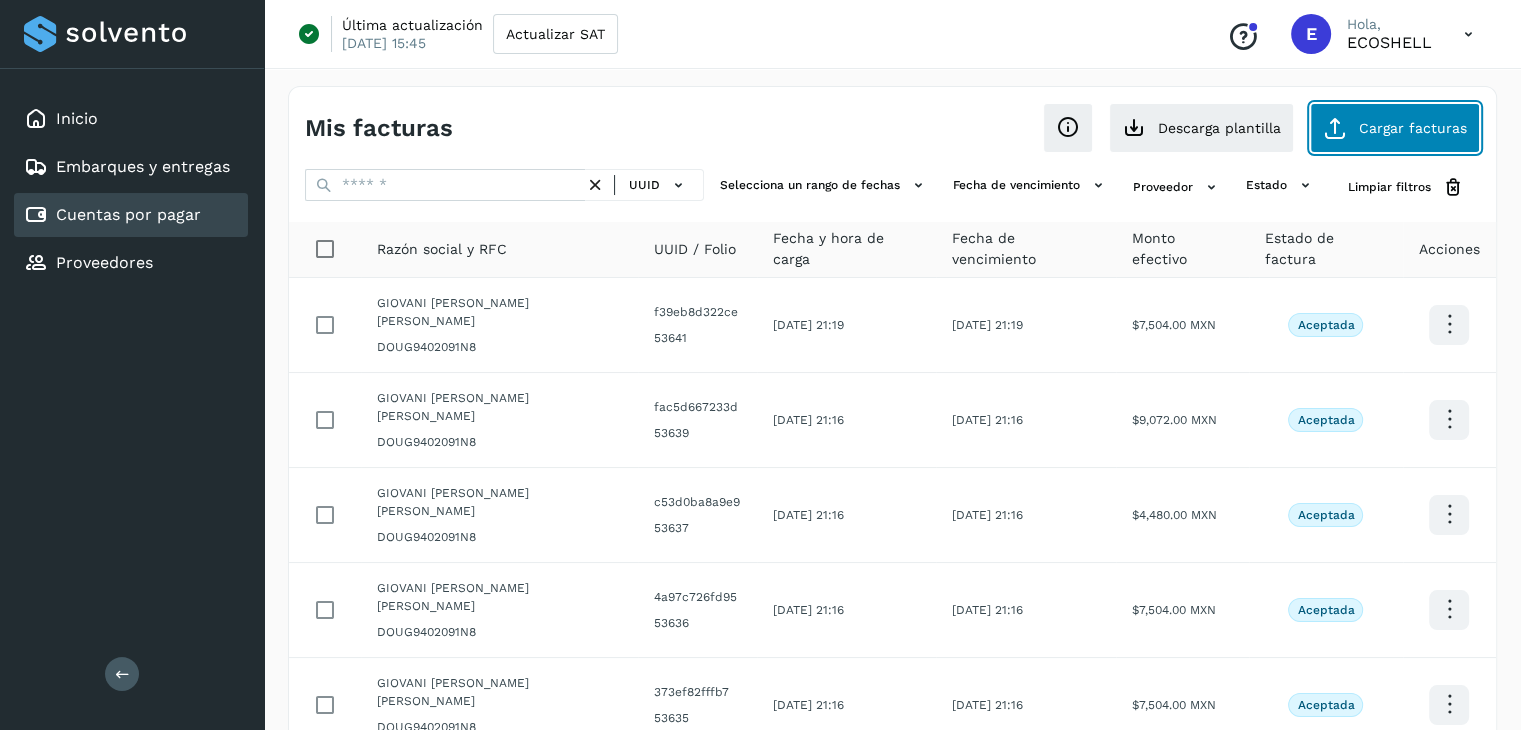 click on "Cargar facturas" 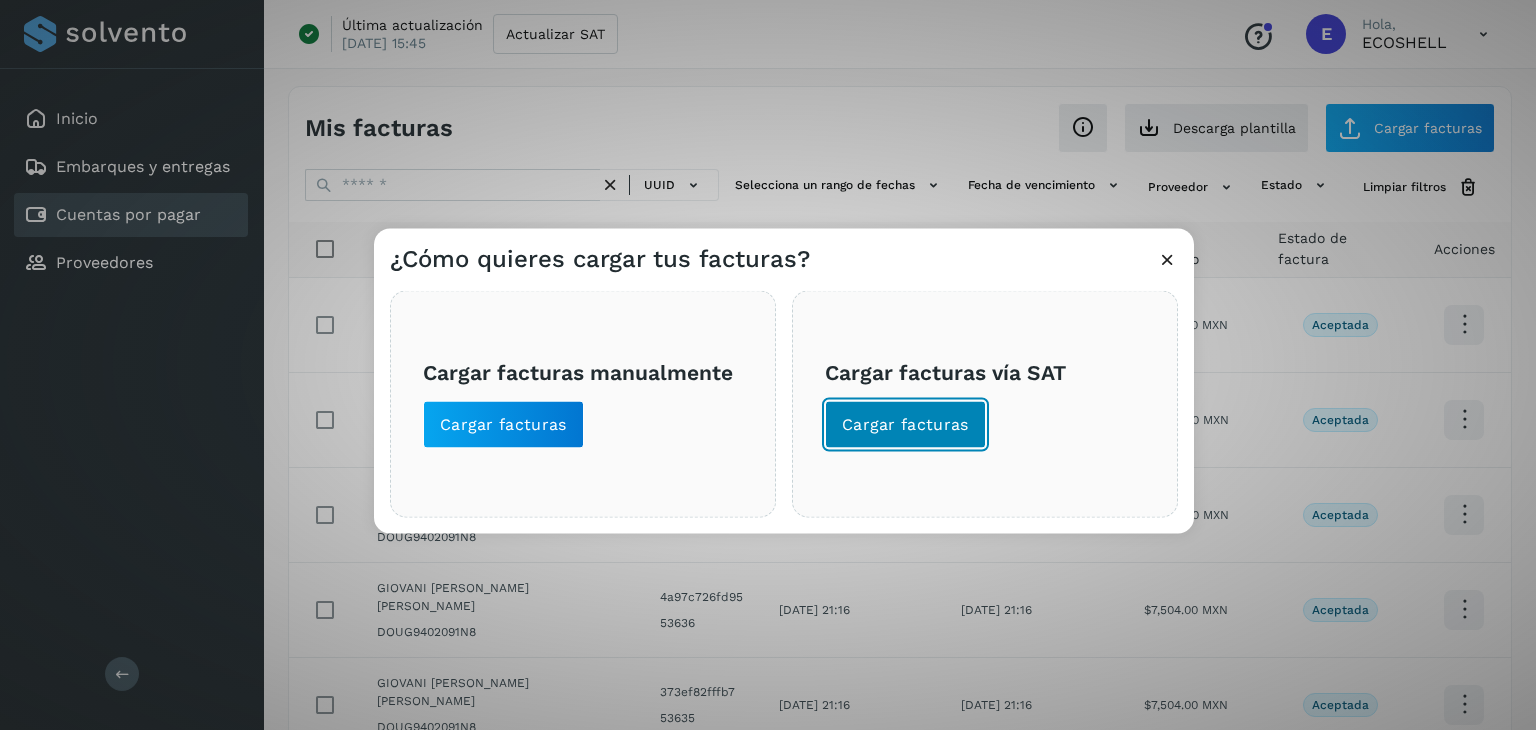 click on "Cargar facturas" 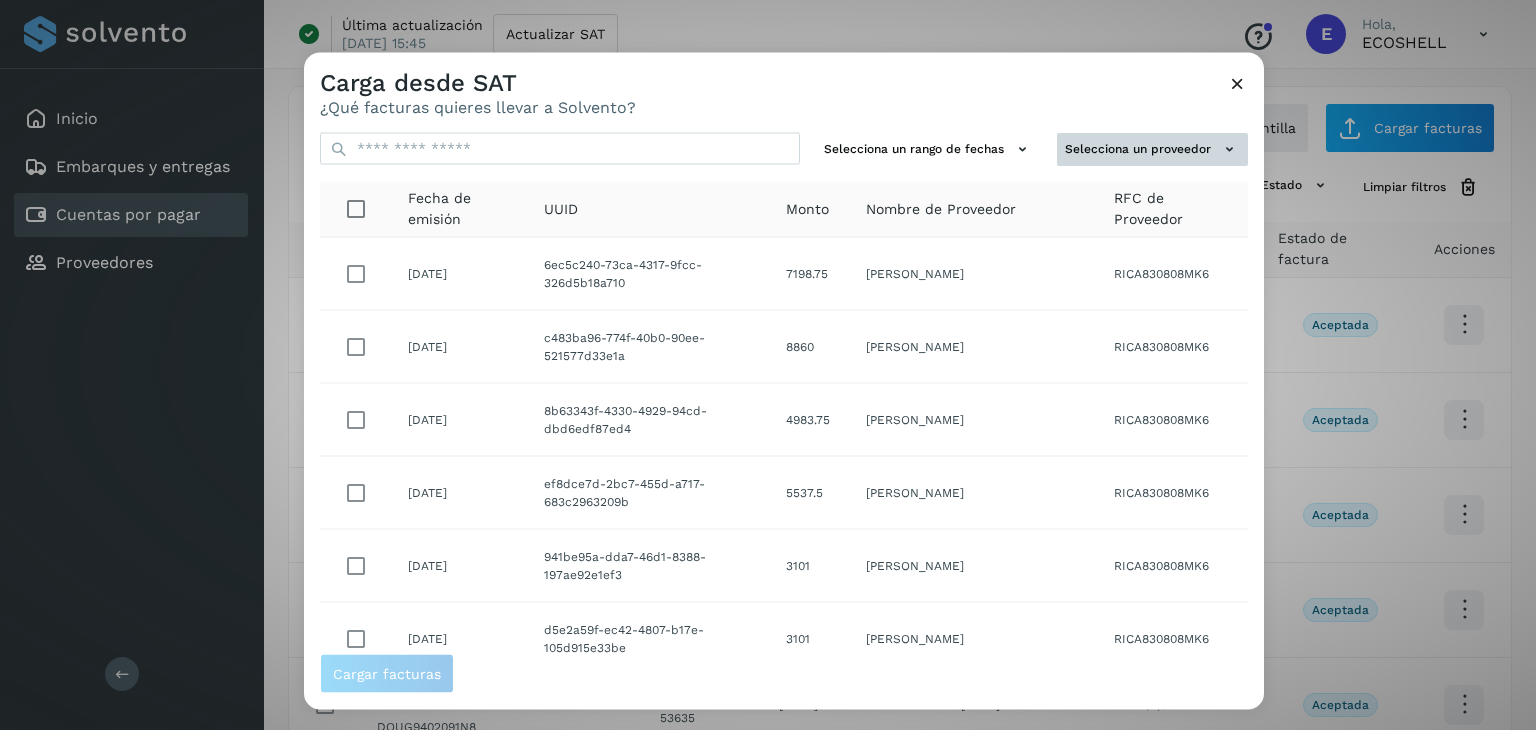 click on "Selecciona un proveedor" at bounding box center [1152, 149] 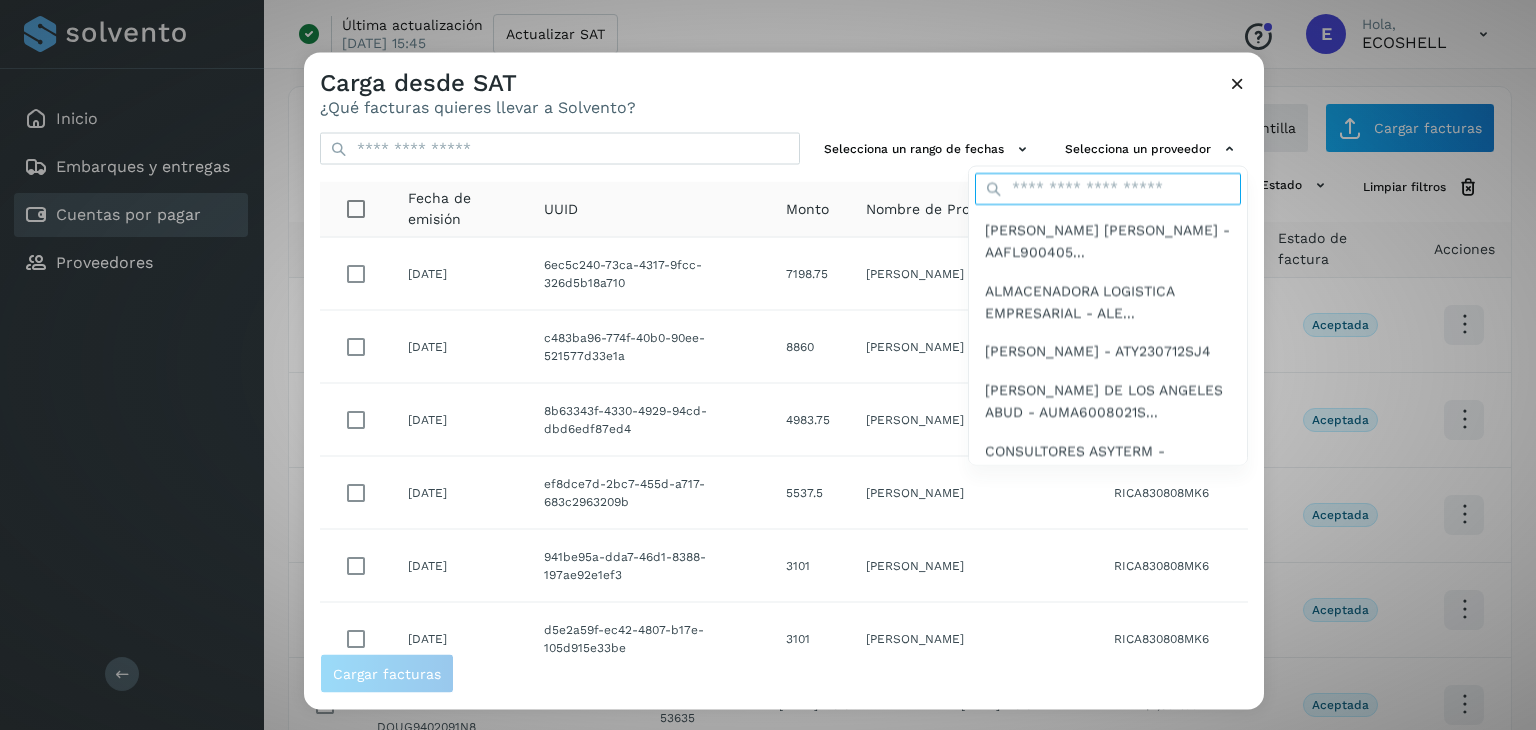 click at bounding box center (1108, 188) 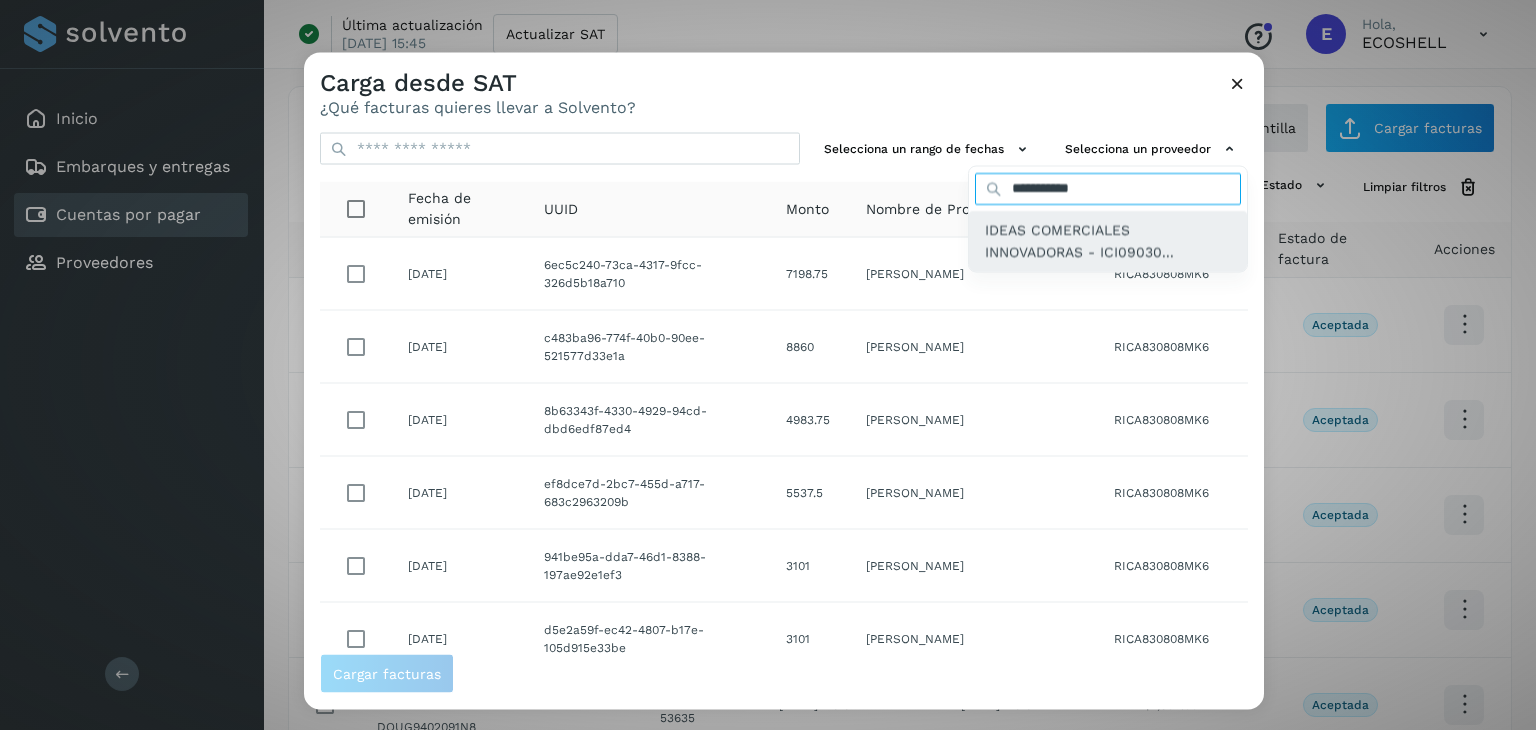 type on "**********" 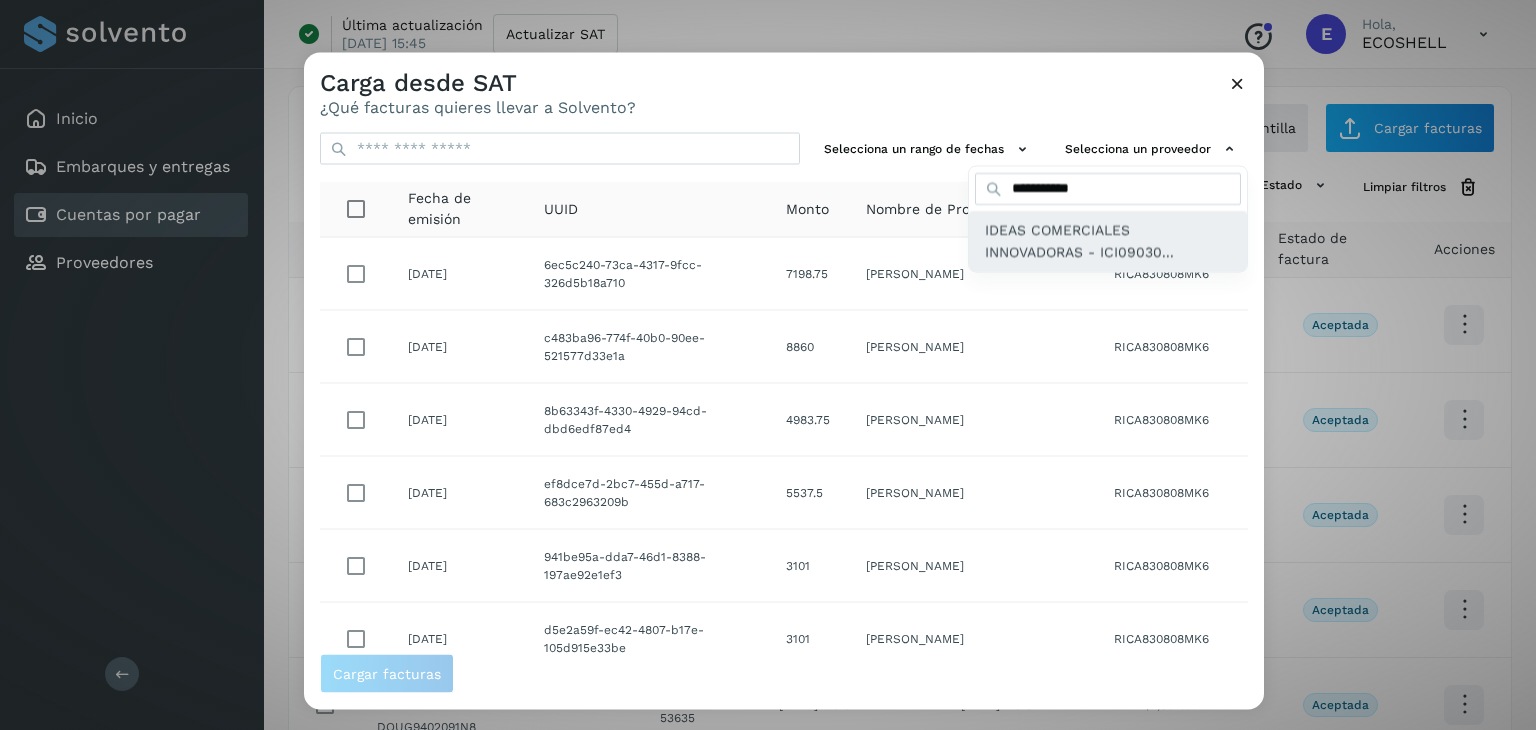 click on "IDEAS COMERCIALES INNOVADORAS - ICI09030..." at bounding box center [1108, 240] 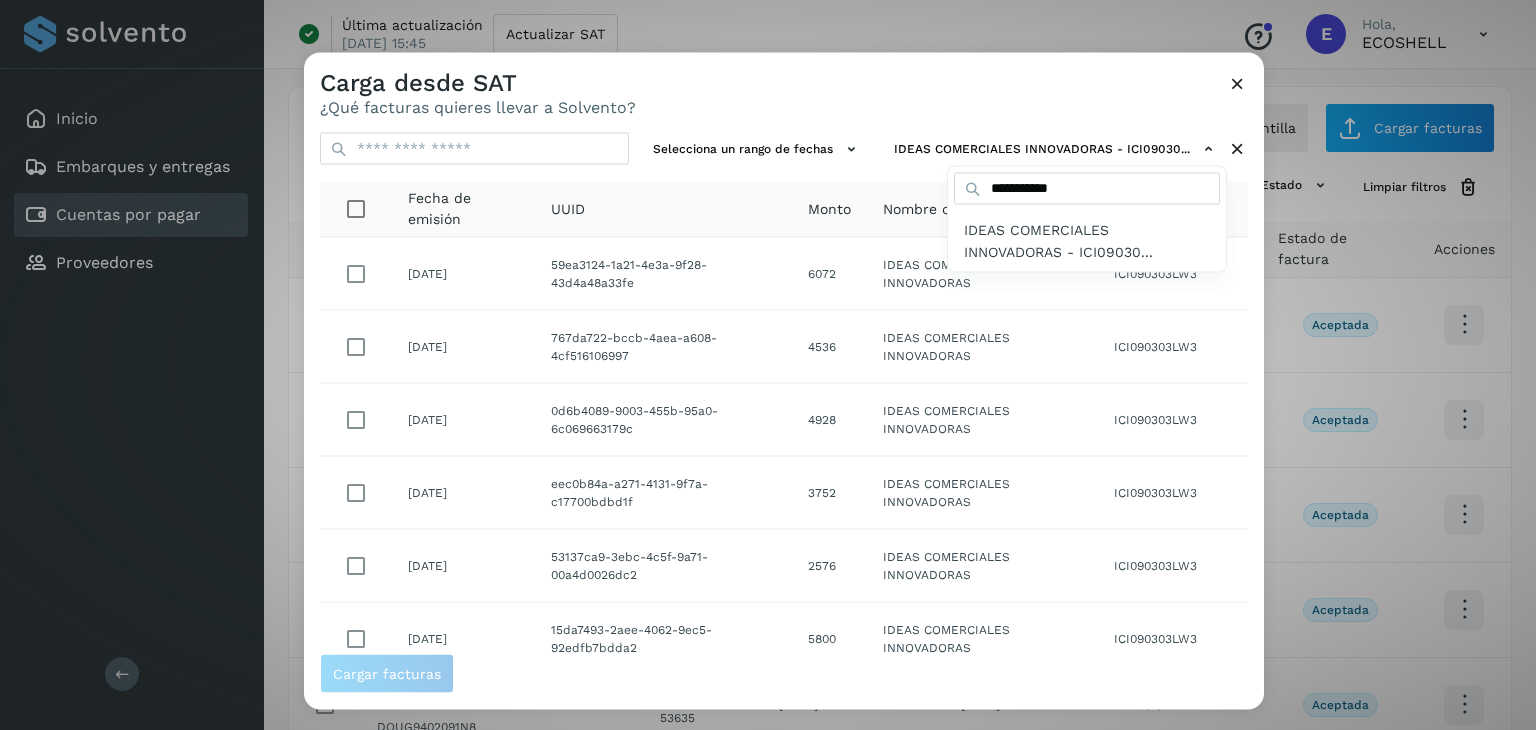 drag, startPoint x: 1260, startPoint y: 257, endPoint x: 1252, endPoint y: 399, distance: 142.22517 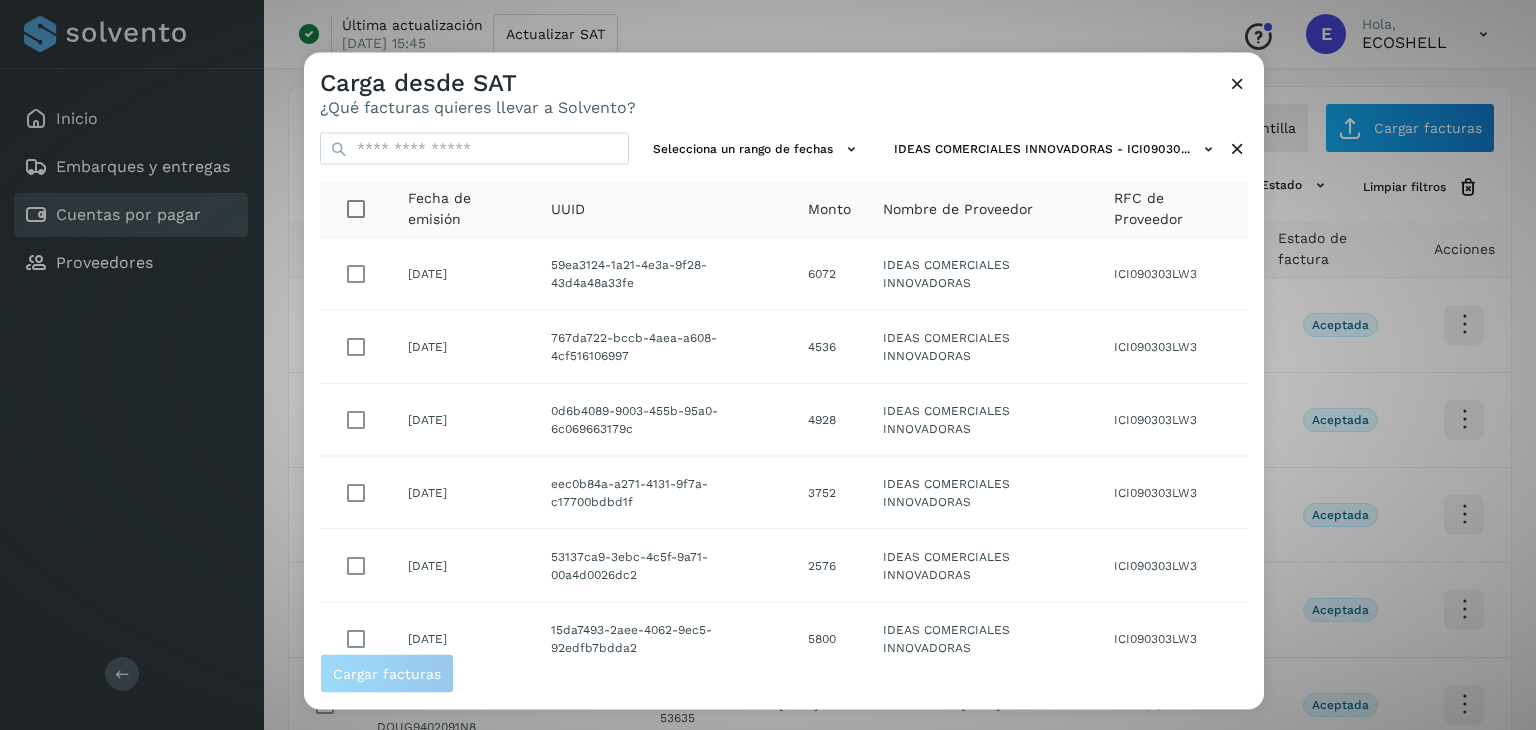 drag, startPoint x: 1252, startPoint y: 399, endPoint x: 1249, endPoint y: 425, distance: 26.172504 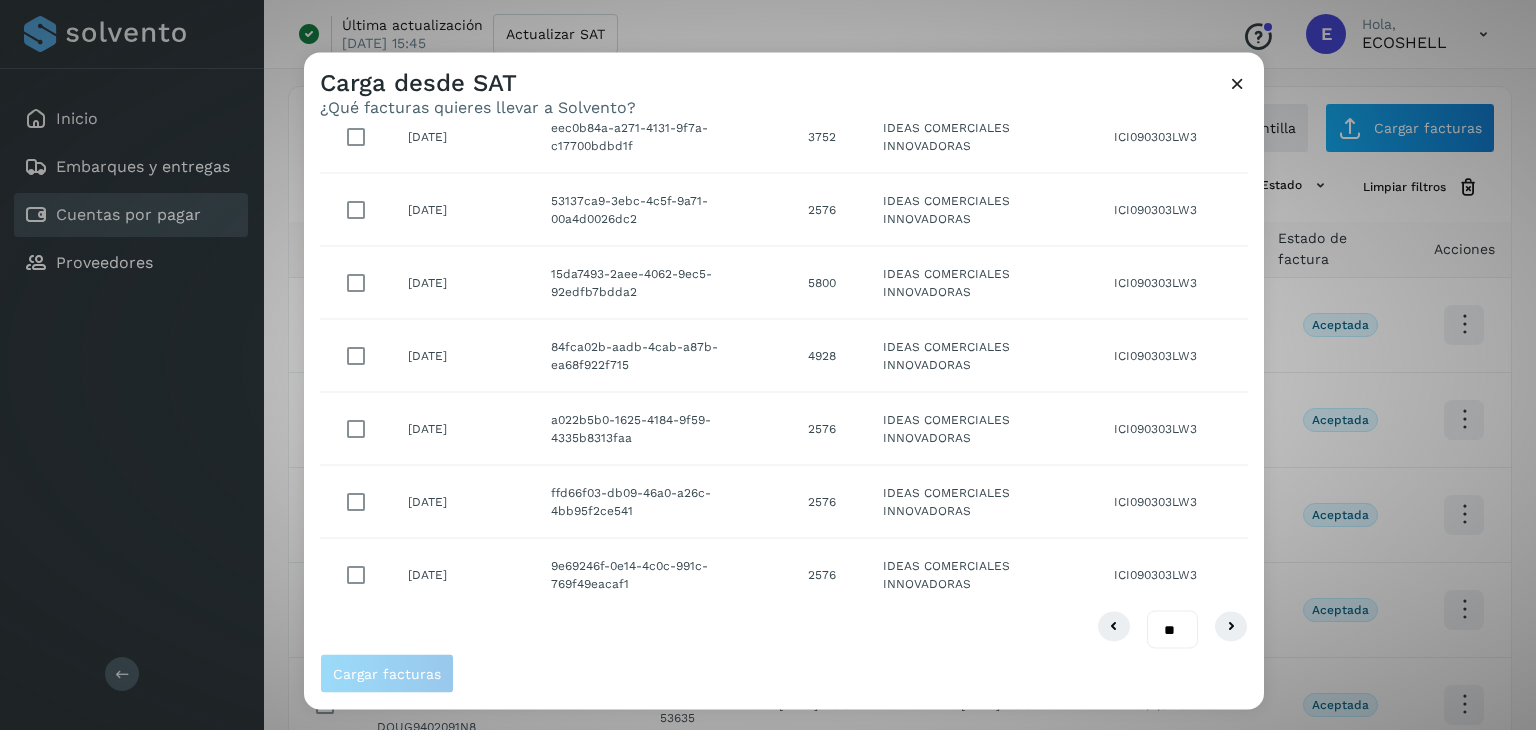 scroll, scrollTop: 365, scrollLeft: 0, axis: vertical 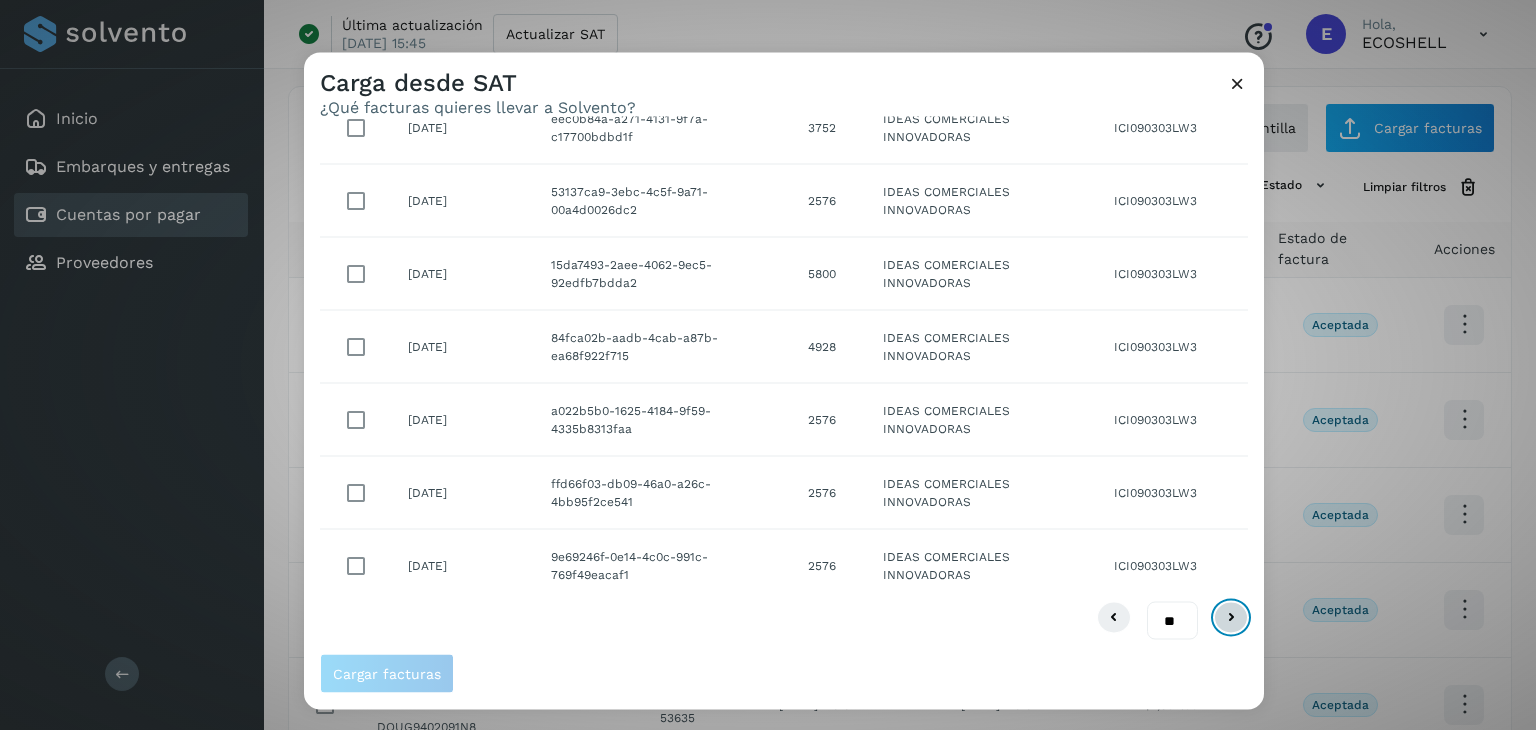 click at bounding box center (1231, 617) 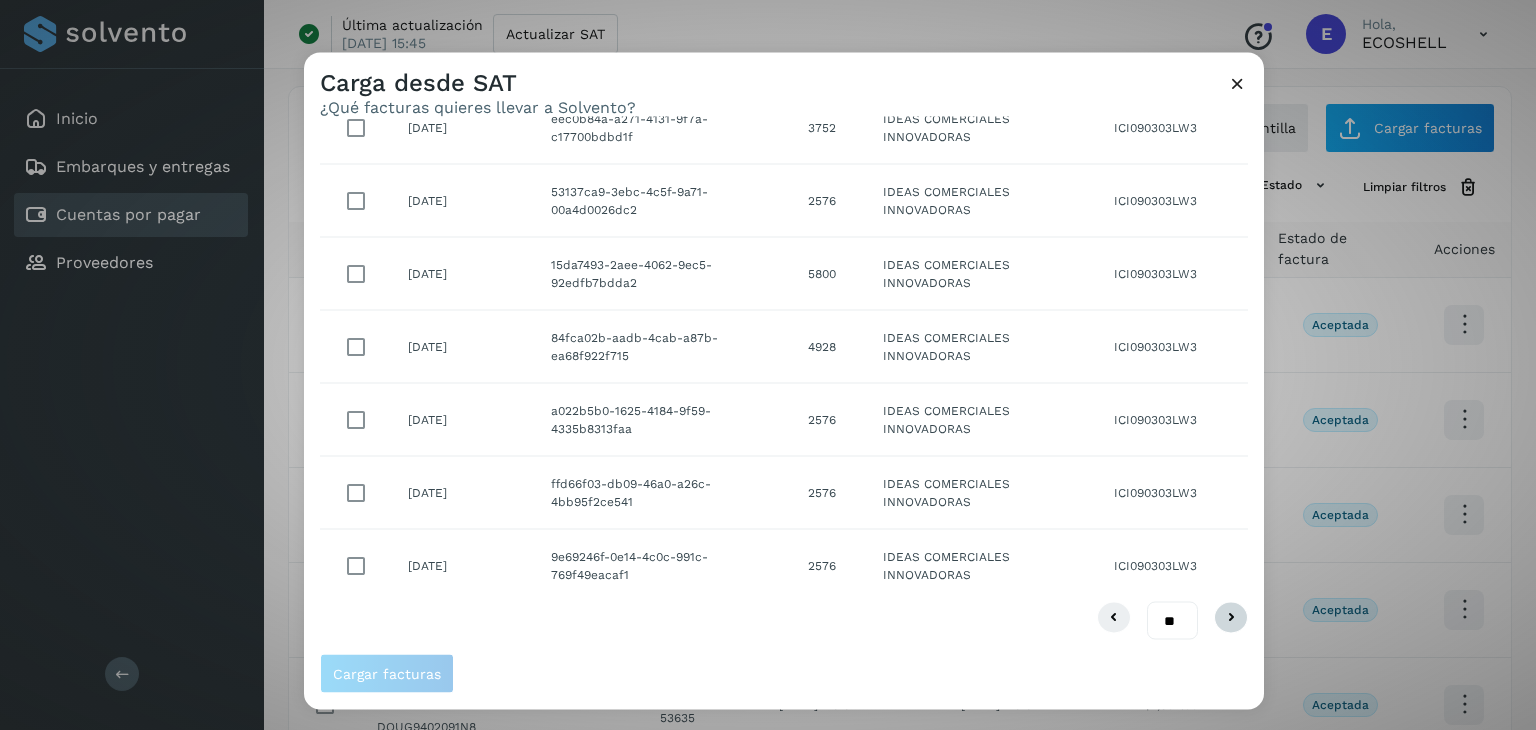 scroll, scrollTop: 0, scrollLeft: 0, axis: both 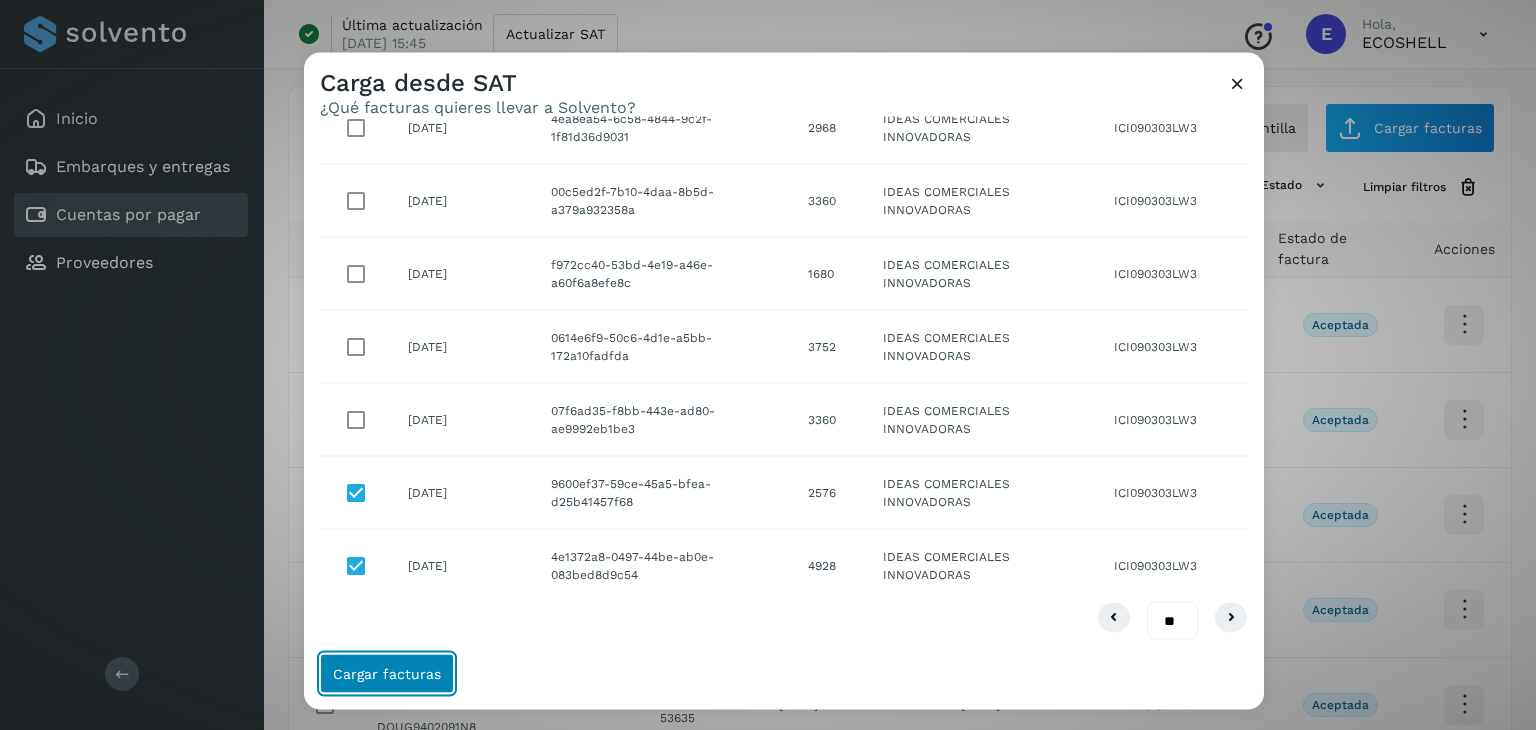 click on "Cargar facturas" at bounding box center [387, 674] 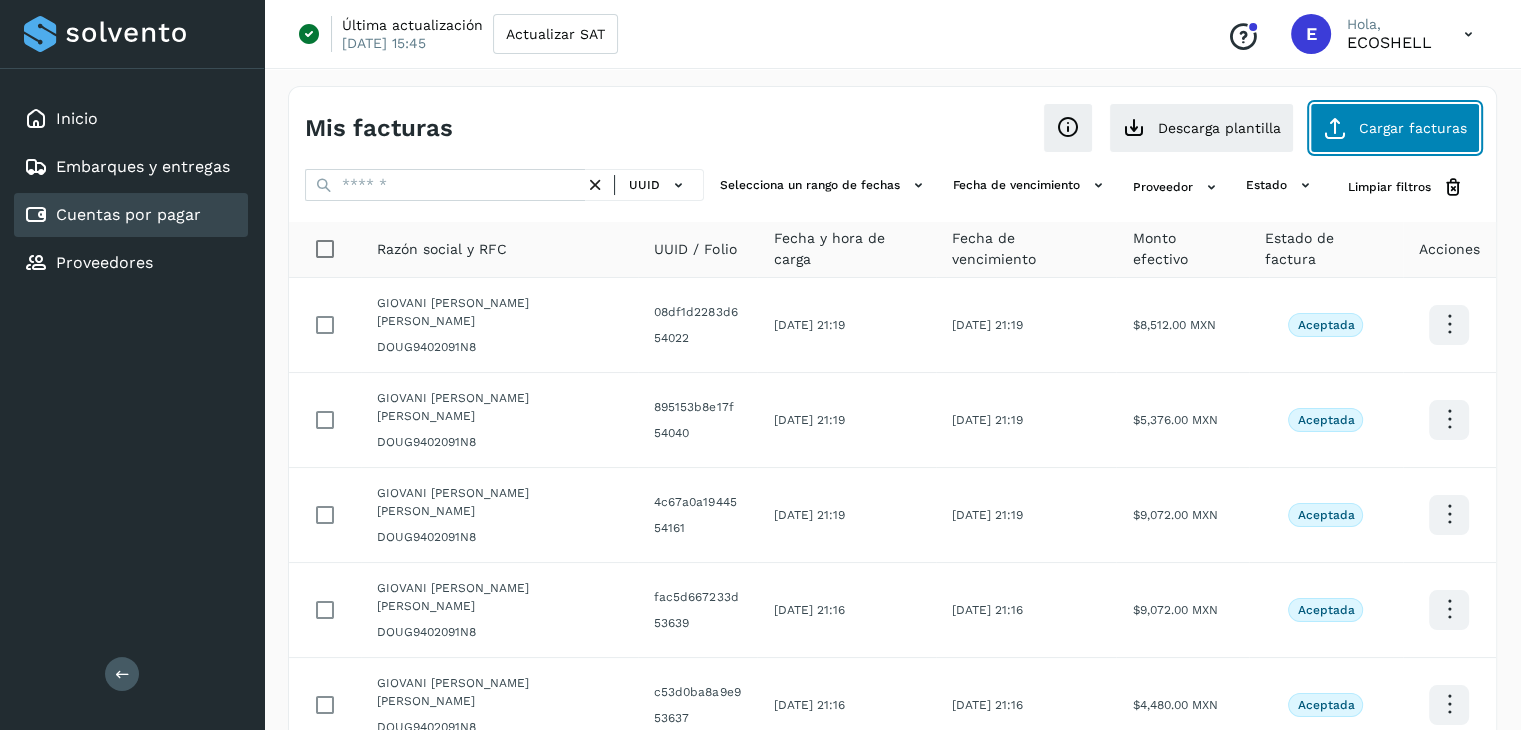 click on "Cargar facturas" 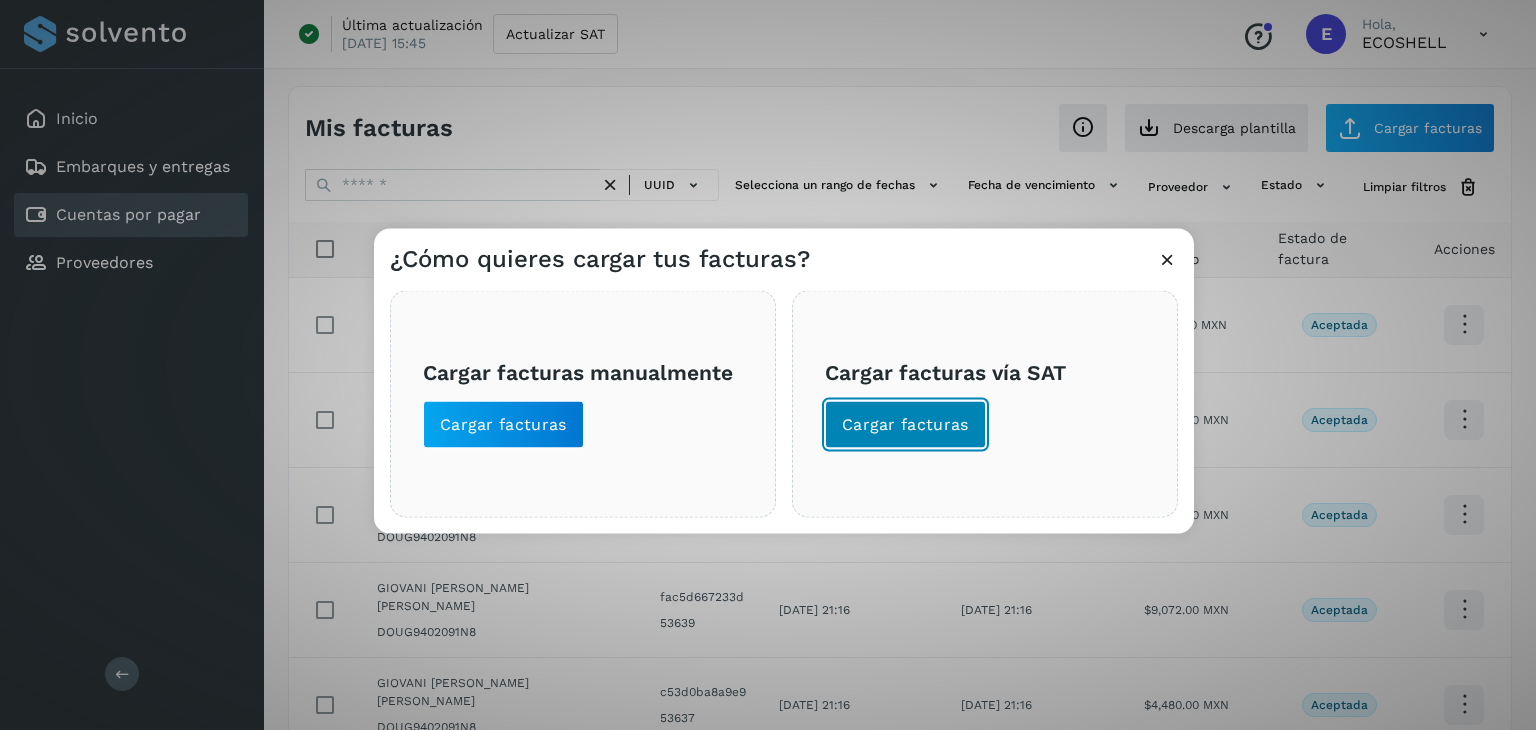 click on "Cargar facturas" at bounding box center (905, 425) 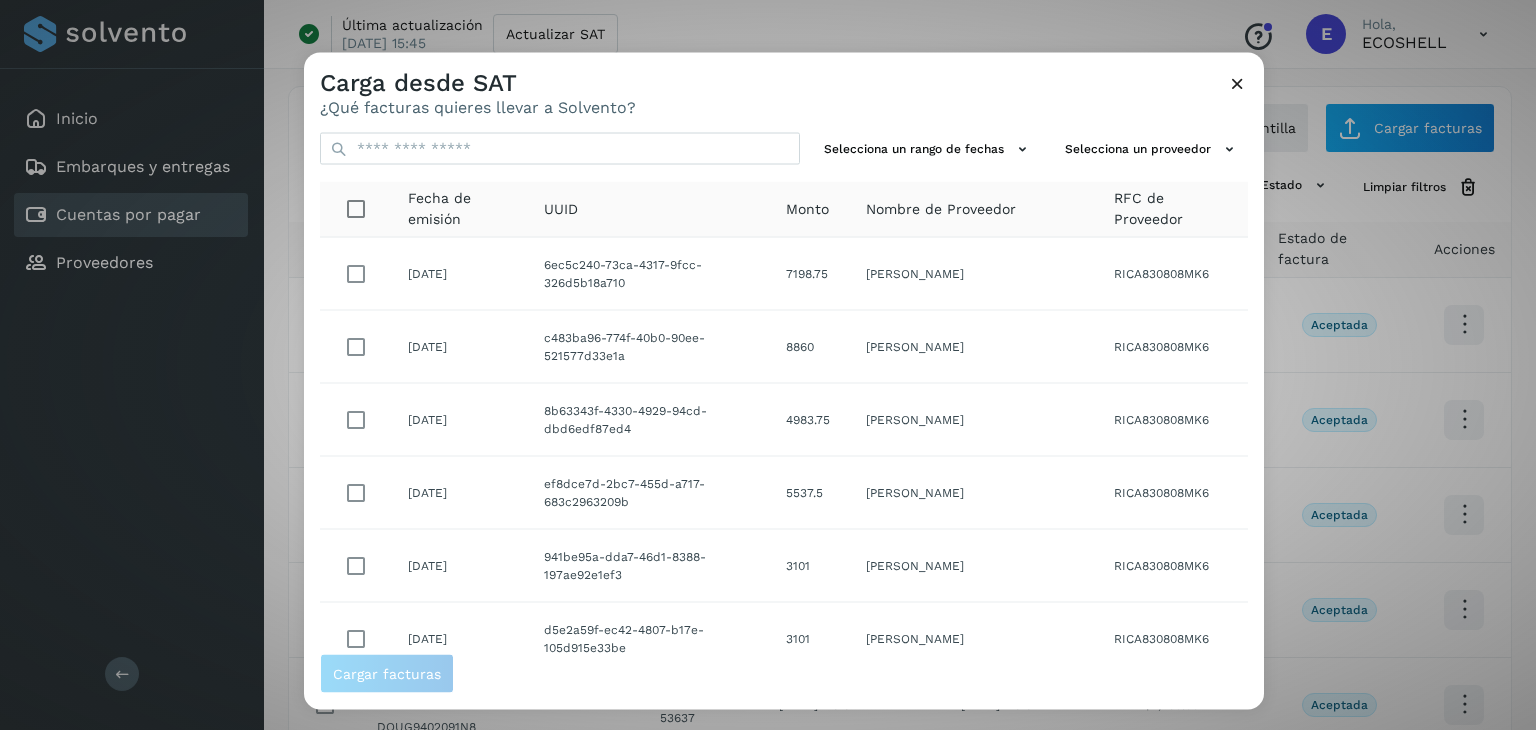 scroll, scrollTop: 365, scrollLeft: 0, axis: vertical 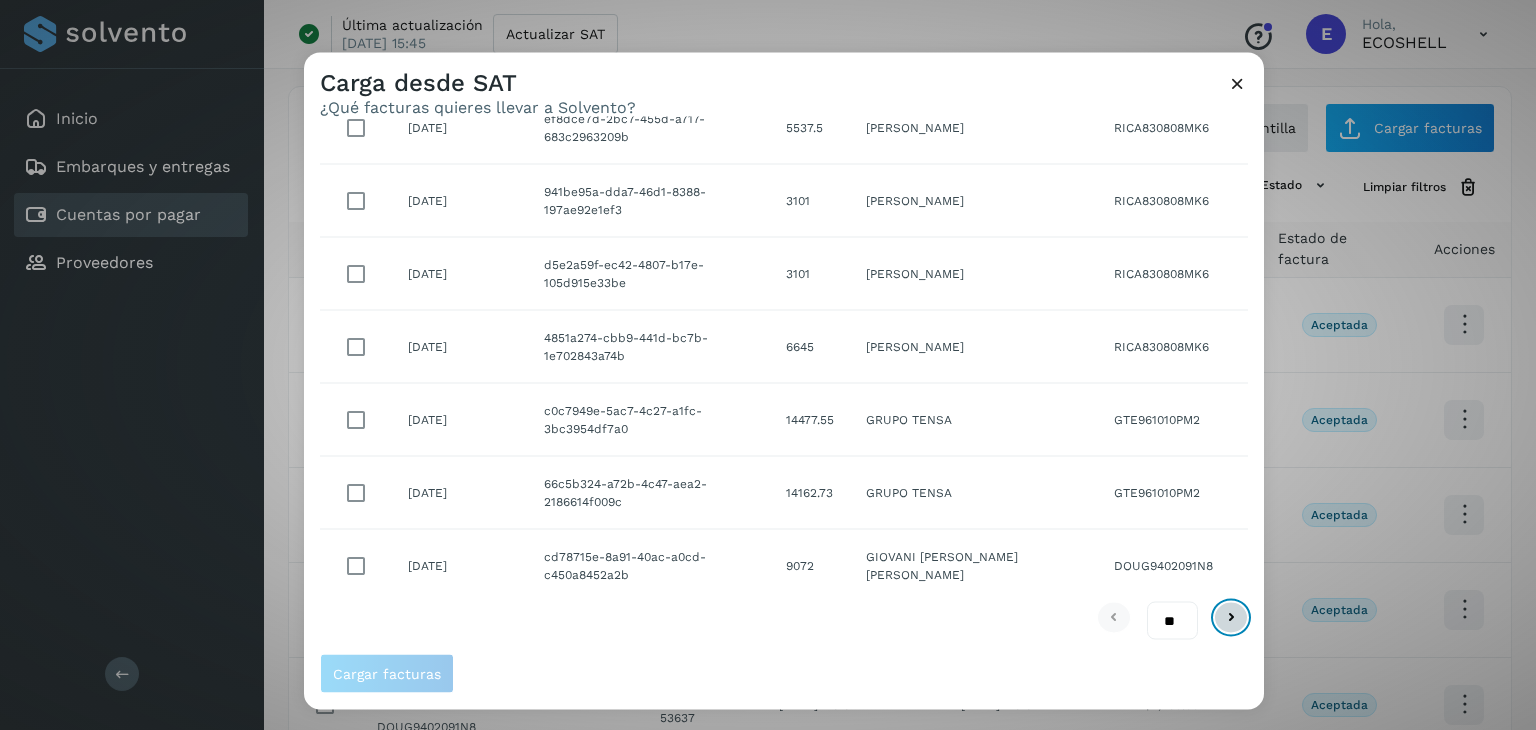 click at bounding box center [1231, 617] 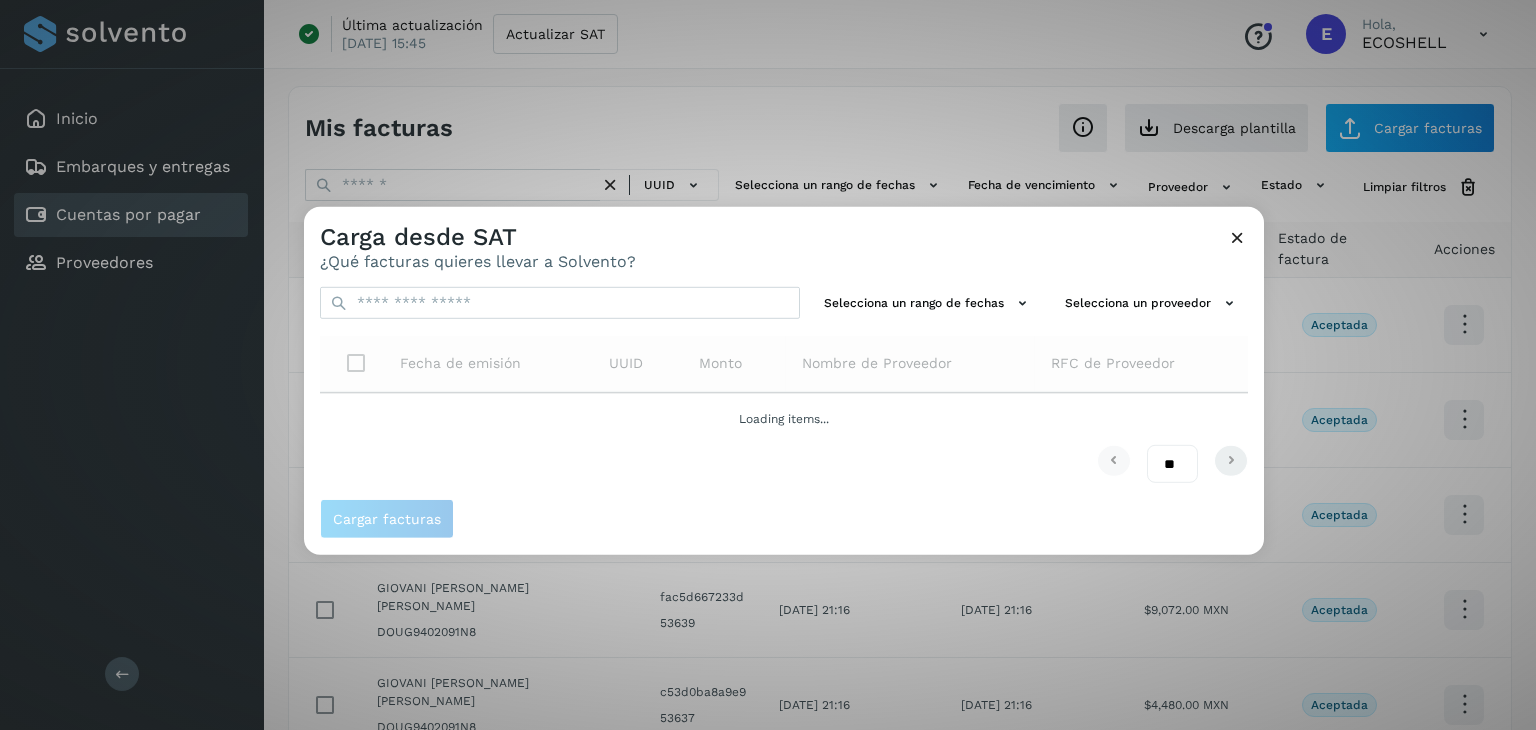scroll, scrollTop: 0, scrollLeft: 0, axis: both 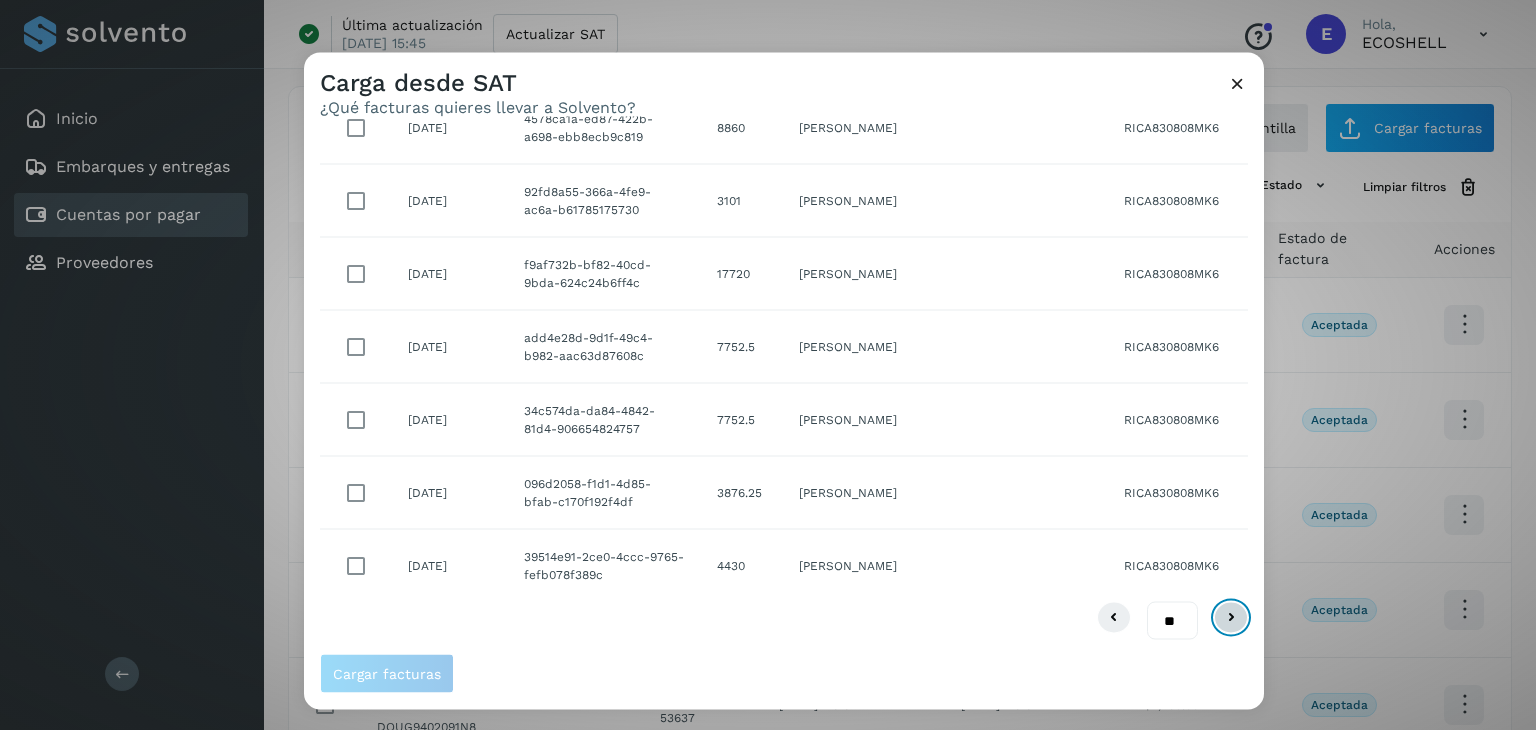 click at bounding box center (1231, 617) 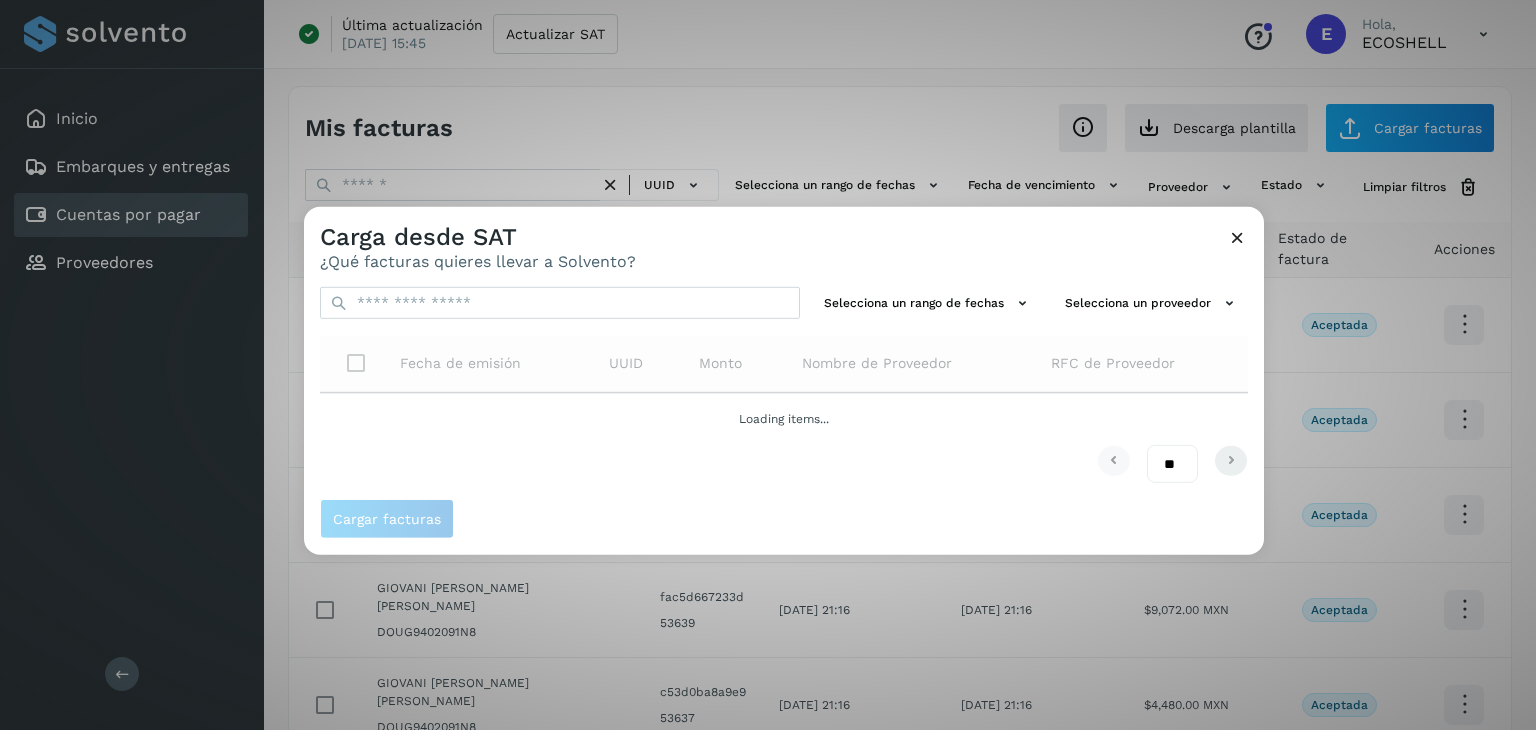 scroll, scrollTop: 0, scrollLeft: 0, axis: both 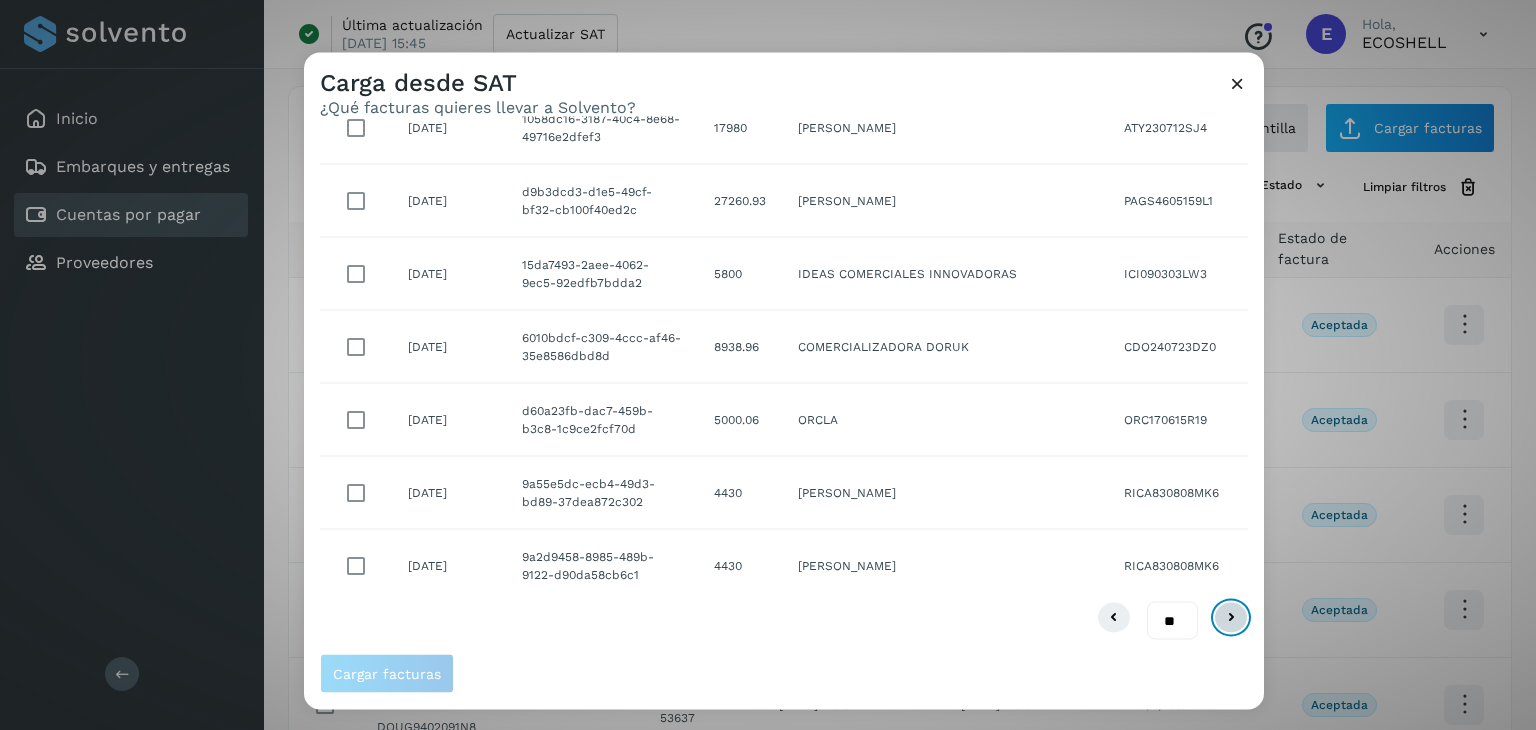 click at bounding box center [1231, 617] 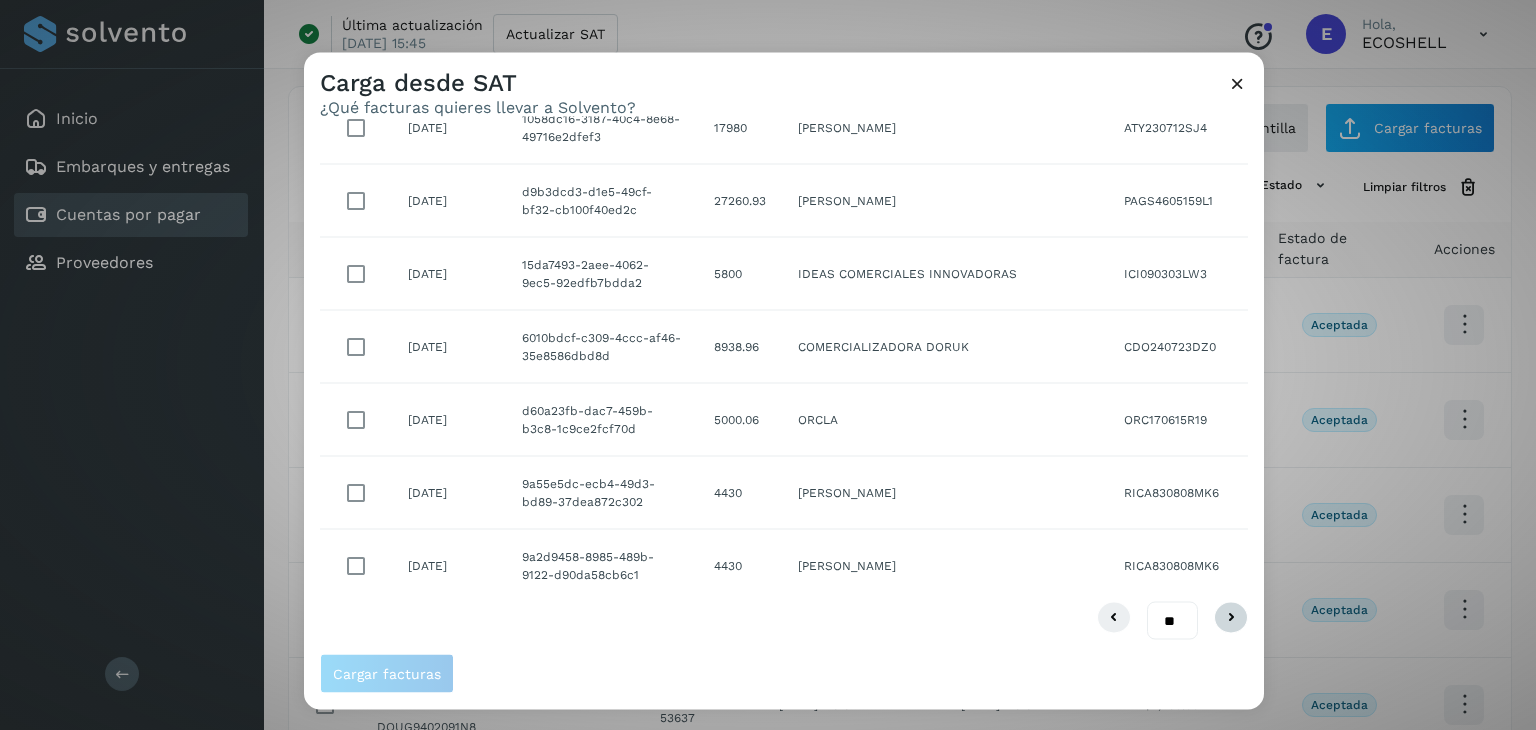 scroll, scrollTop: 0, scrollLeft: 0, axis: both 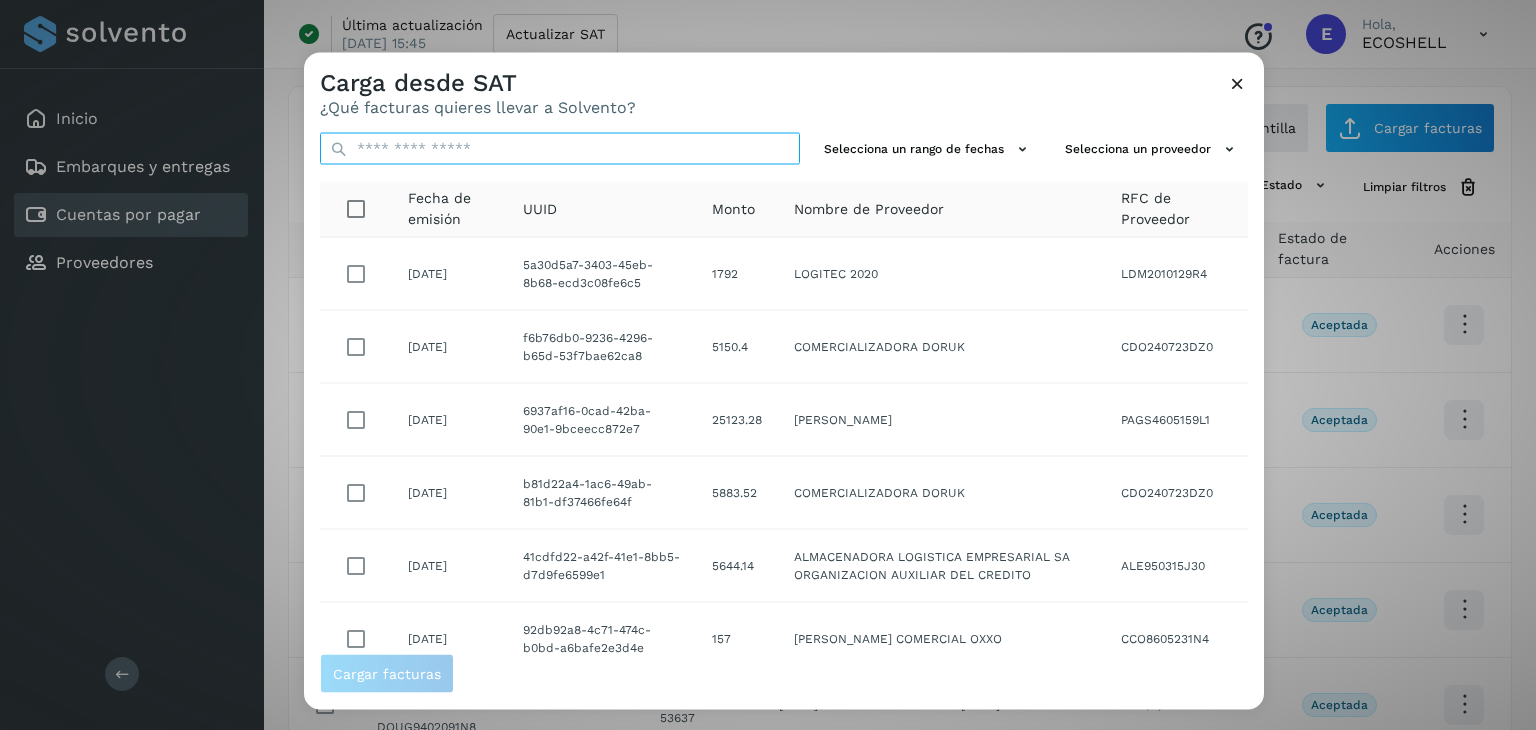 click at bounding box center [560, 149] 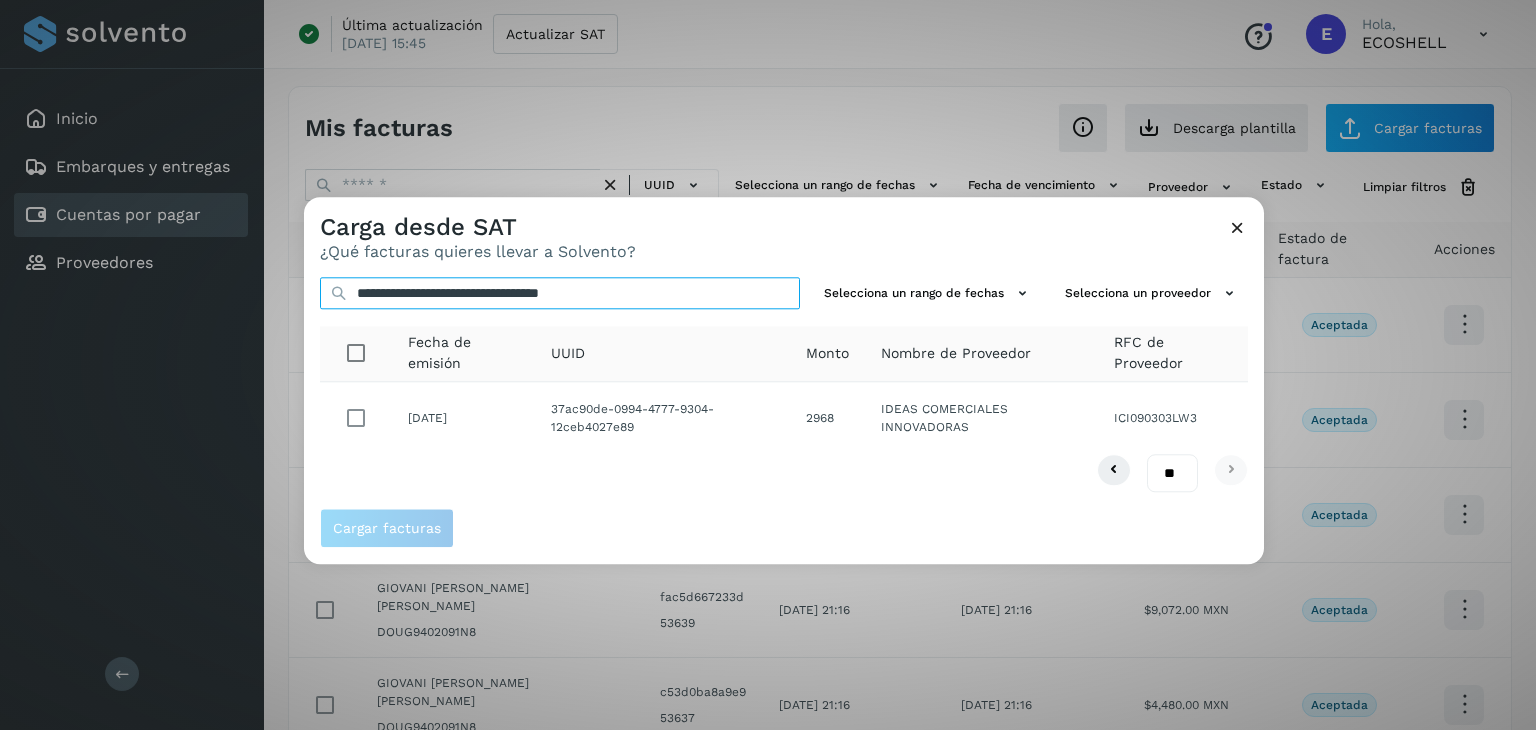 type on "**********" 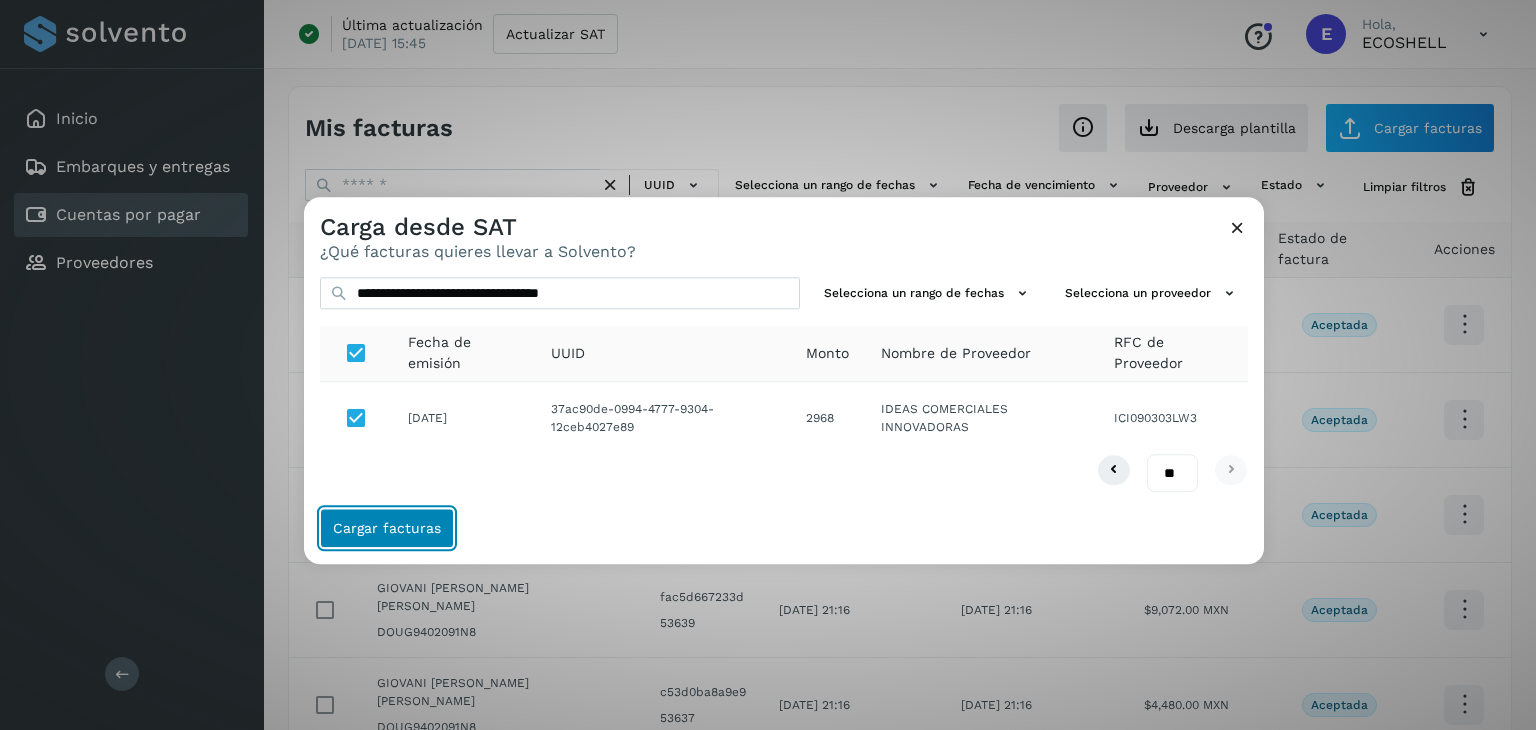 click on "Cargar facturas" 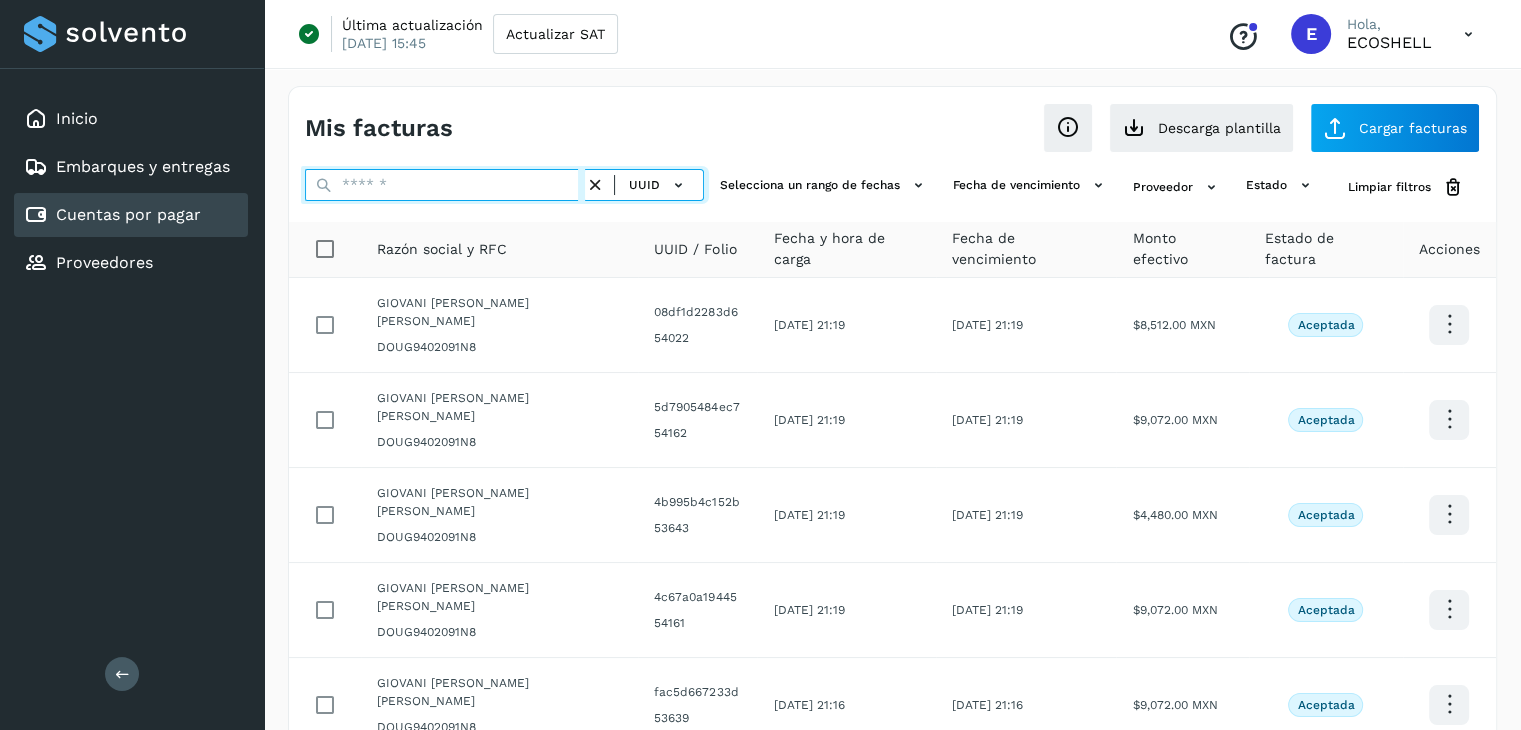 click at bounding box center [445, 185] 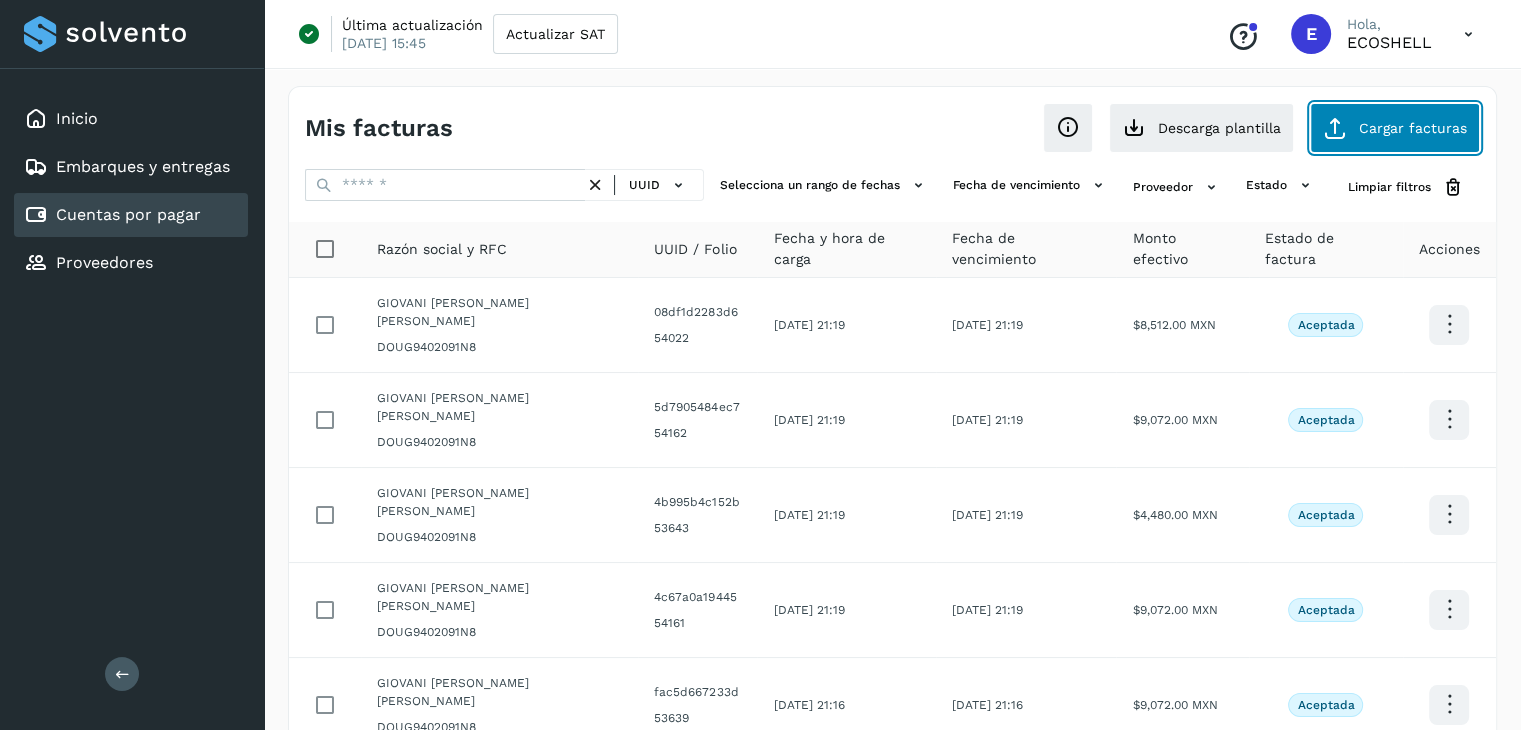 click on "Cargar facturas" 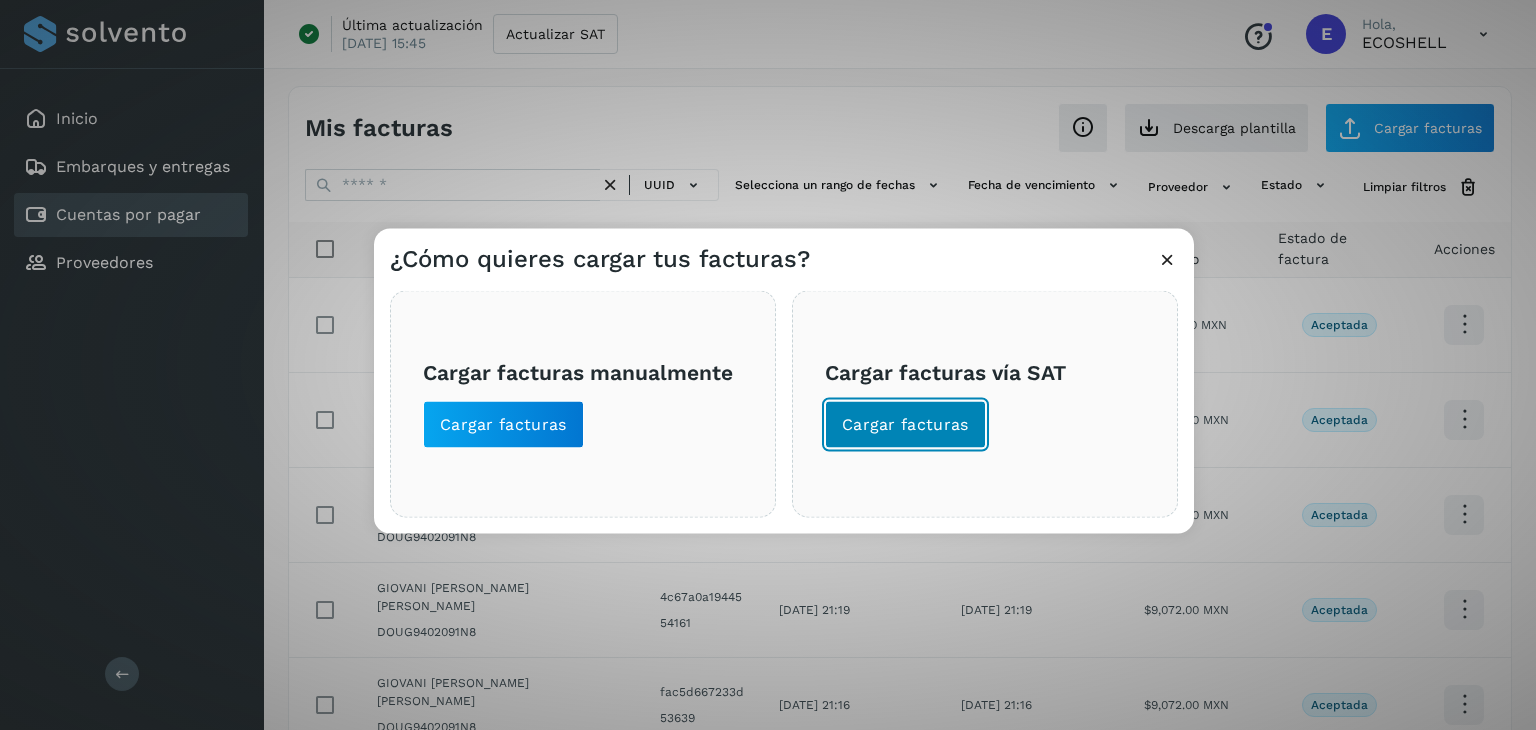 click on "Cargar facturas" at bounding box center (905, 425) 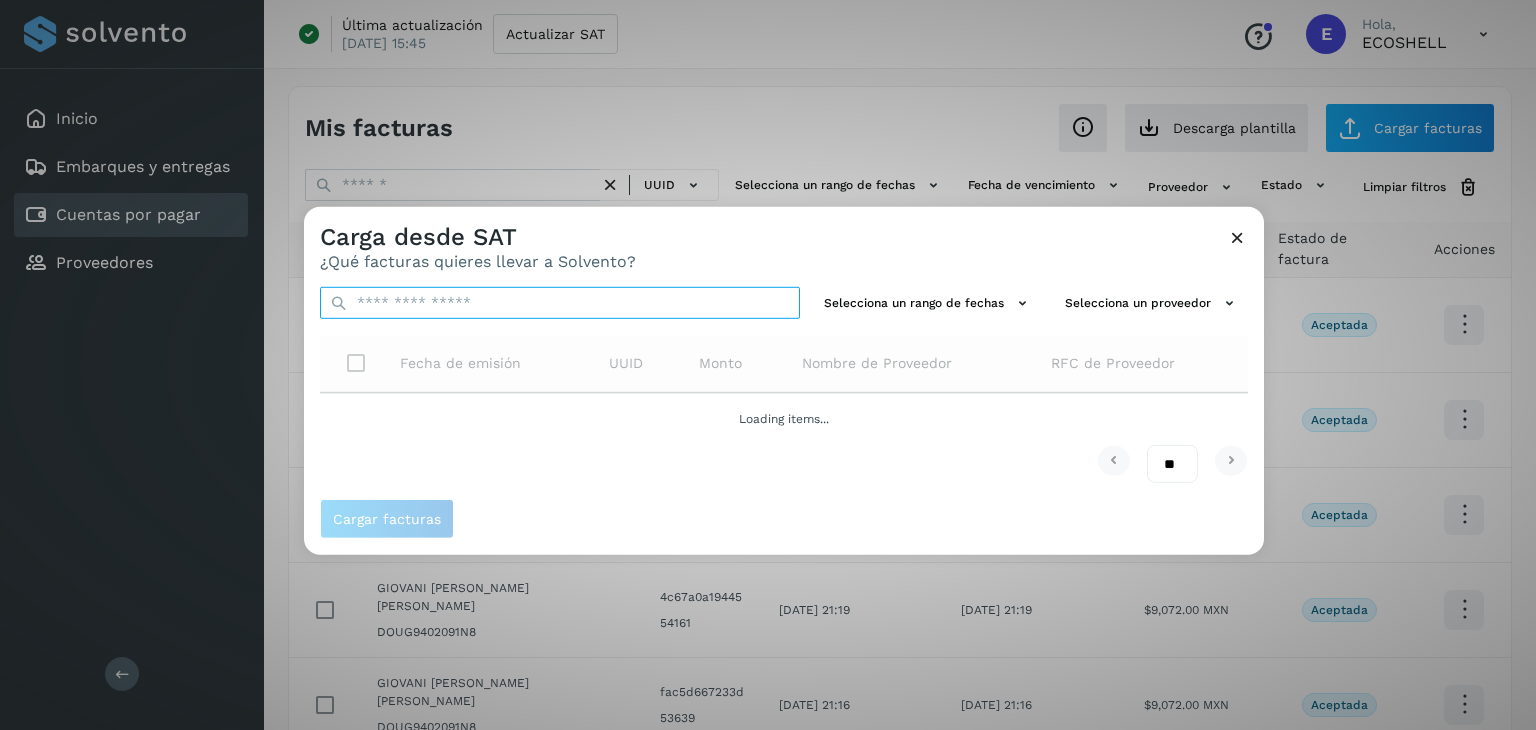 click at bounding box center (560, 303) 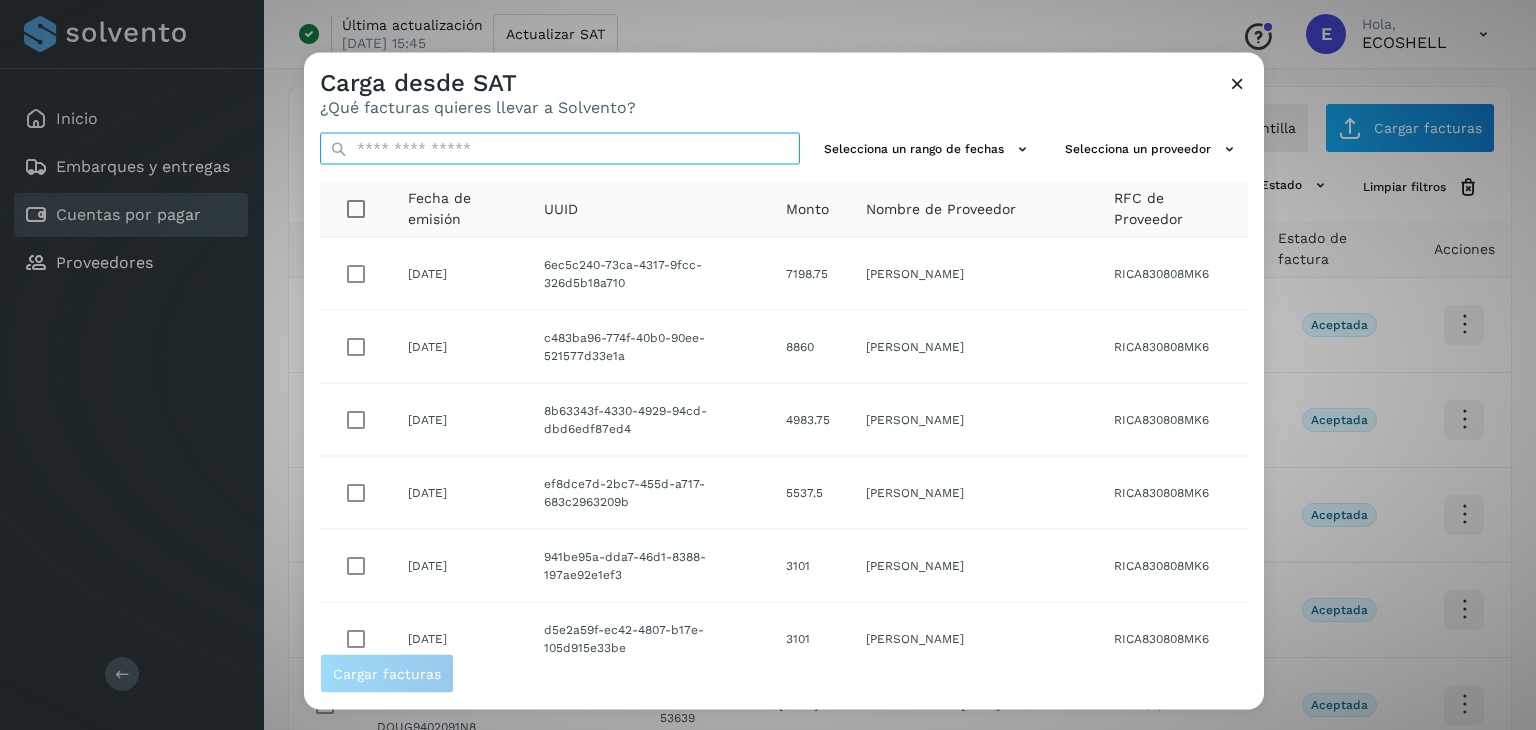 paste on "**********" 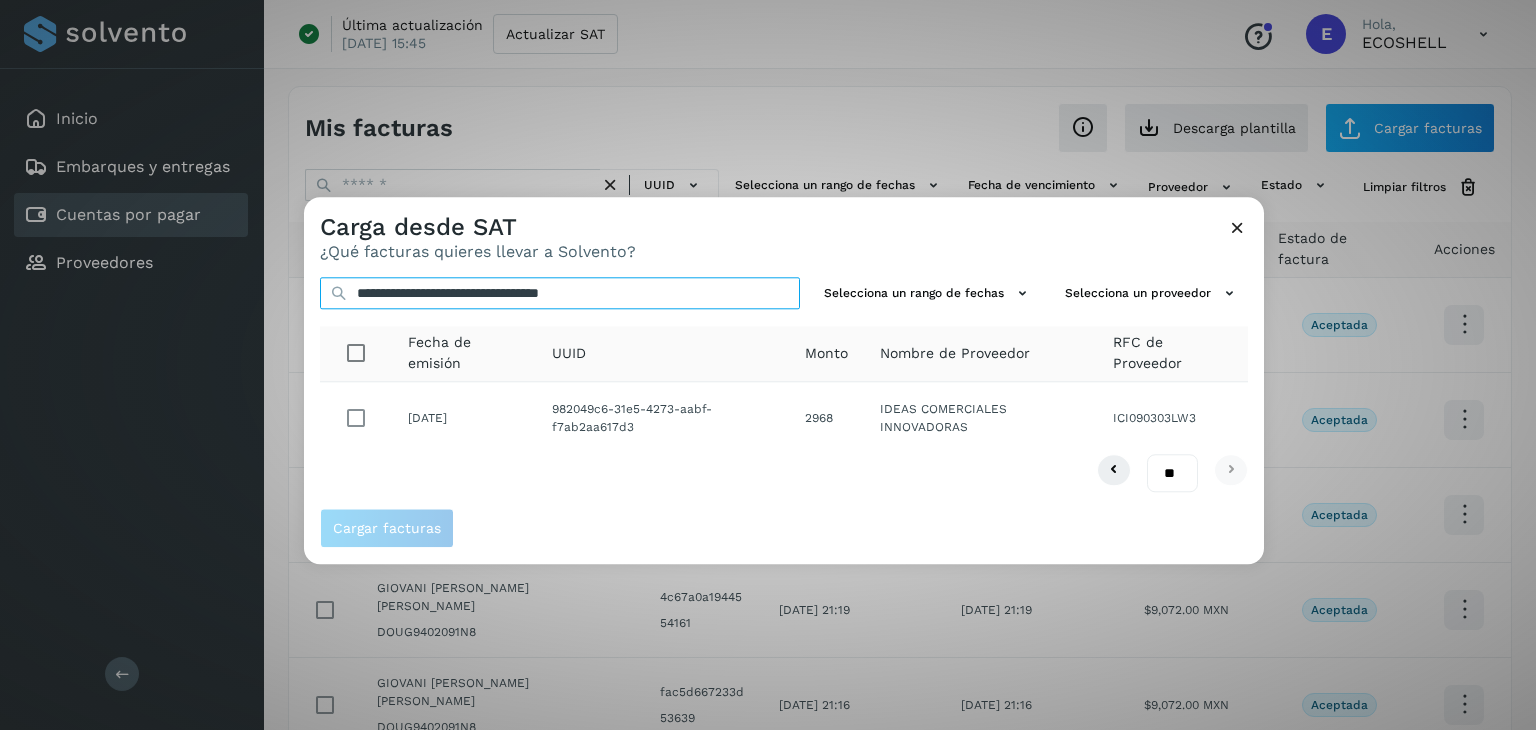 type on "**********" 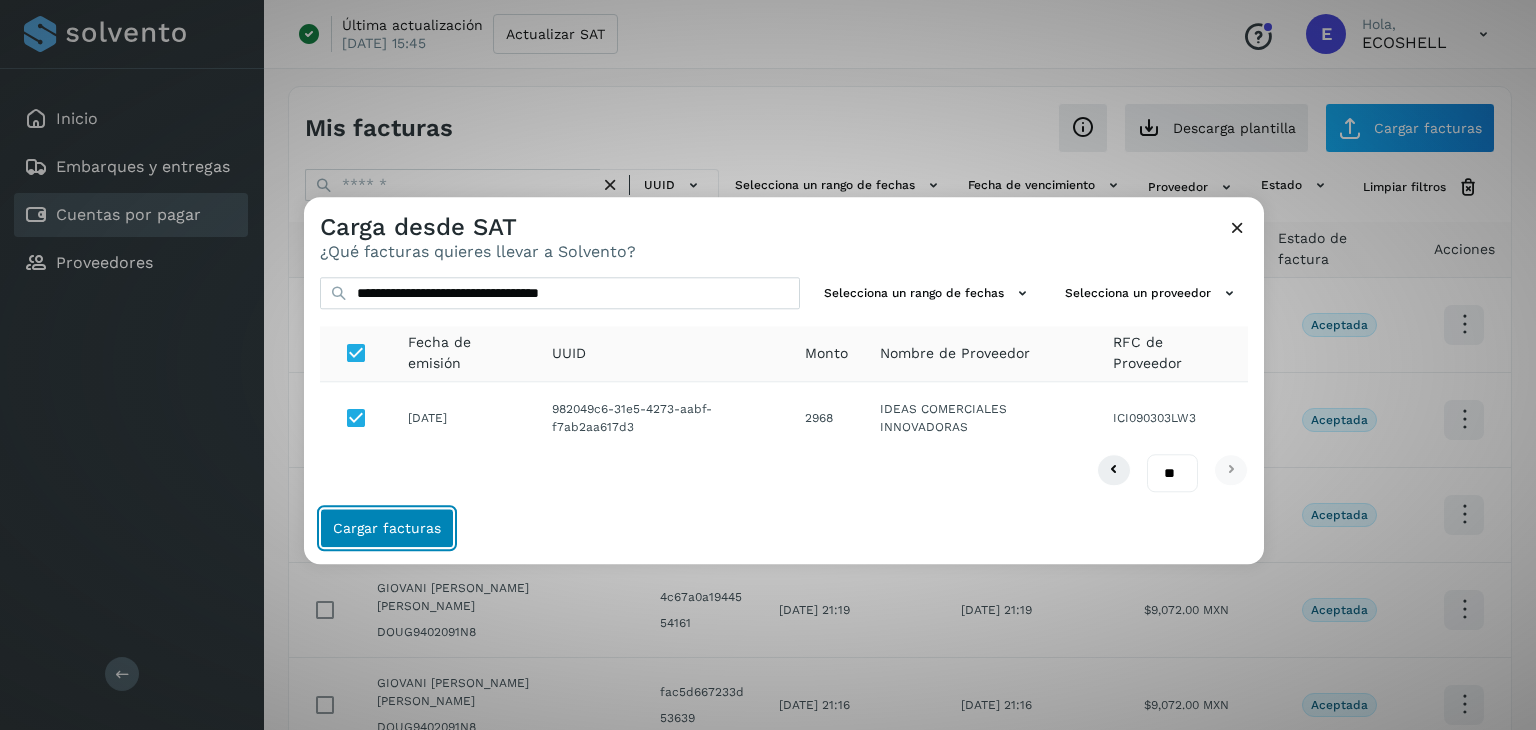 click on "Cargar facturas" 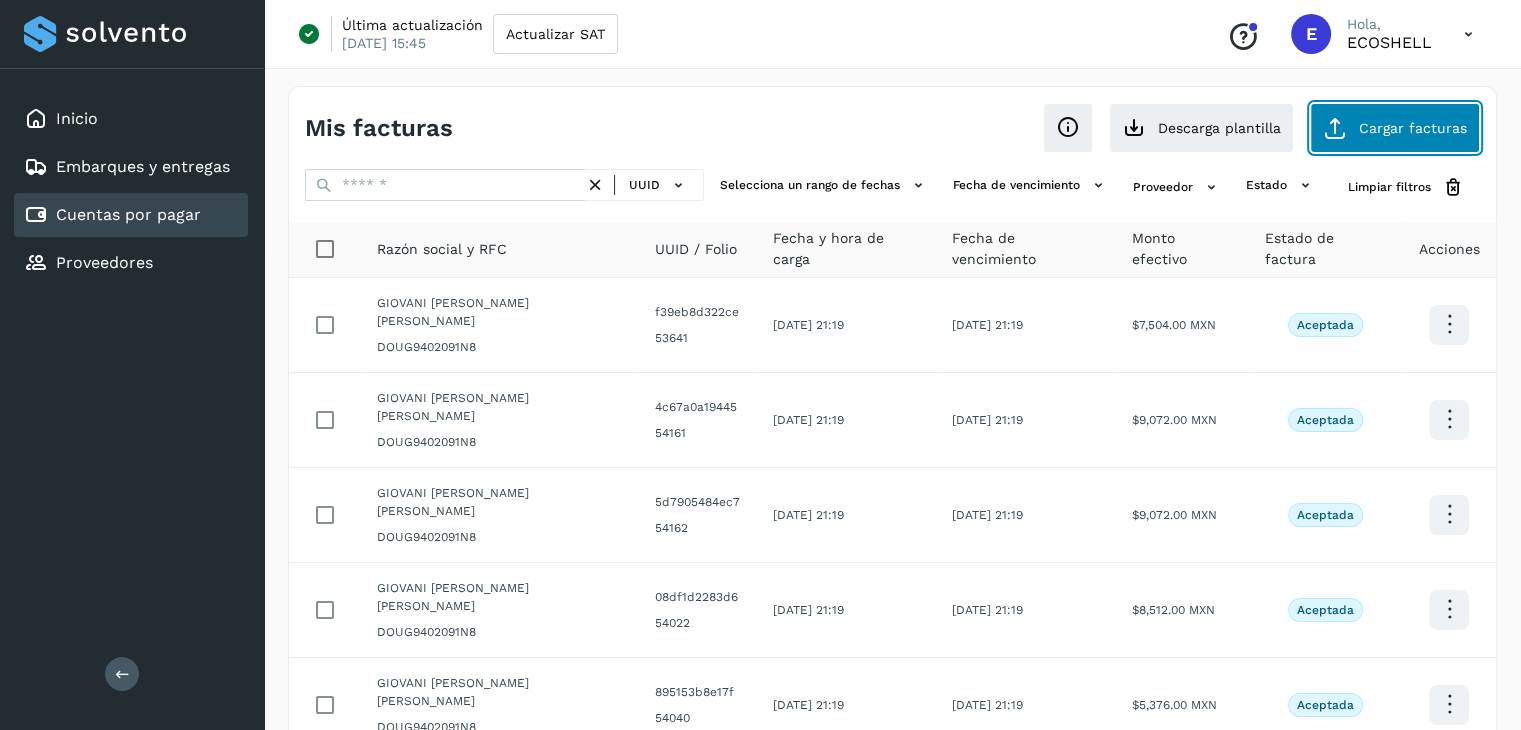 click on "Cargar facturas" 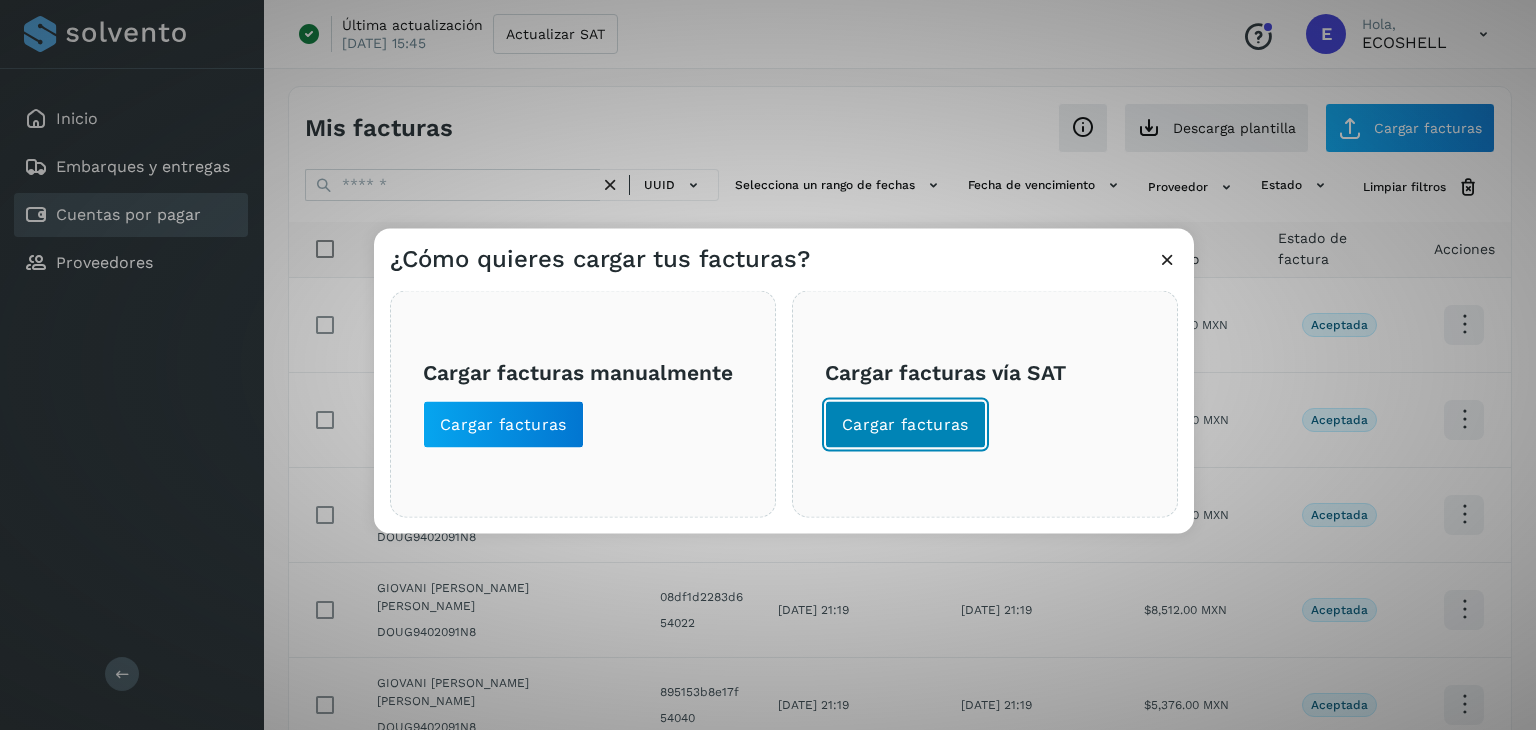 click on "Cargar facturas" 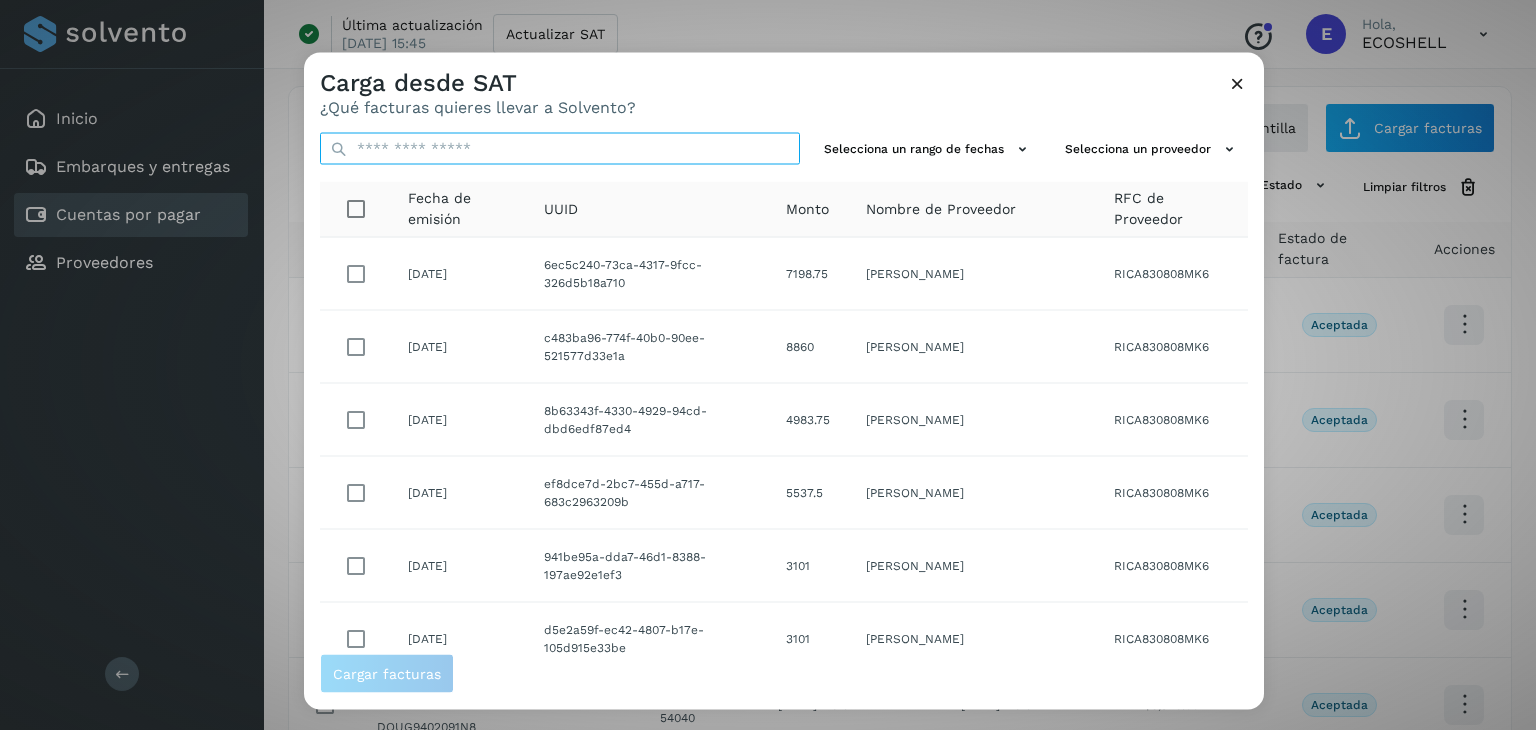 click on "Selecciona un rango de fechas  Selecciona un proveedor Fecha de emisión UUID Monto Nombre de Proveedor RFC de Proveedor [DATE] 6ec5c240-73ca-4317-9fcc-326d5b18a710 7198.75 [PERSON_NAME] RICA830808MK6 [DATE] c483ba96-774f-40b0-90ee-521577d33e1a 8860 [PERSON_NAME] RICA830808MK6 [DATE] 8b63343f-4330-4929-94cd-dbd6edf87ed4 4983.75 [PERSON_NAME] RICA830808MK6 [DATE] ef8dce7d-2bc7-455d-a717-683c2963209b 5537.5 [PERSON_NAME] RICA830808MK6 [DATE] 941be95a-dda7-46d1-8388-197ae92e1ef3 3101 [PERSON_NAME] RICA830808MK6 [DATE] d5e2a59f-ec42-4807-b17e-105d915e33be 3101 [PERSON_NAME] RICA830808MK6 [DATE] 4851a274-cbb9-441d-bc7b-1e702843a74b 6645 [PERSON_NAME] RICA830808MK6 [DATE] c0c7949e-5ac7-4c27-a1fc-3bc3954df7a0 14477.55 GRUPO TENSA GTE961010PM2 [DATE] 66c5b324-a72b-4c47-aea2-2186614f009c 14162.73 GRUPO TENSA GTE961010PM2 [DATE] cd78715e-8a91-40ac-a0cd-c450a8452a2b 9072 GIOVANI [PERSON_NAME] [PERSON_NAME] DOUG9402091N8 ** **" at bounding box center (784, 385) 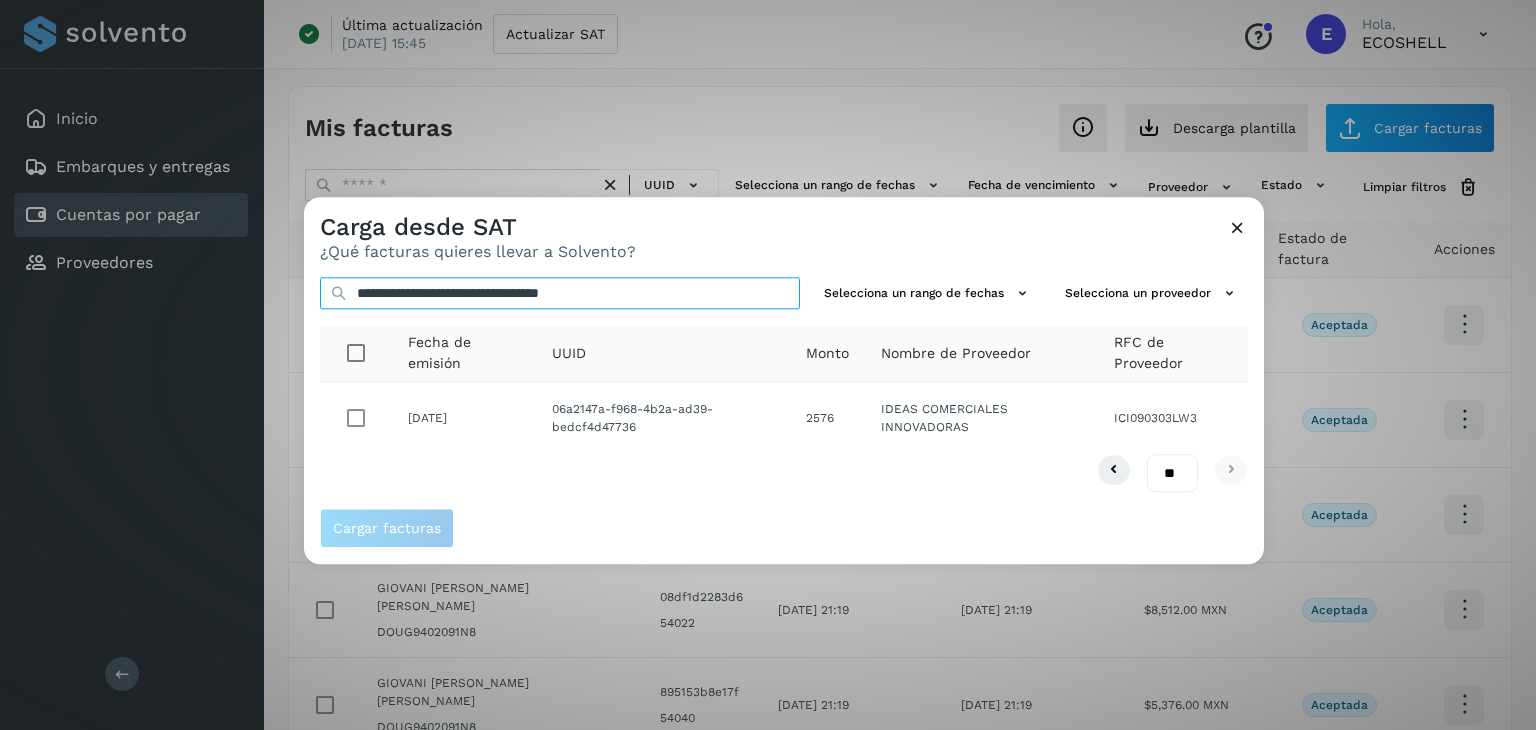 type on "**********" 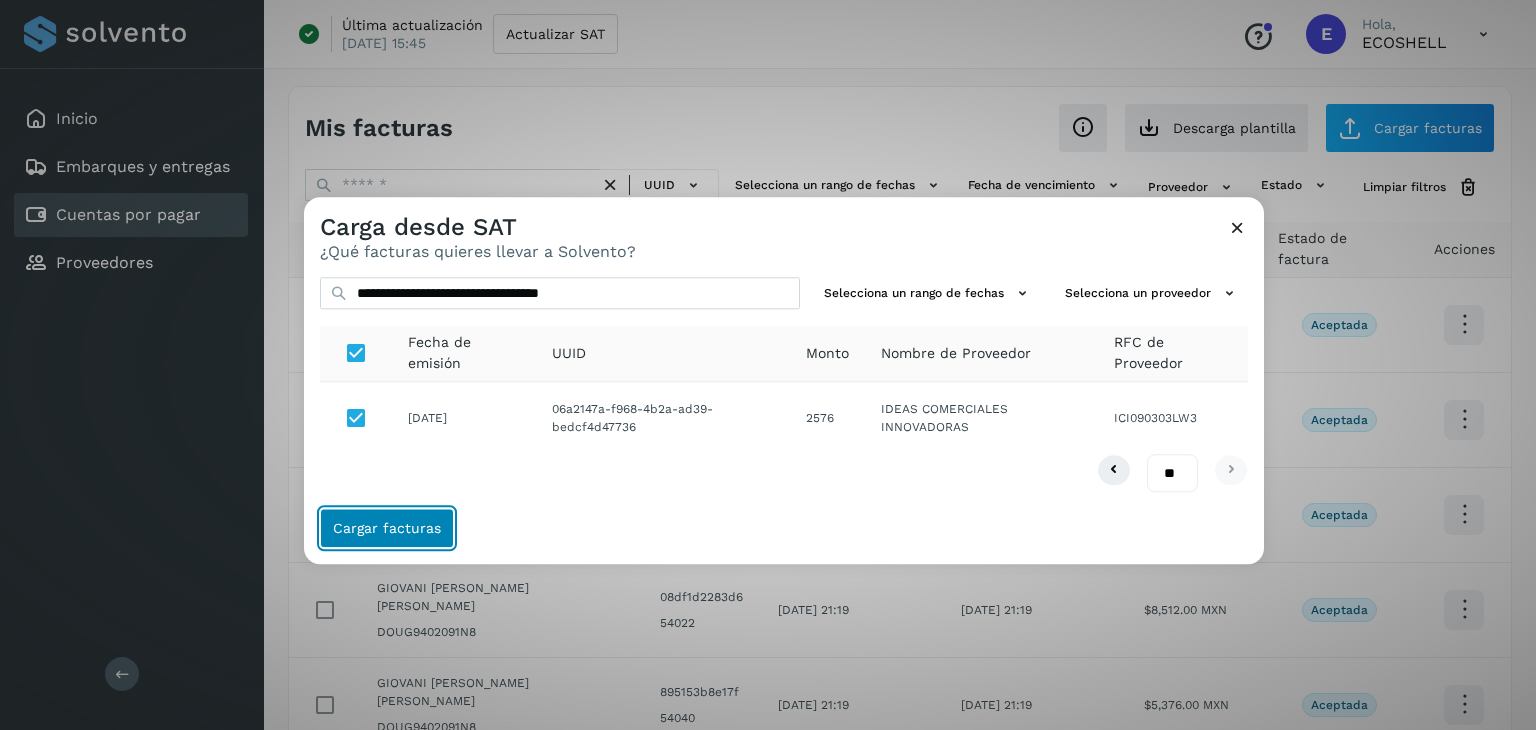 click on "Cargar facturas" 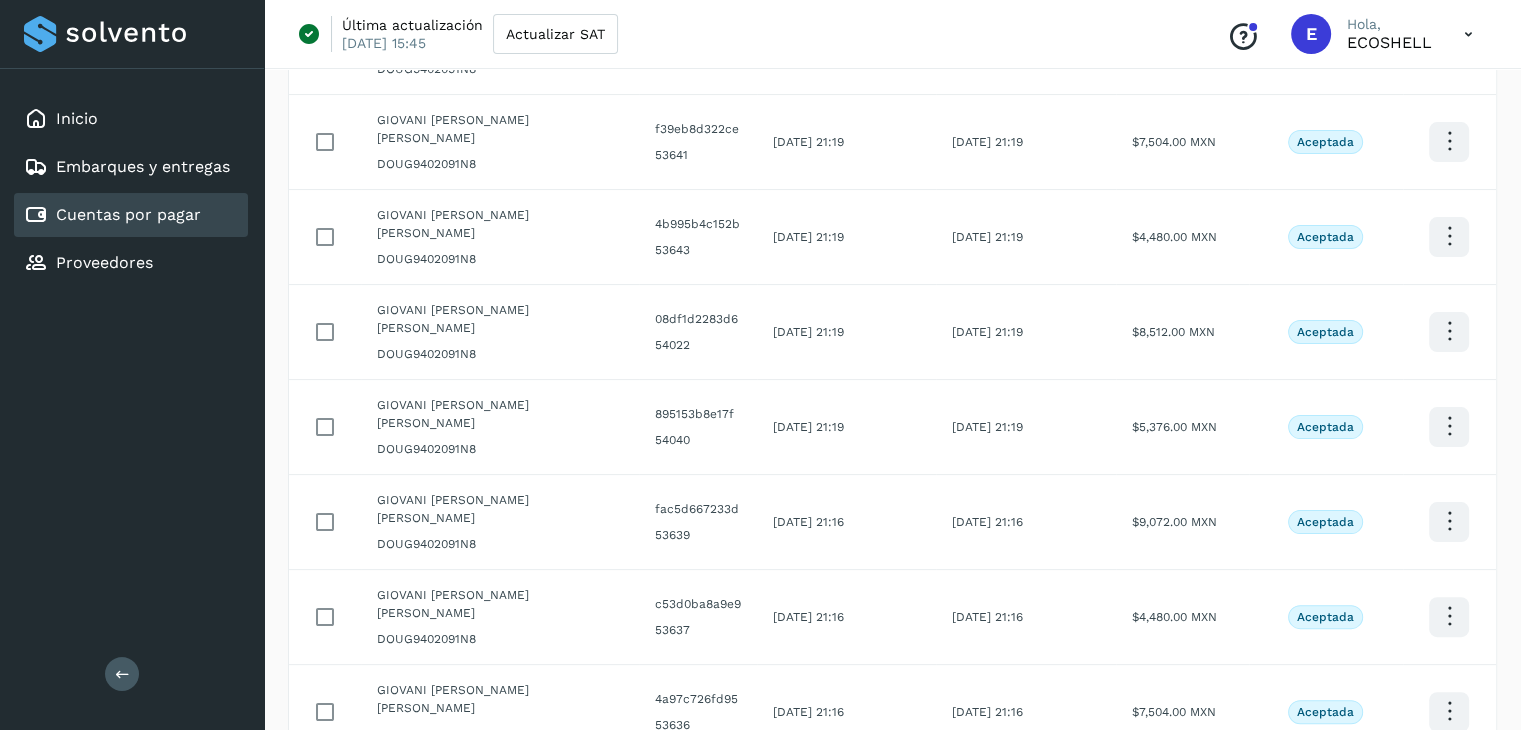 scroll, scrollTop: 411, scrollLeft: 0, axis: vertical 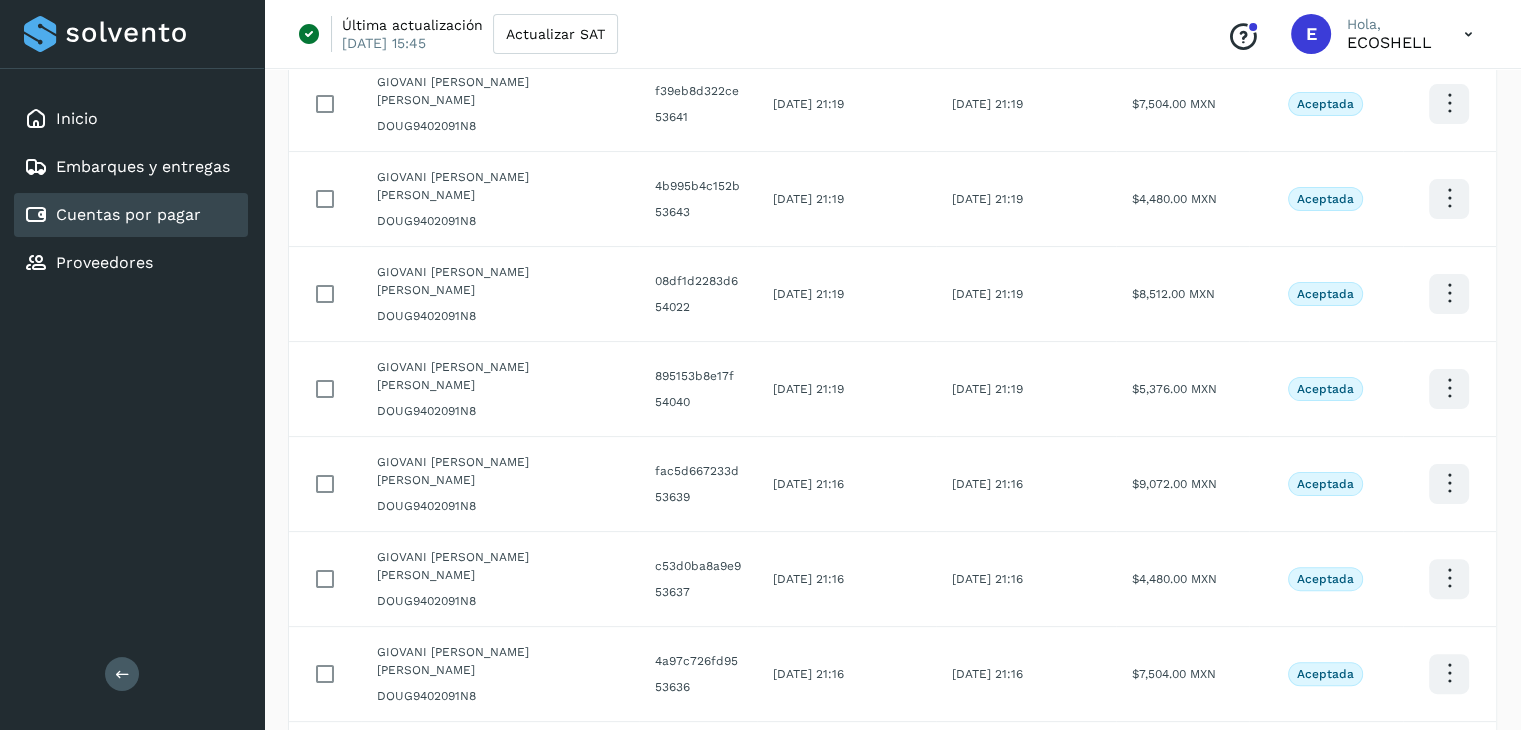 click at bounding box center [1277, 852] 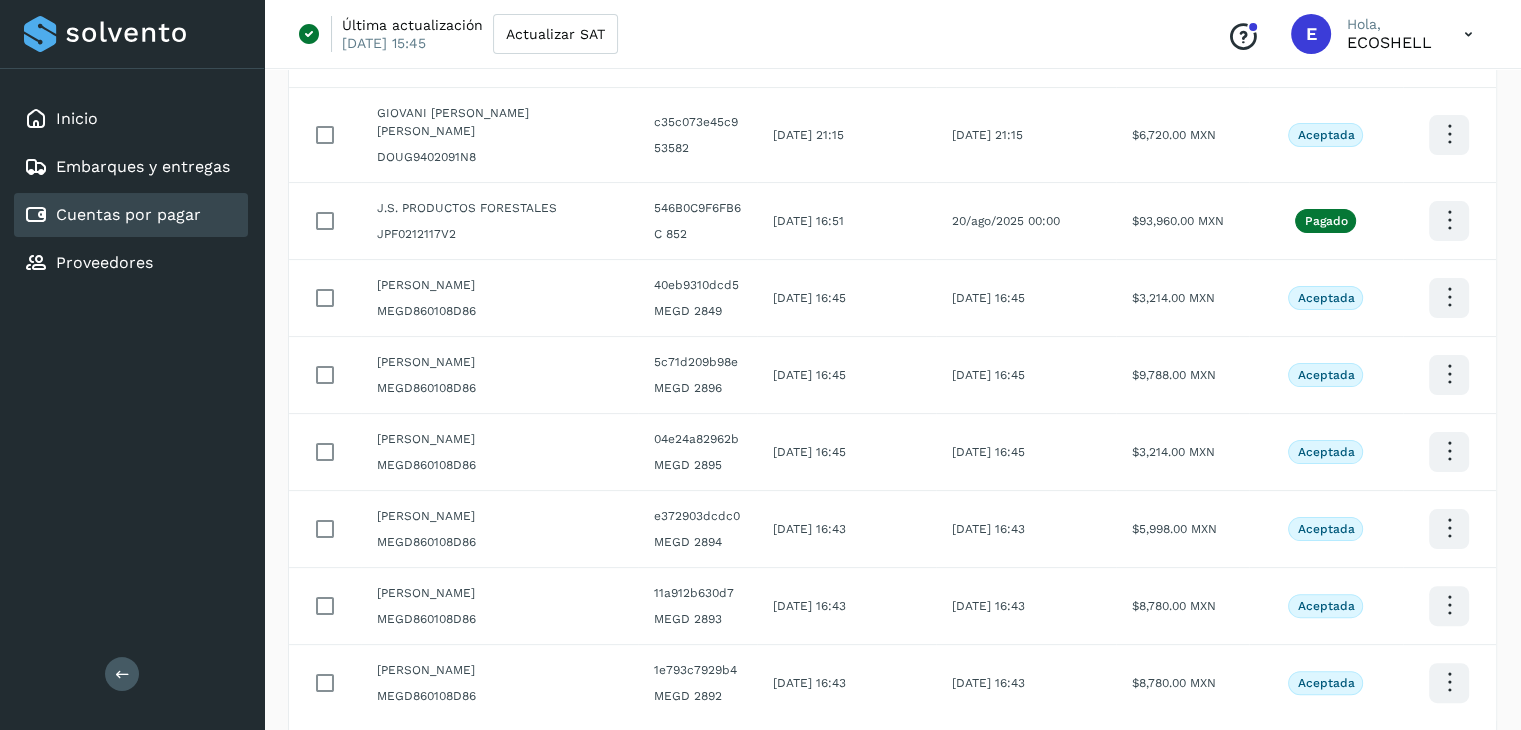 scroll, scrollTop: 411, scrollLeft: 0, axis: vertical 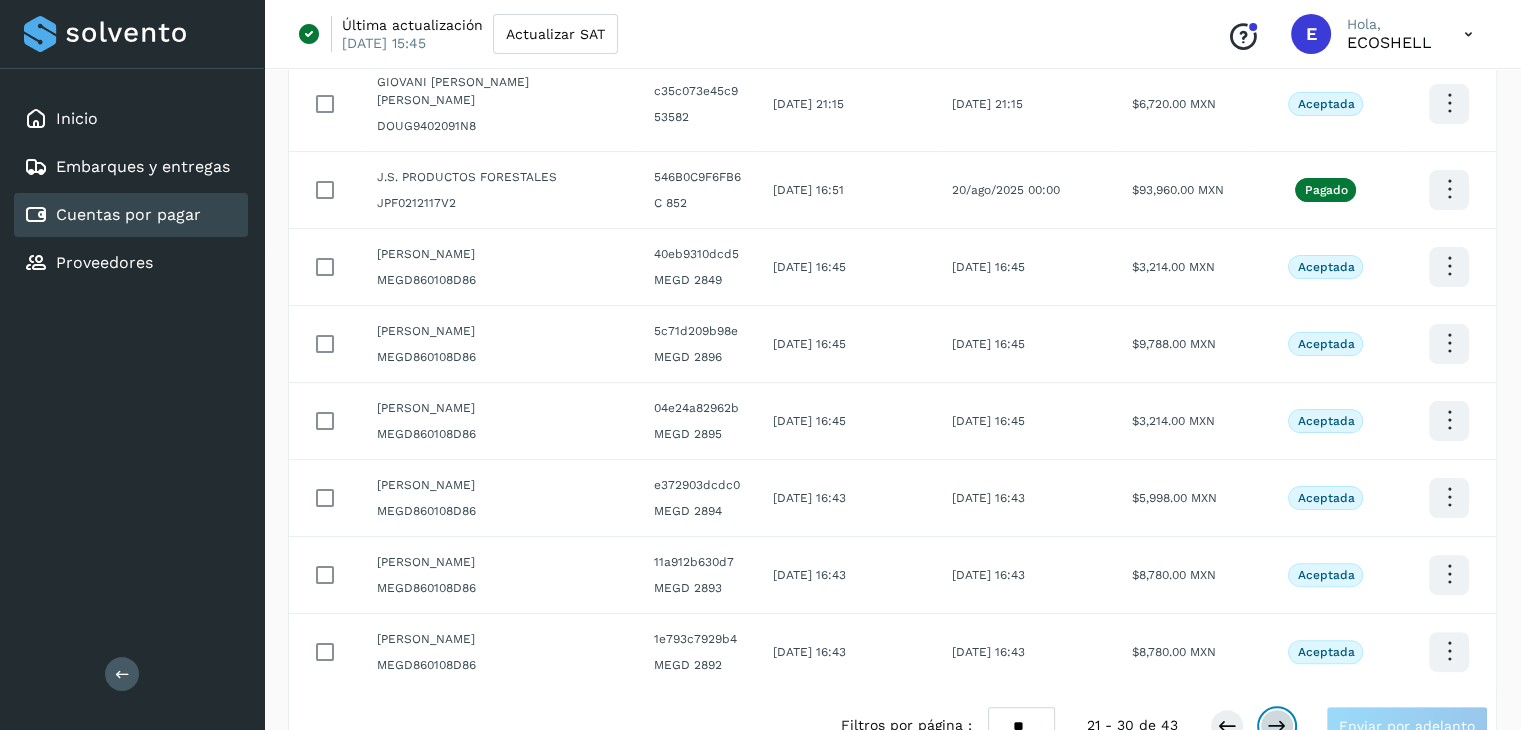 click at bounding box center (1277, 726) 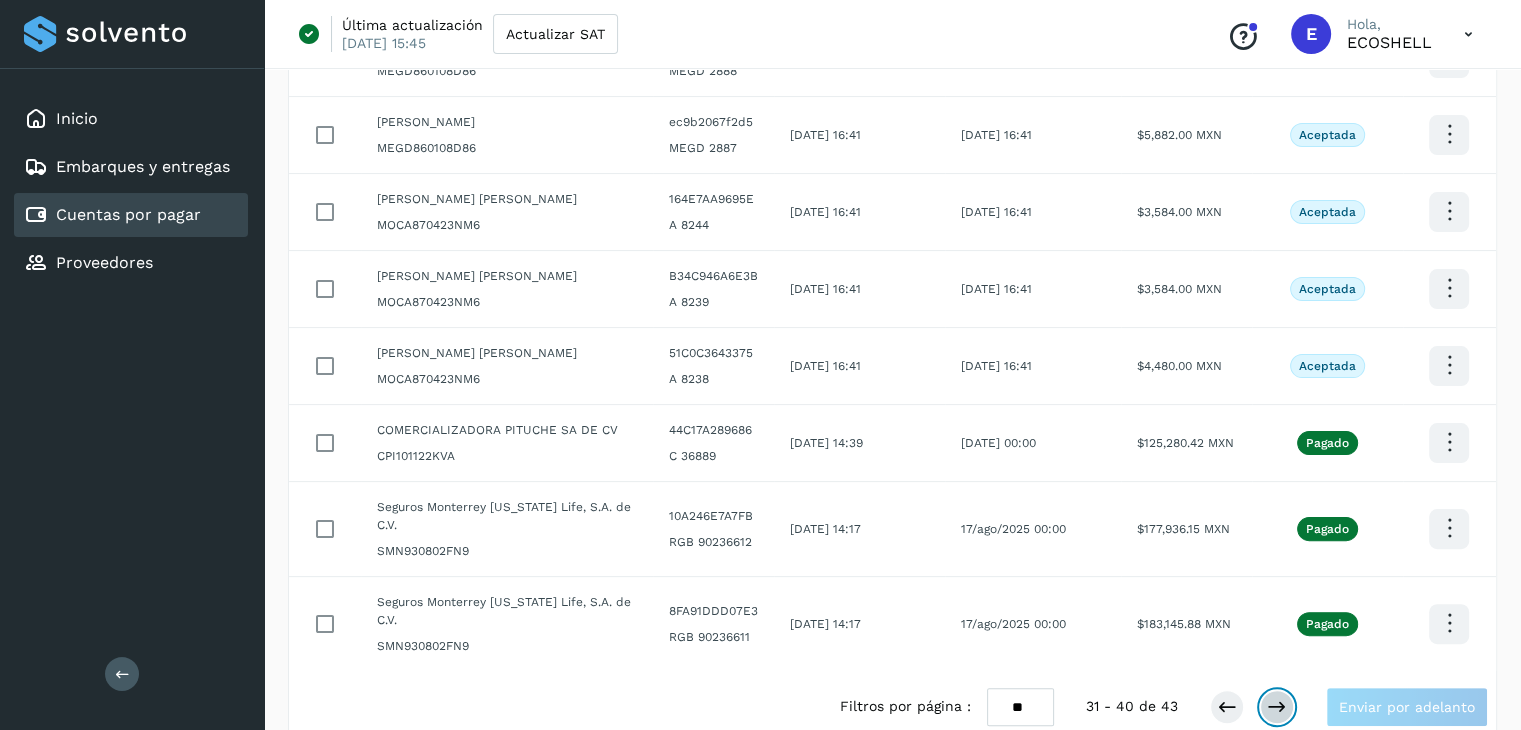 scroll, scrollTop: 447, scrollLeft: 0, axis: vertical 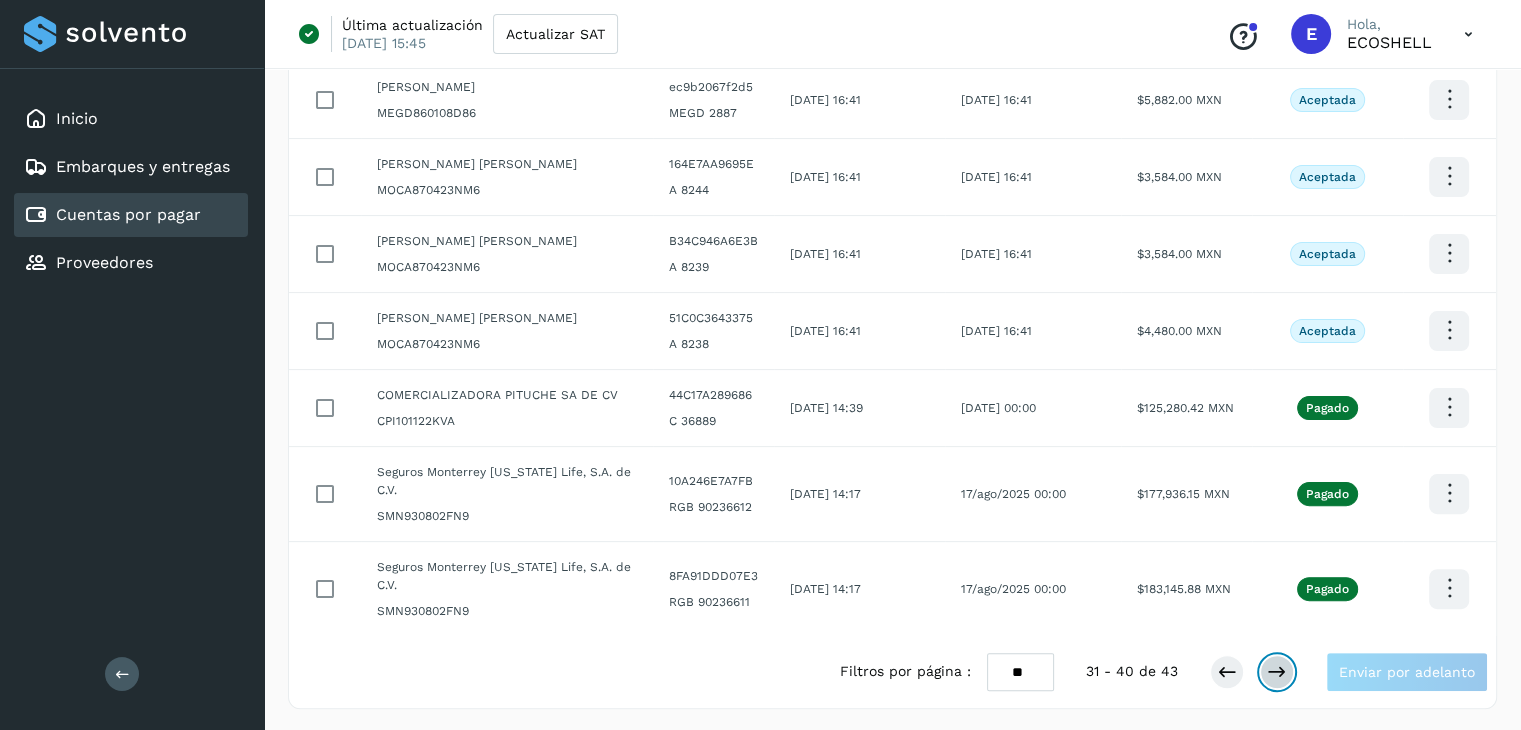 click at bounding box center (1277, 672) 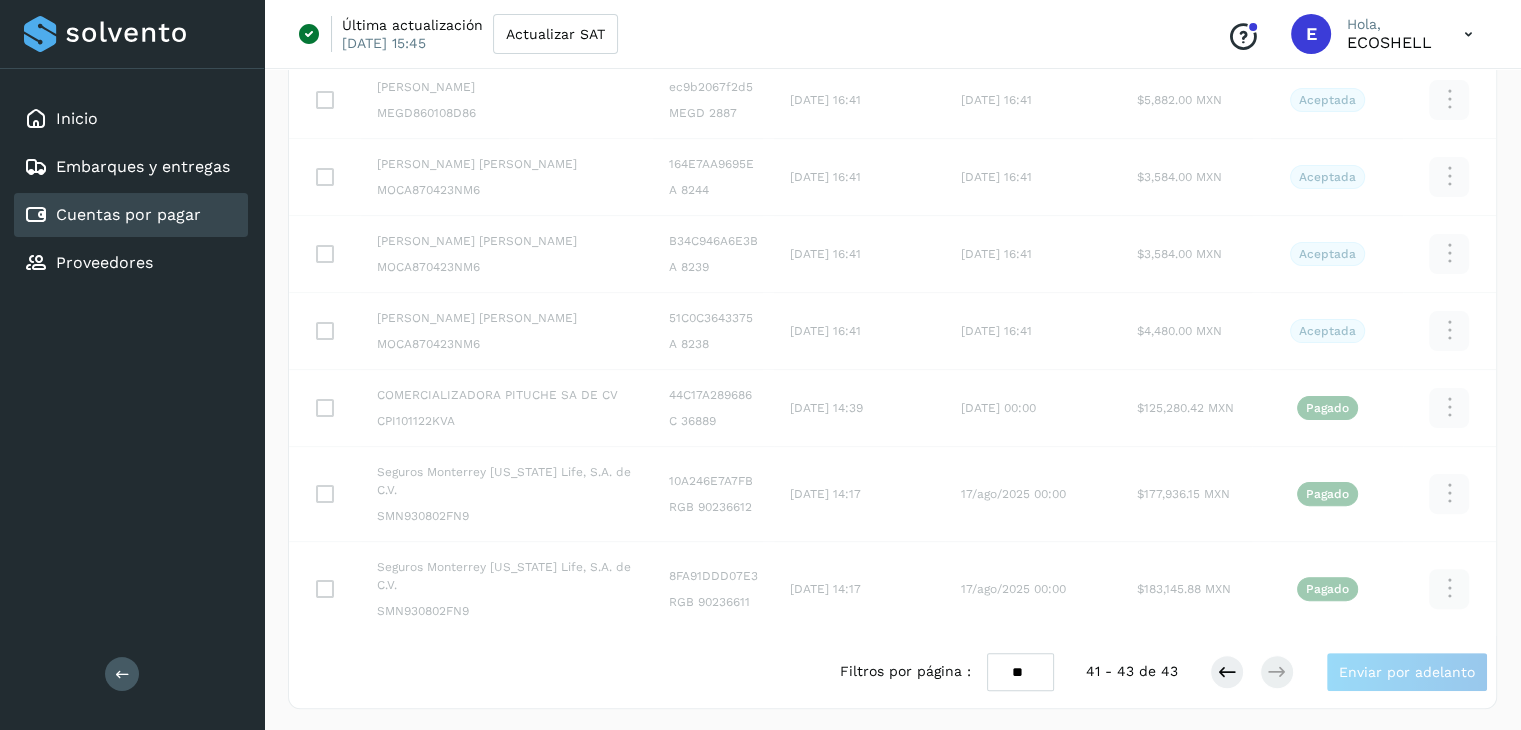scroll, scrollTop: 0, scrollLeft: 0, axis: both 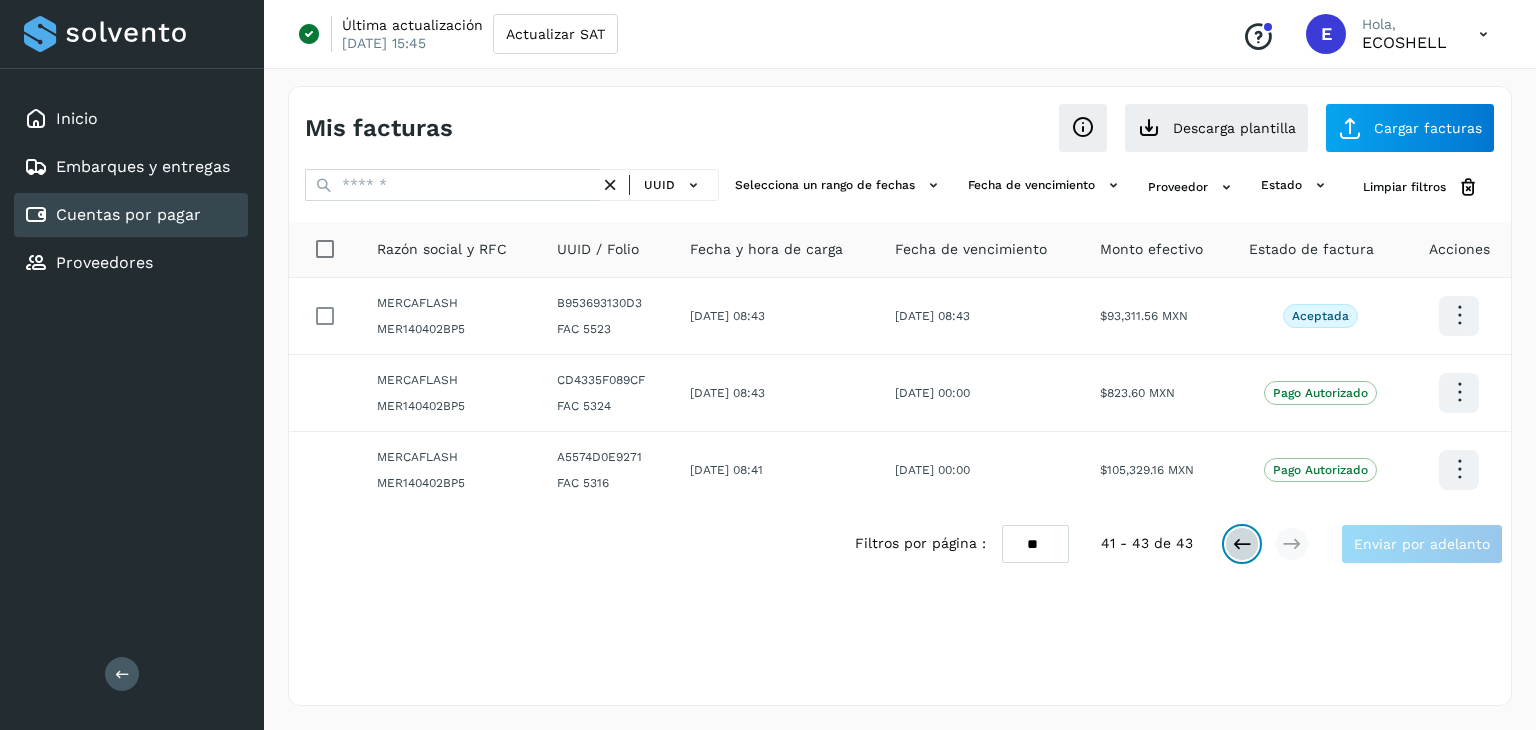 click at bounding box center [1242, 544] 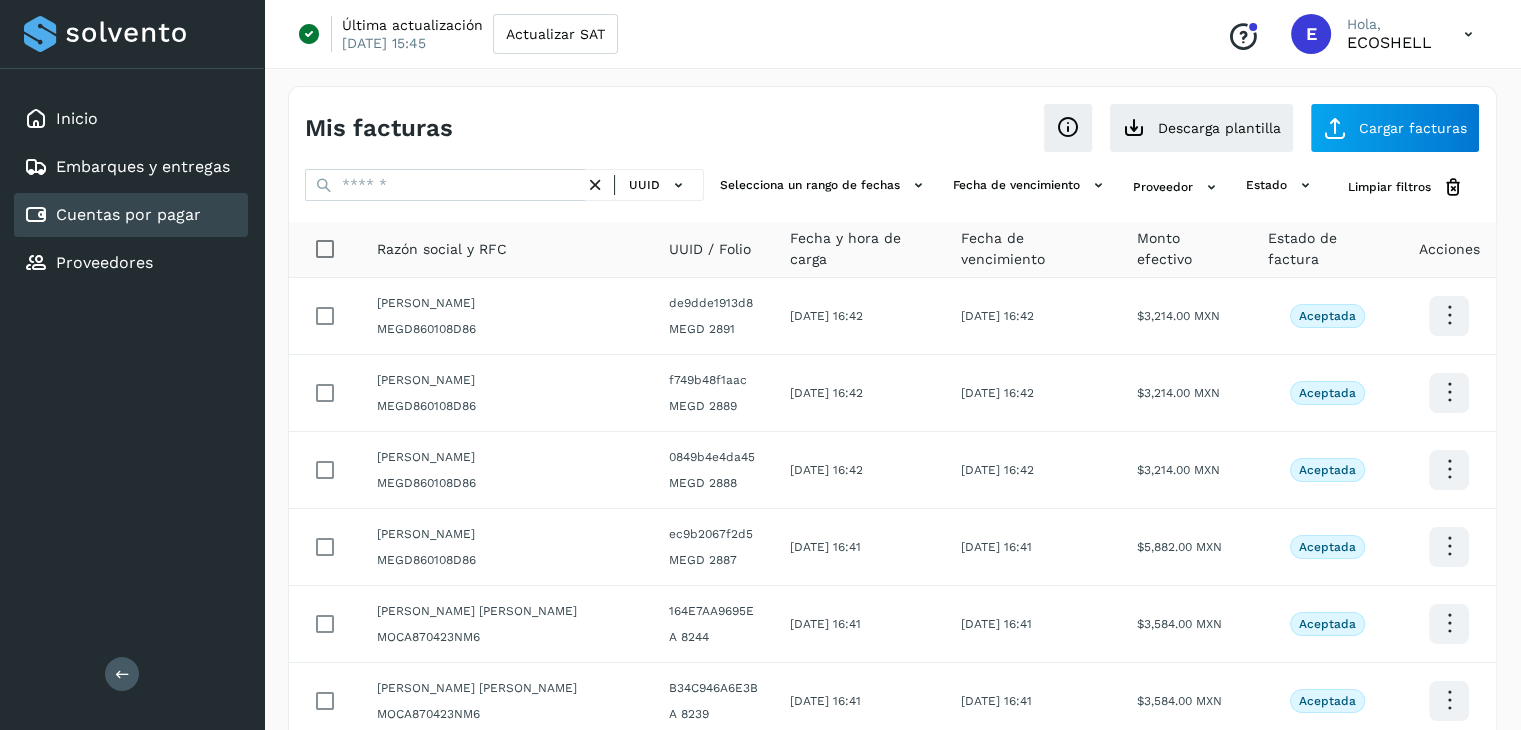 scroll, scrollTop: 447, scrollLeft: 0, axis: vertical 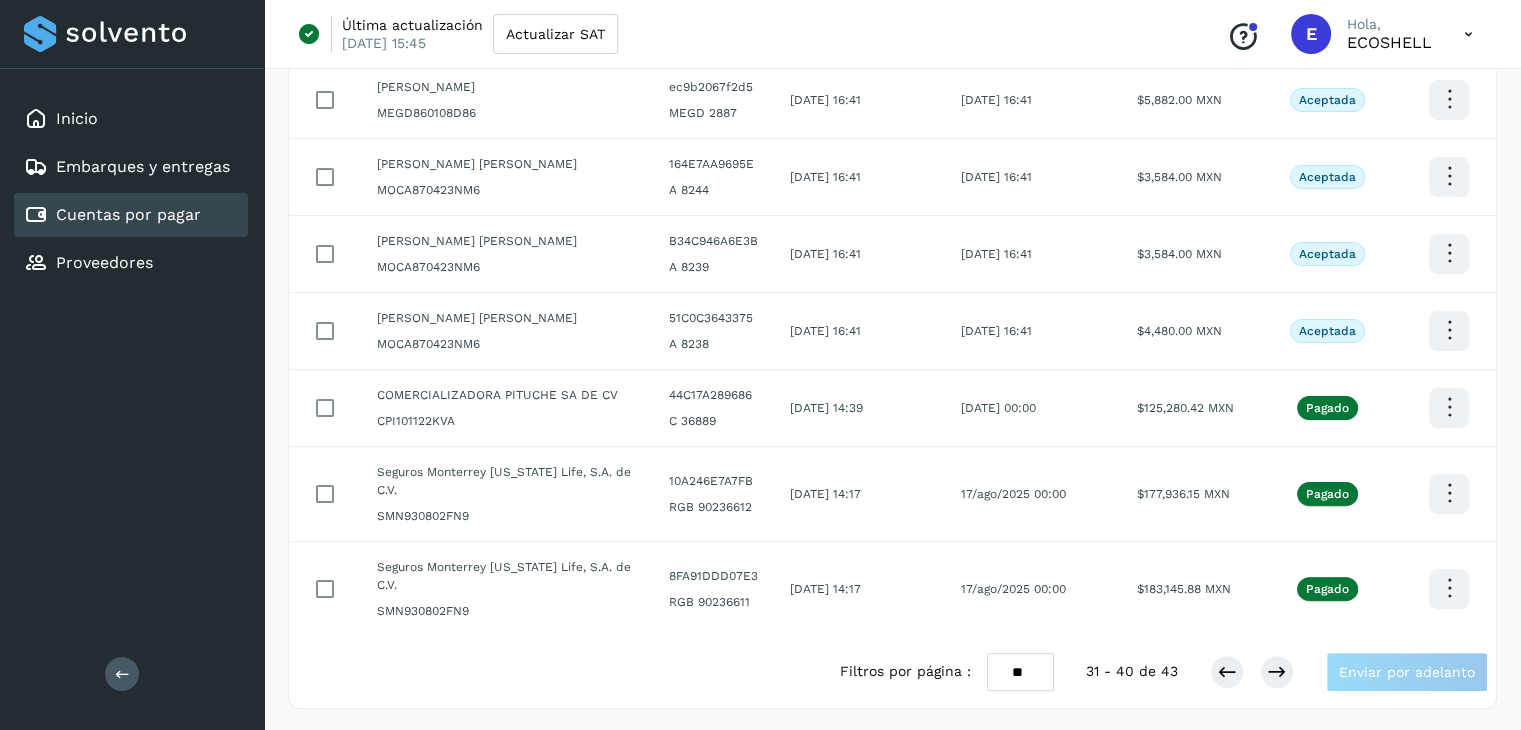 click on "** ** **" at bounding box center [1020, 672] 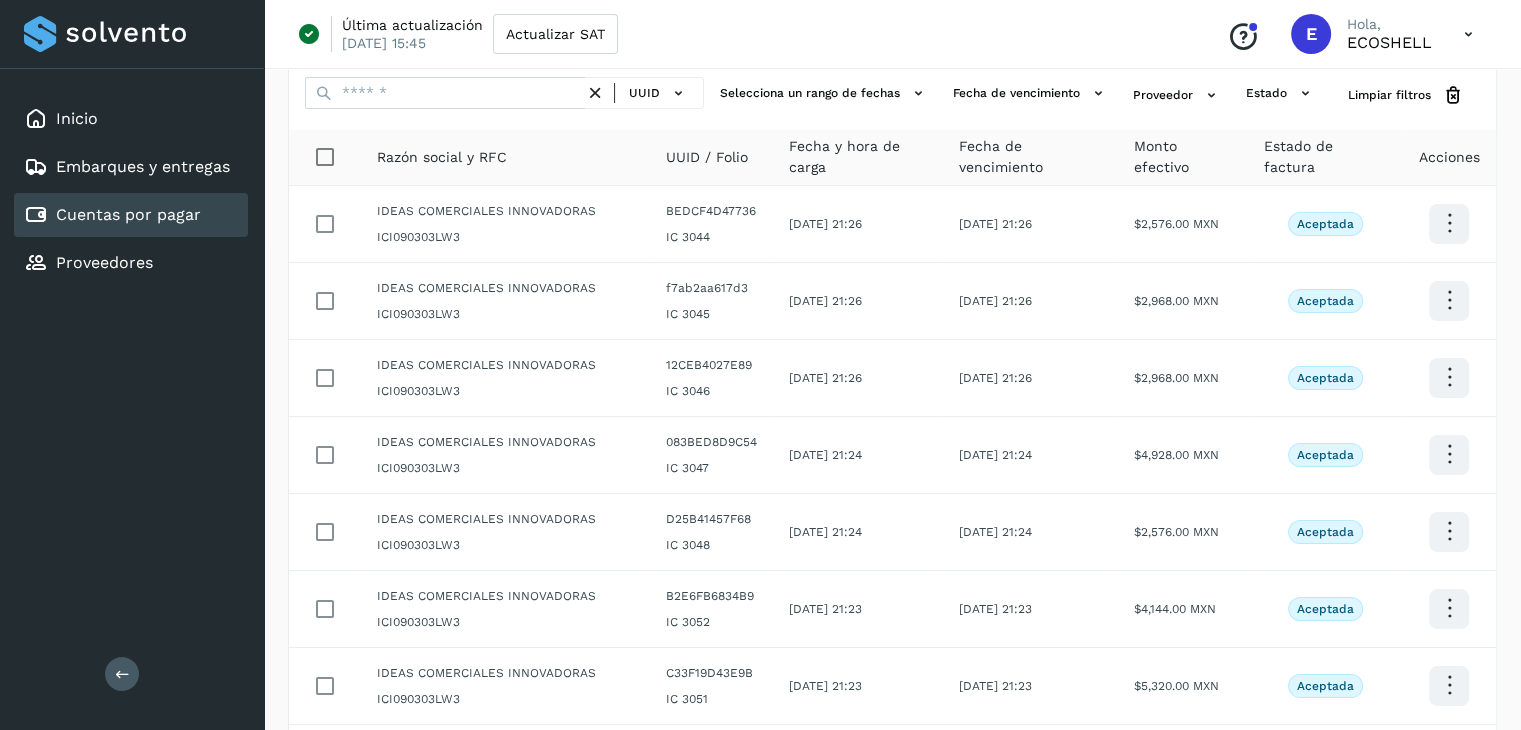 scroll, scrollTop: 54, scrollLeft: 0, axis: vertical 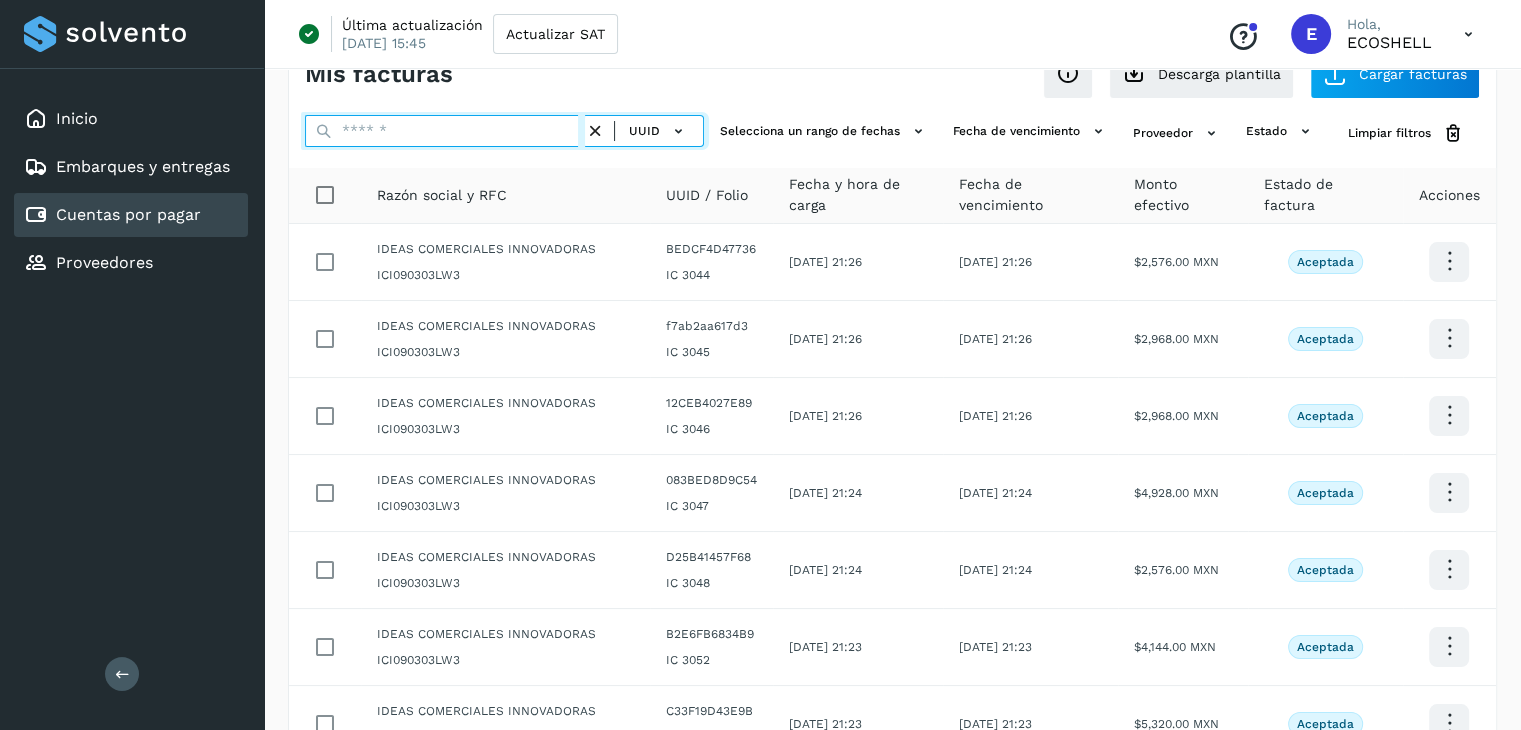 click at bounding box center [445, 131] 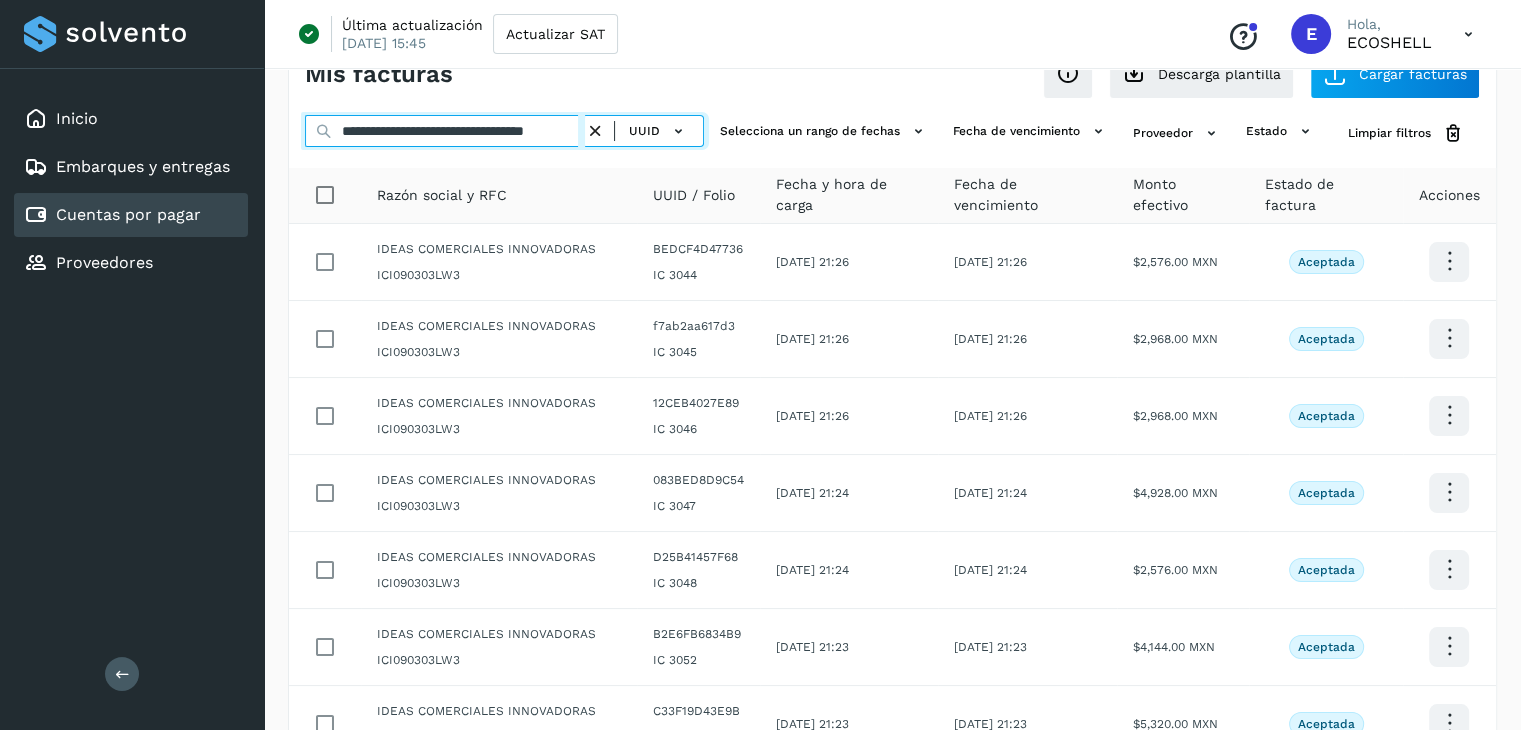 scroll, scrollTop: 0, scrollLeft: 56, axis: horizontal 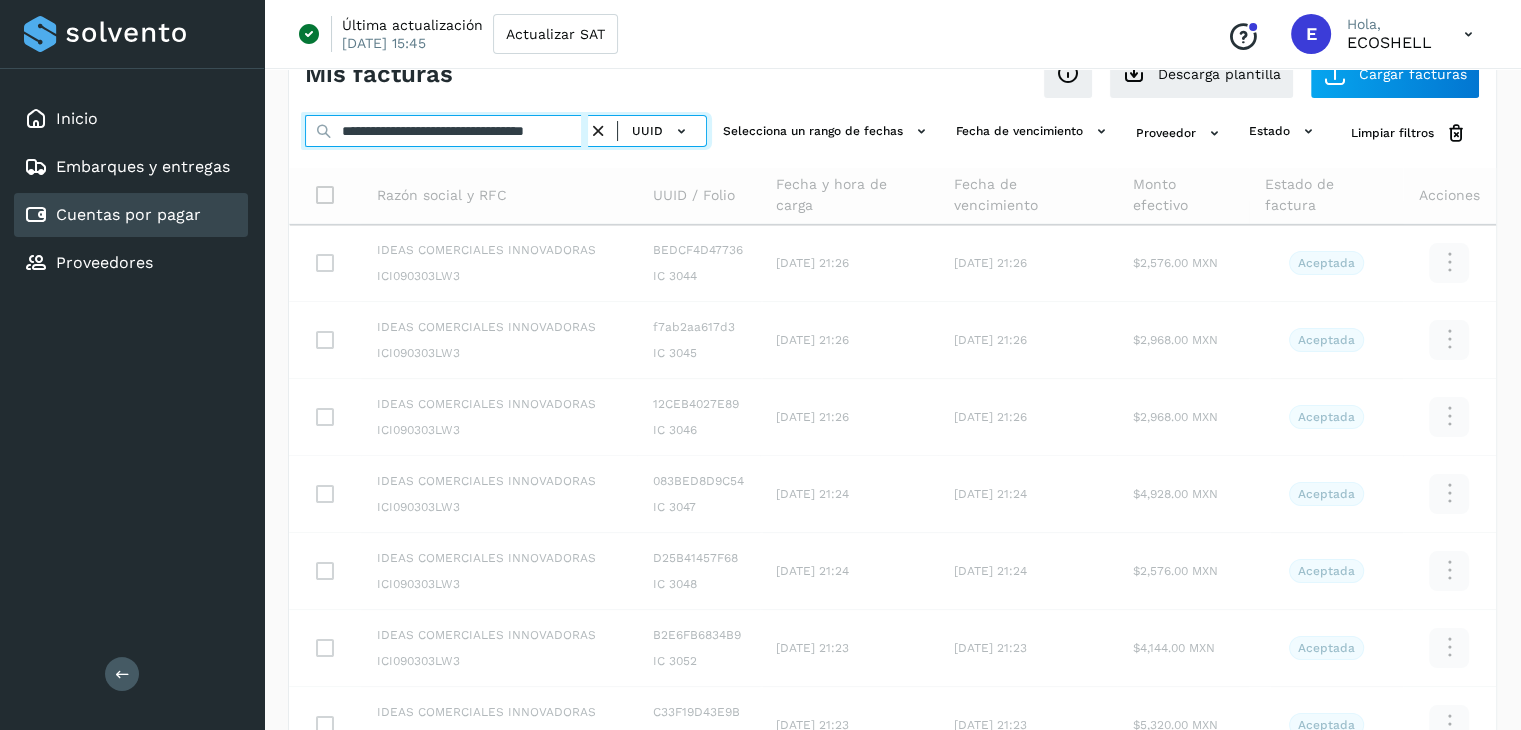 type on "**********" 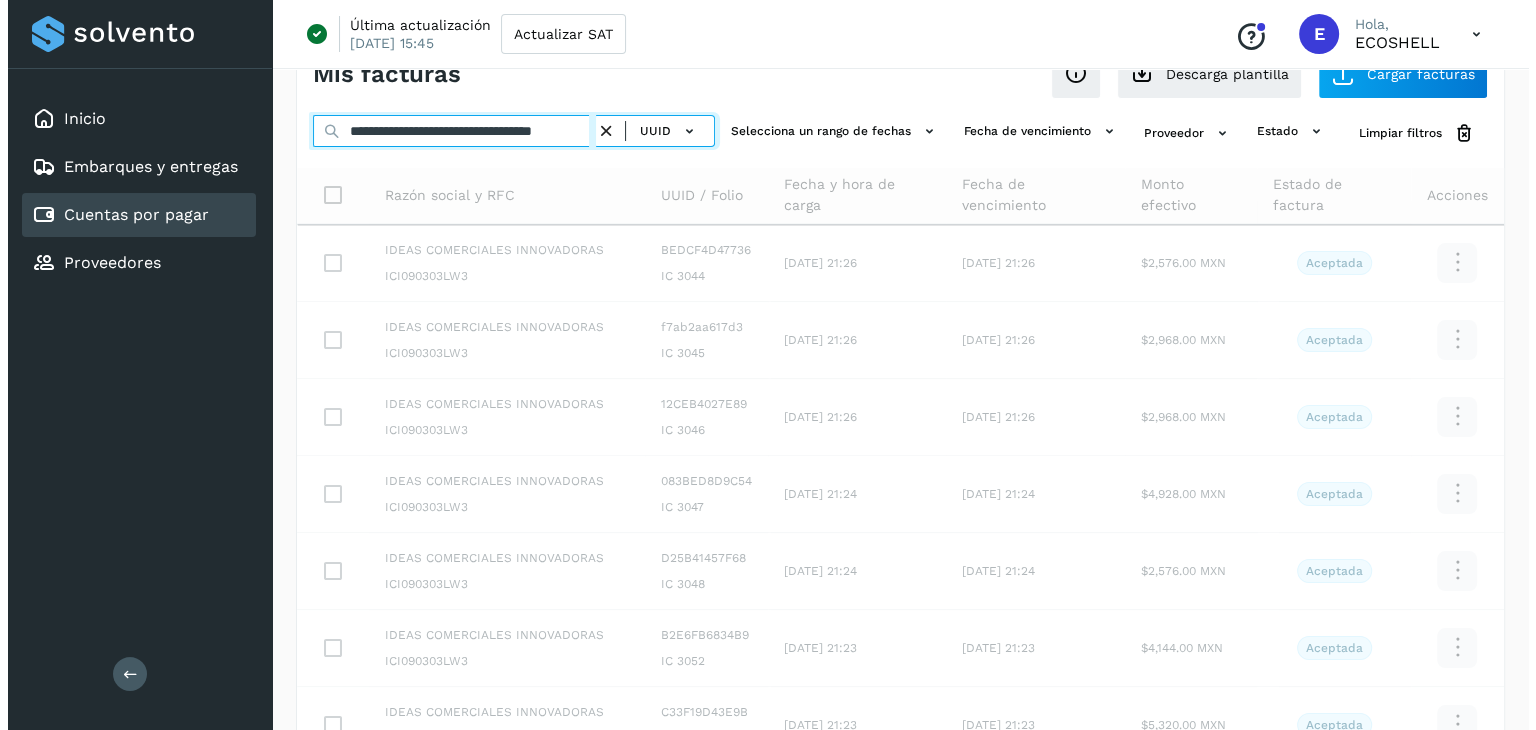 scroll, scrollTop: 0, scrollLeft: 0, axis: both 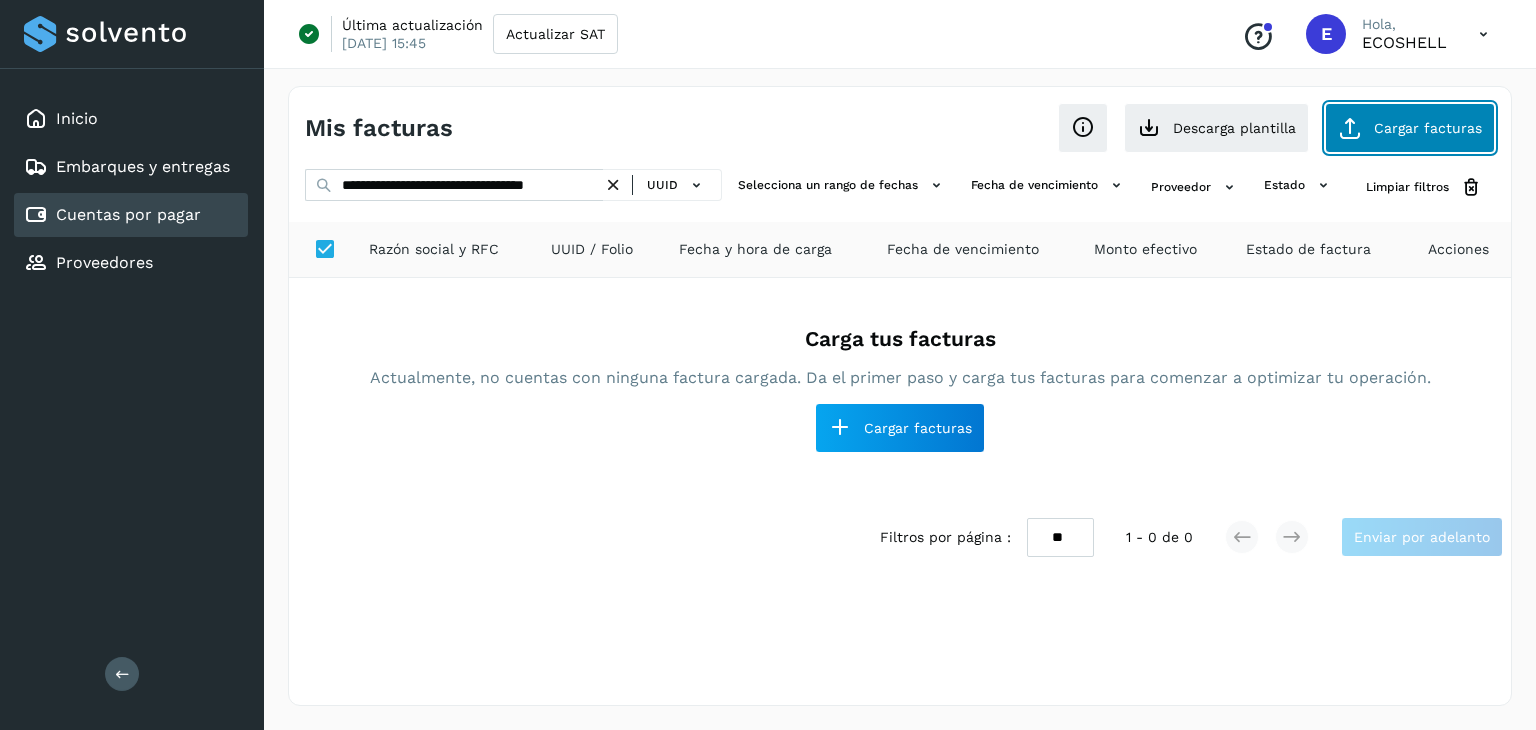 click on "Cargar facturas" 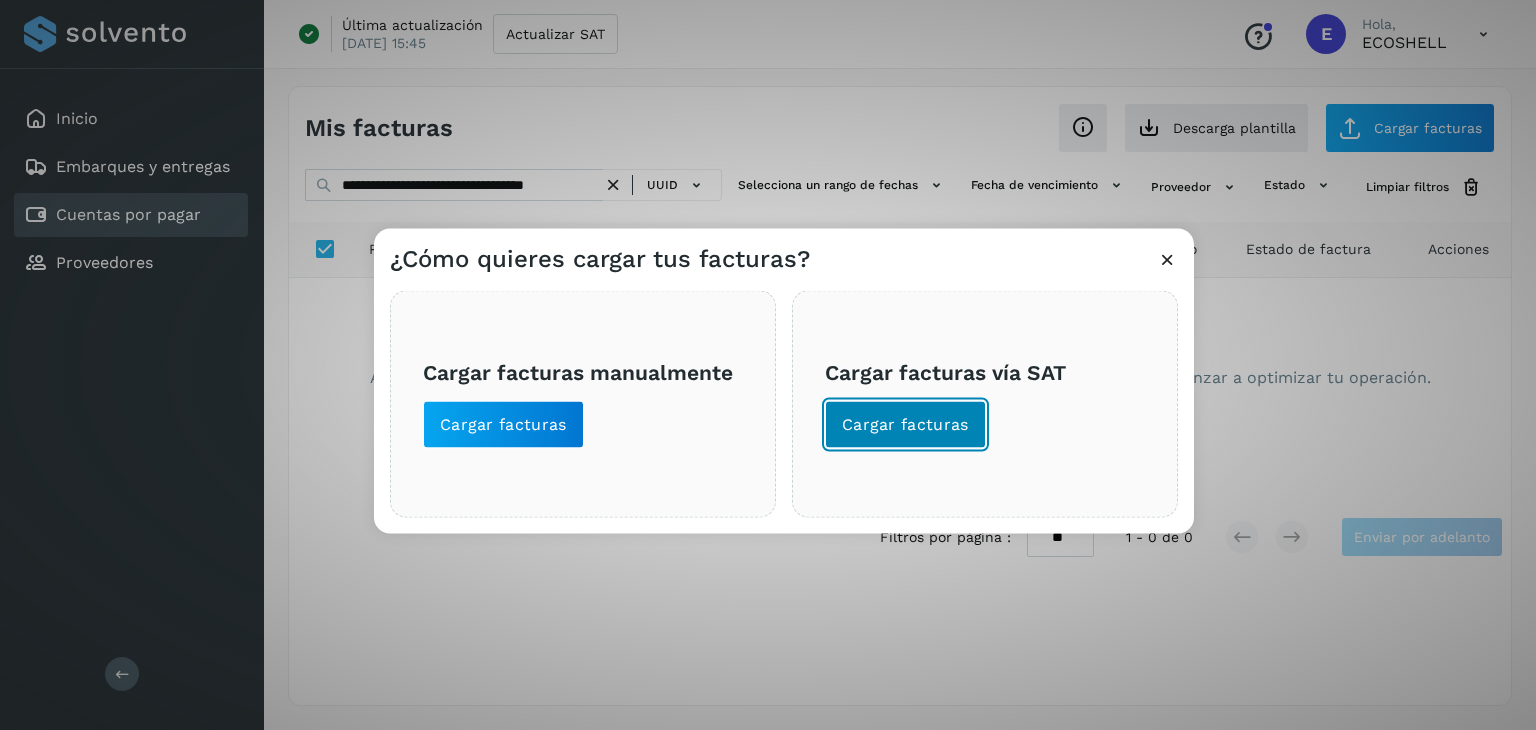 click on "Cargar facturas" 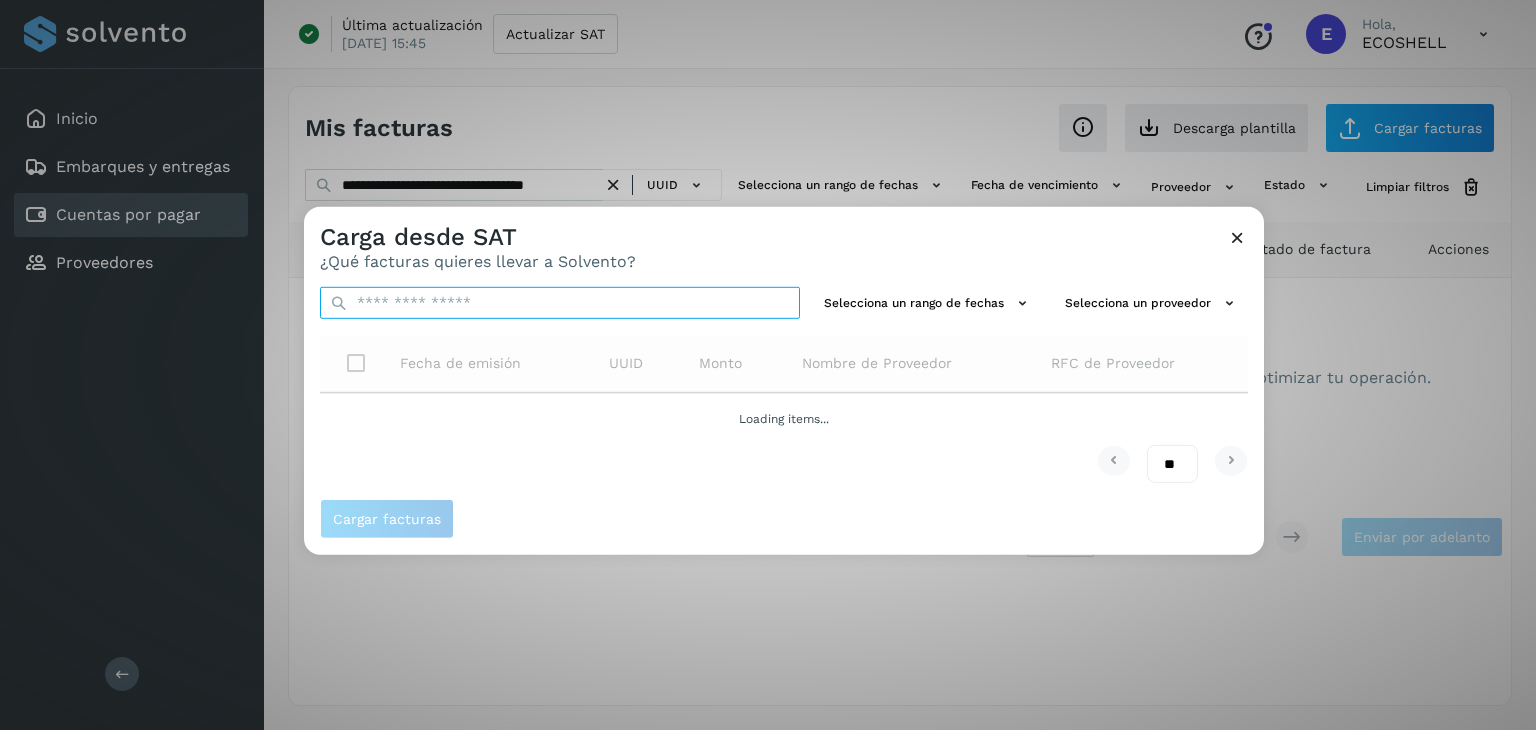 click at bounding box center [560, 303] 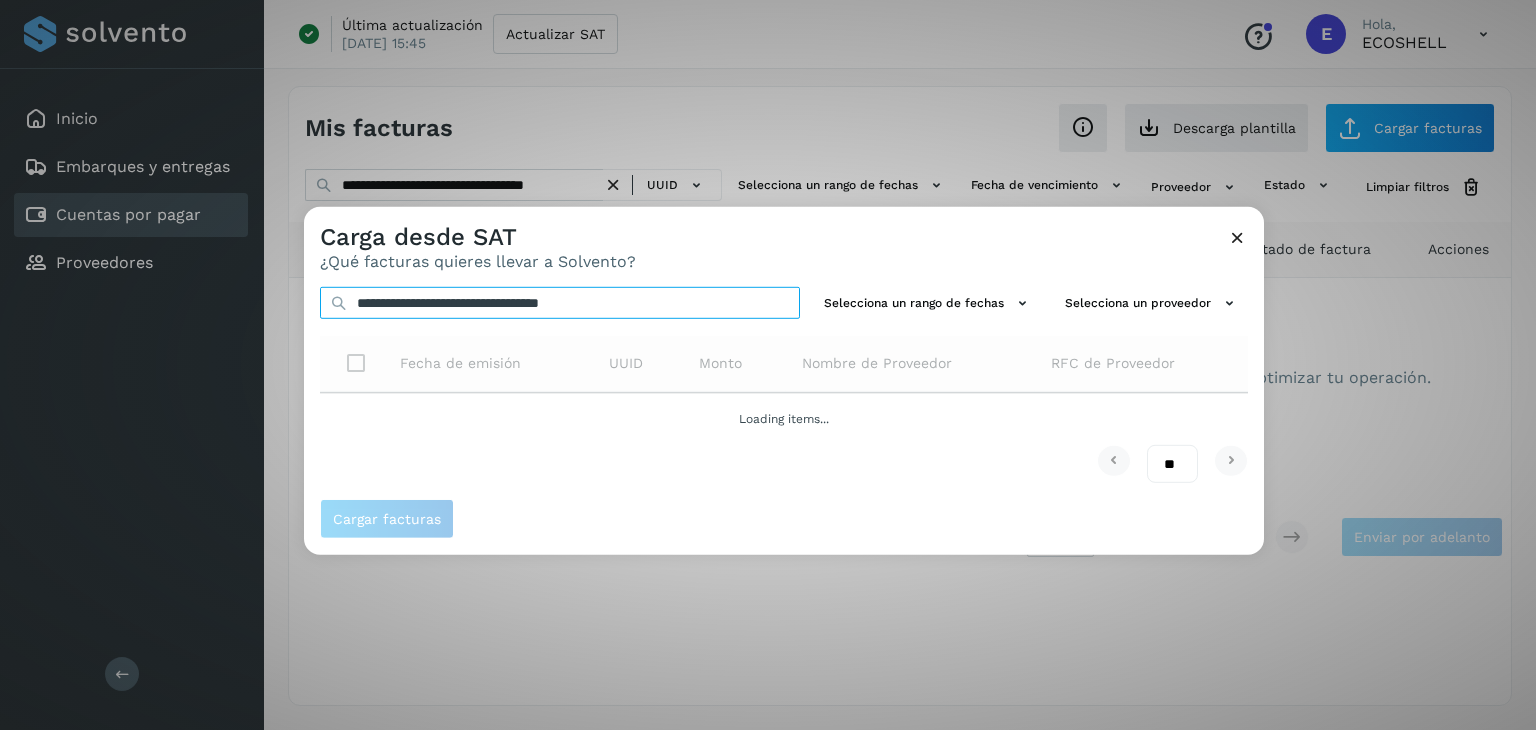 type on "**********" 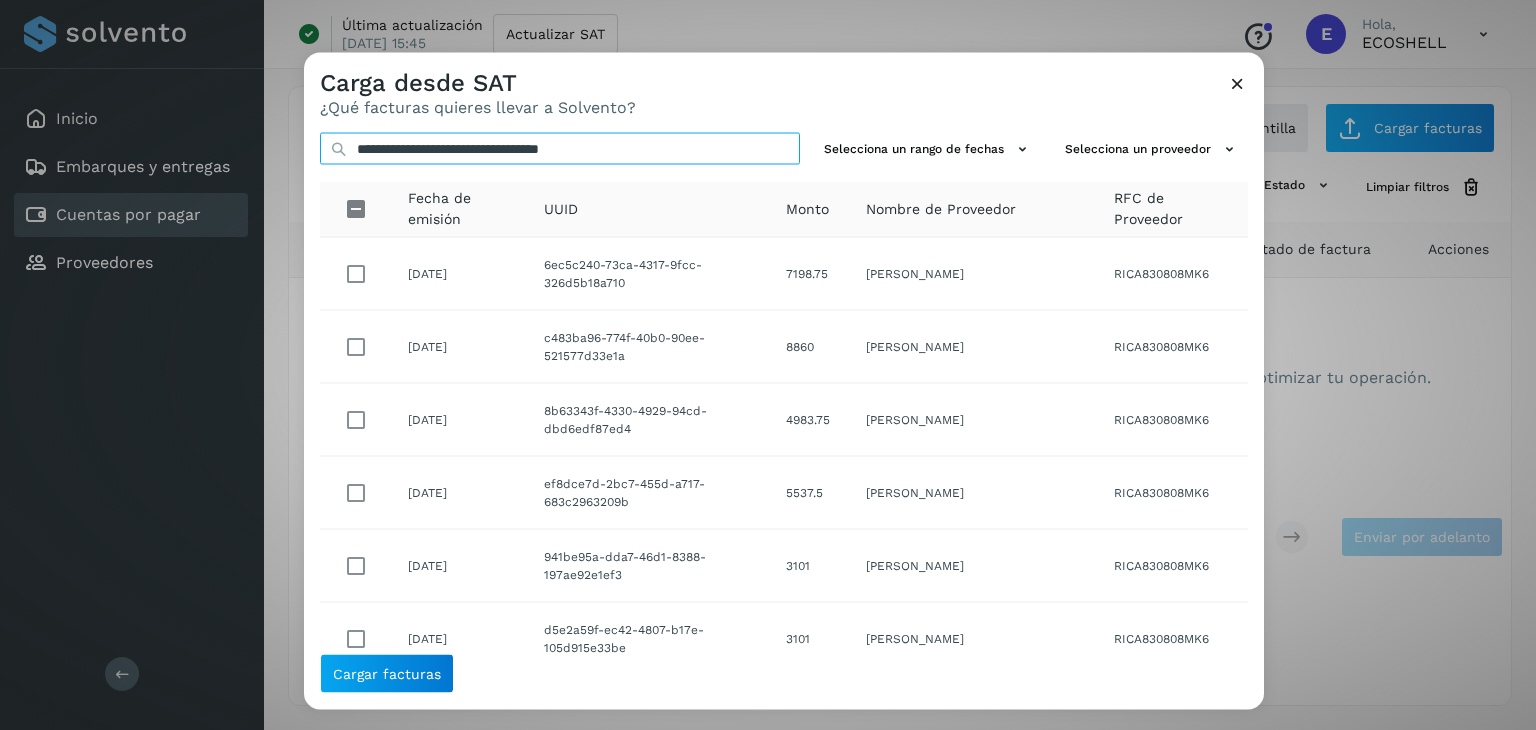 click on "**********" at bounding box center (560, 149) 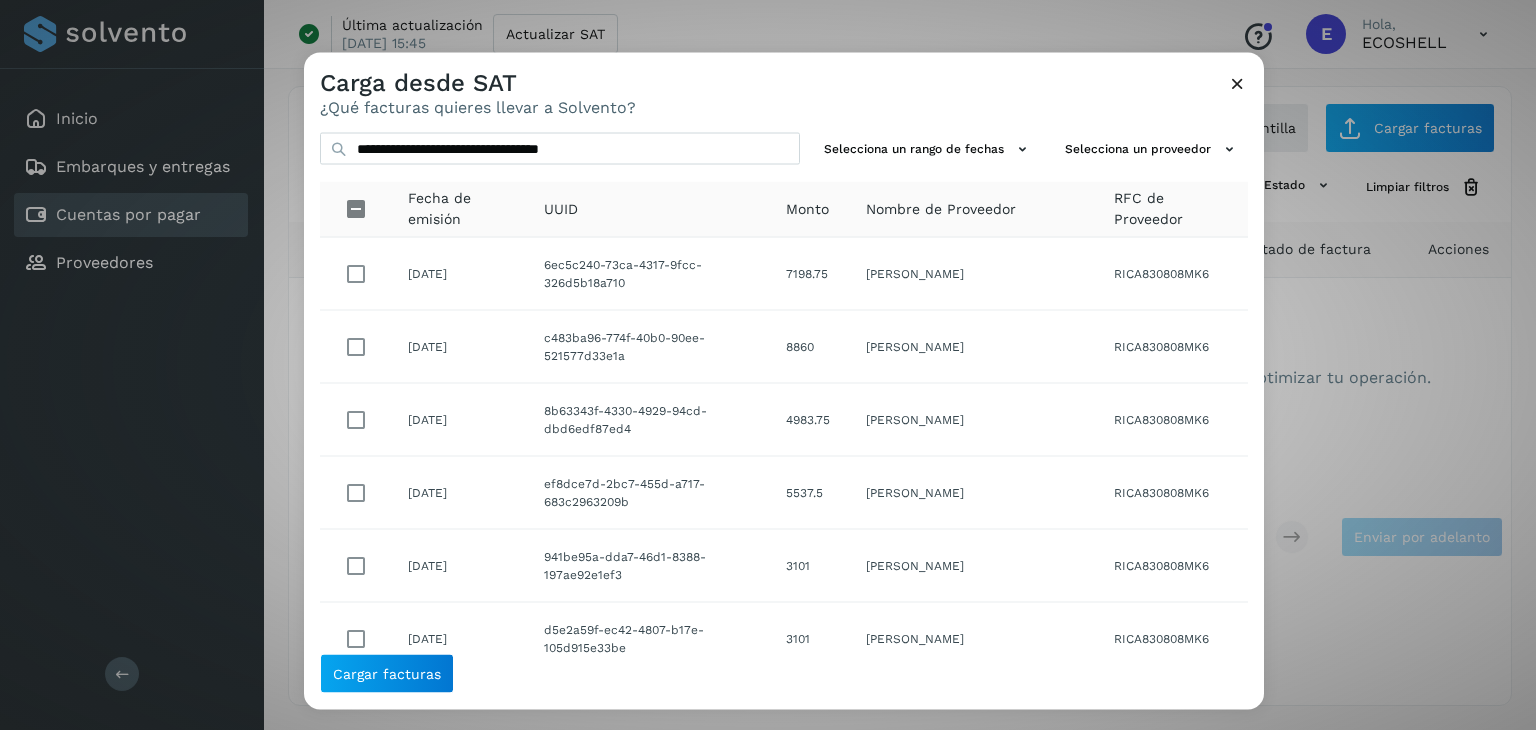 click at bounding box center [1237, 83] 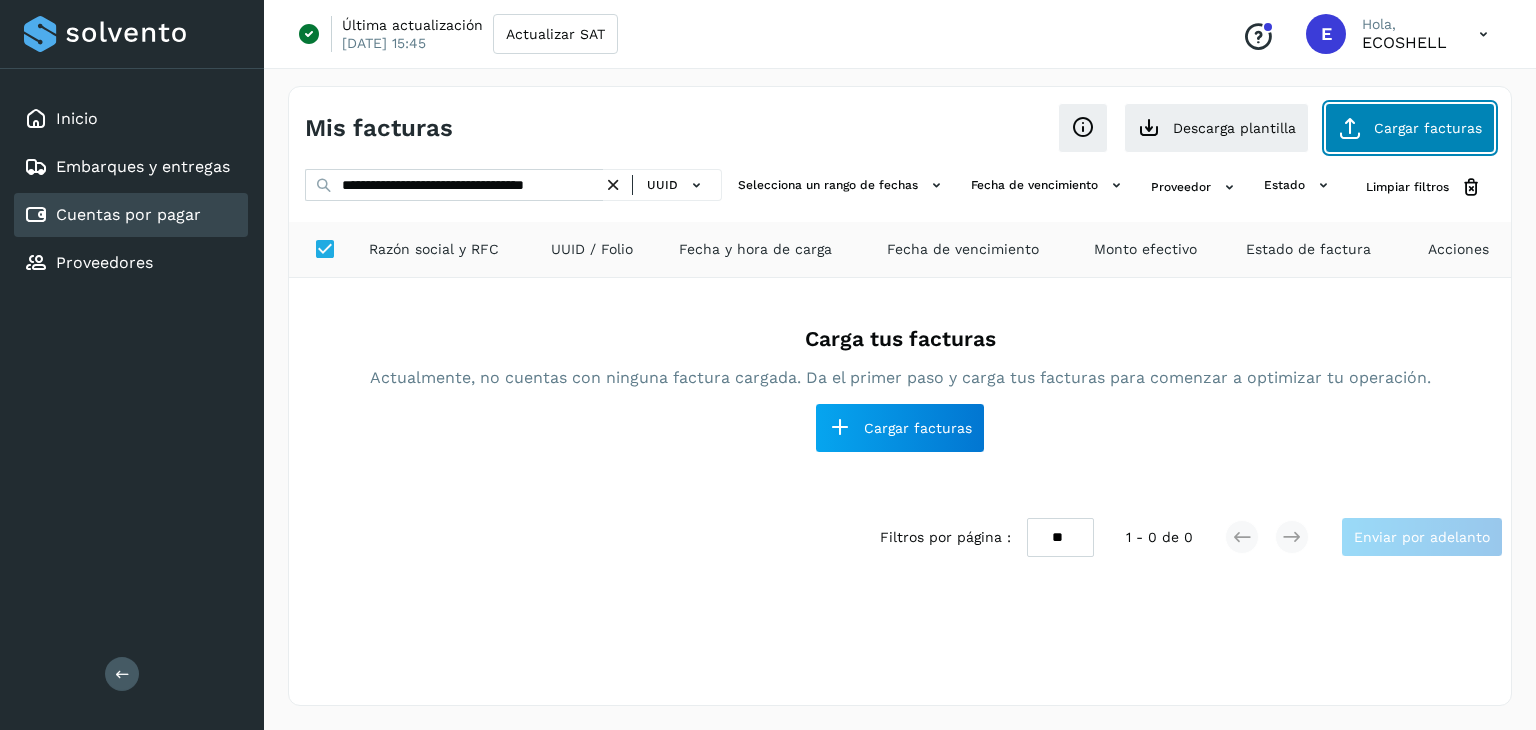 click at bounding box center [1350, 128] 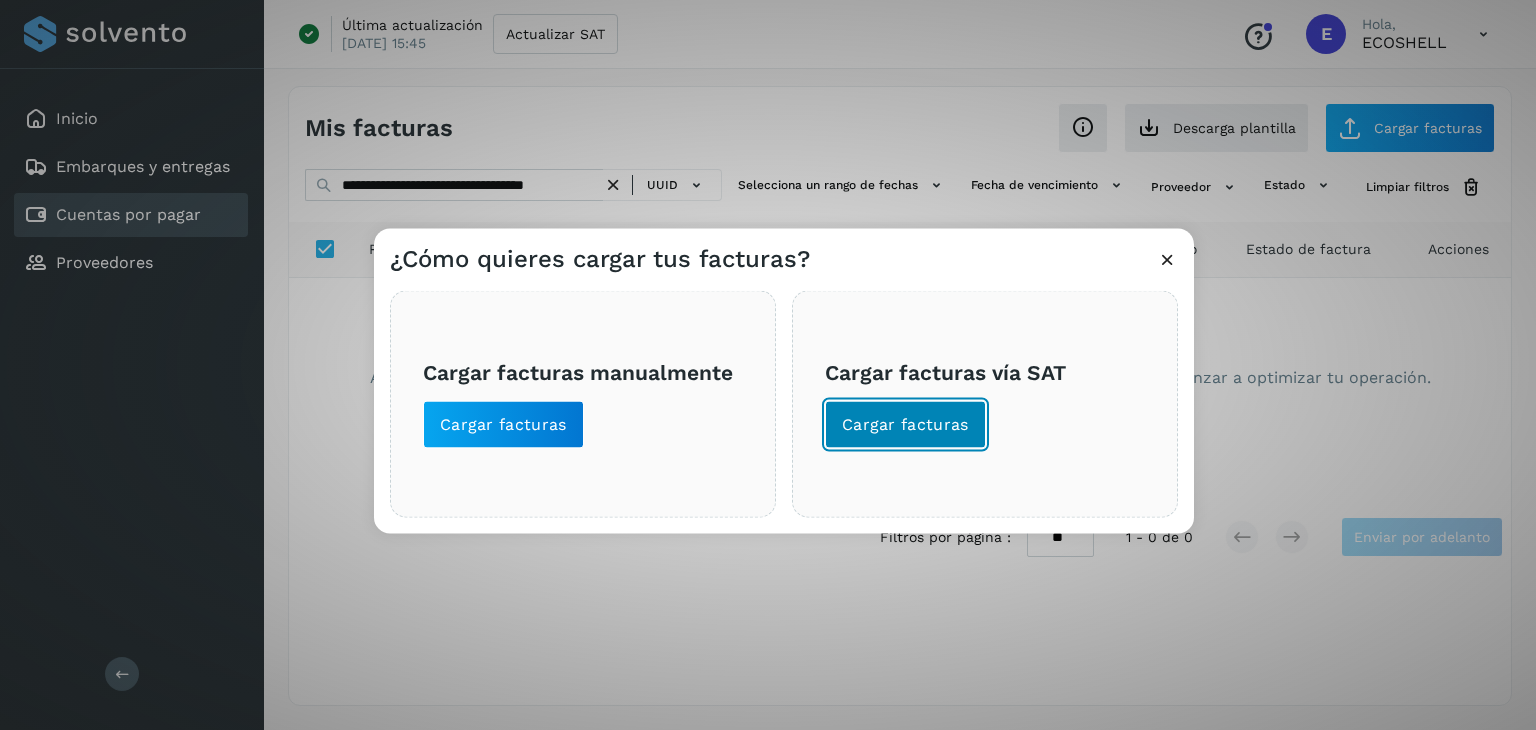 click on "Cargar facturas" 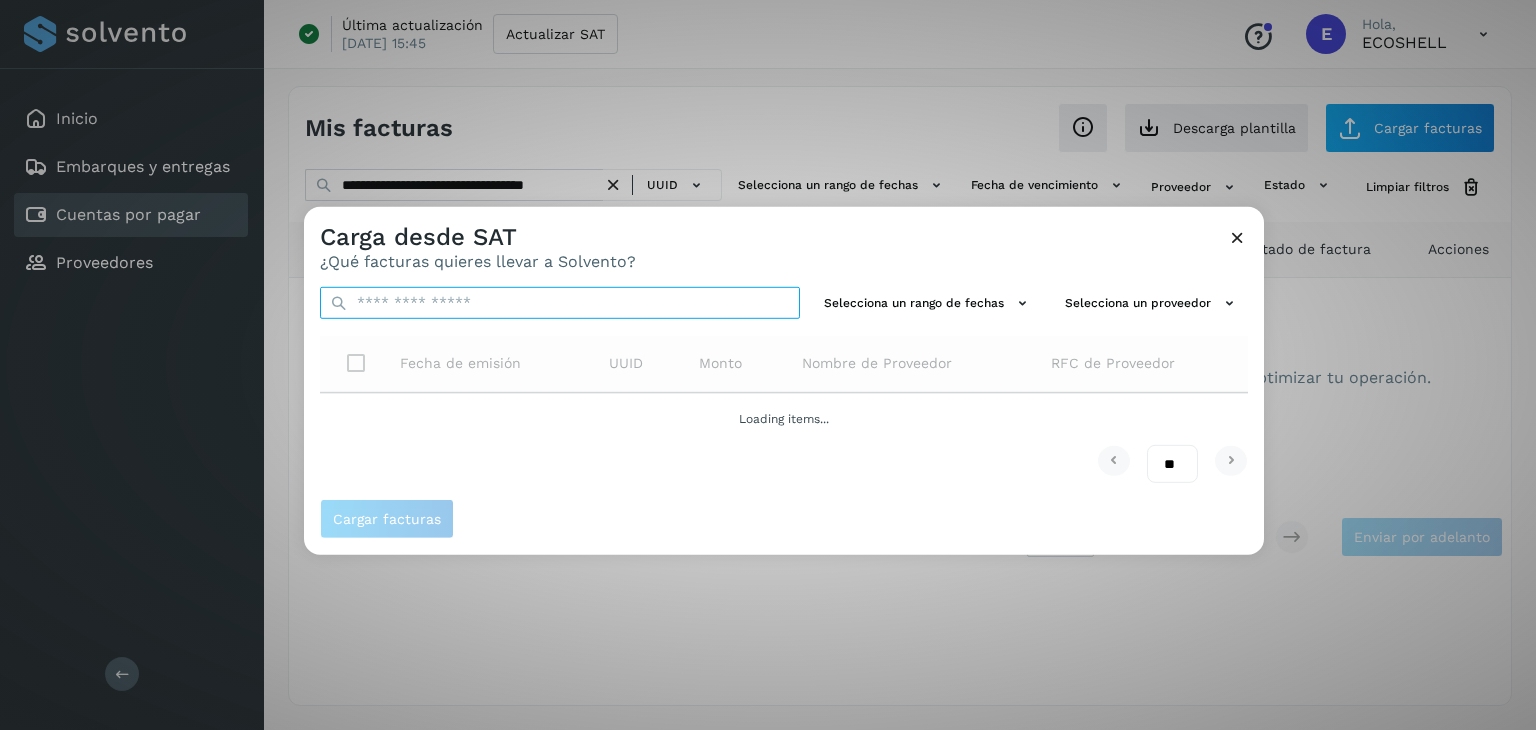click at bounding box center [560, 303] 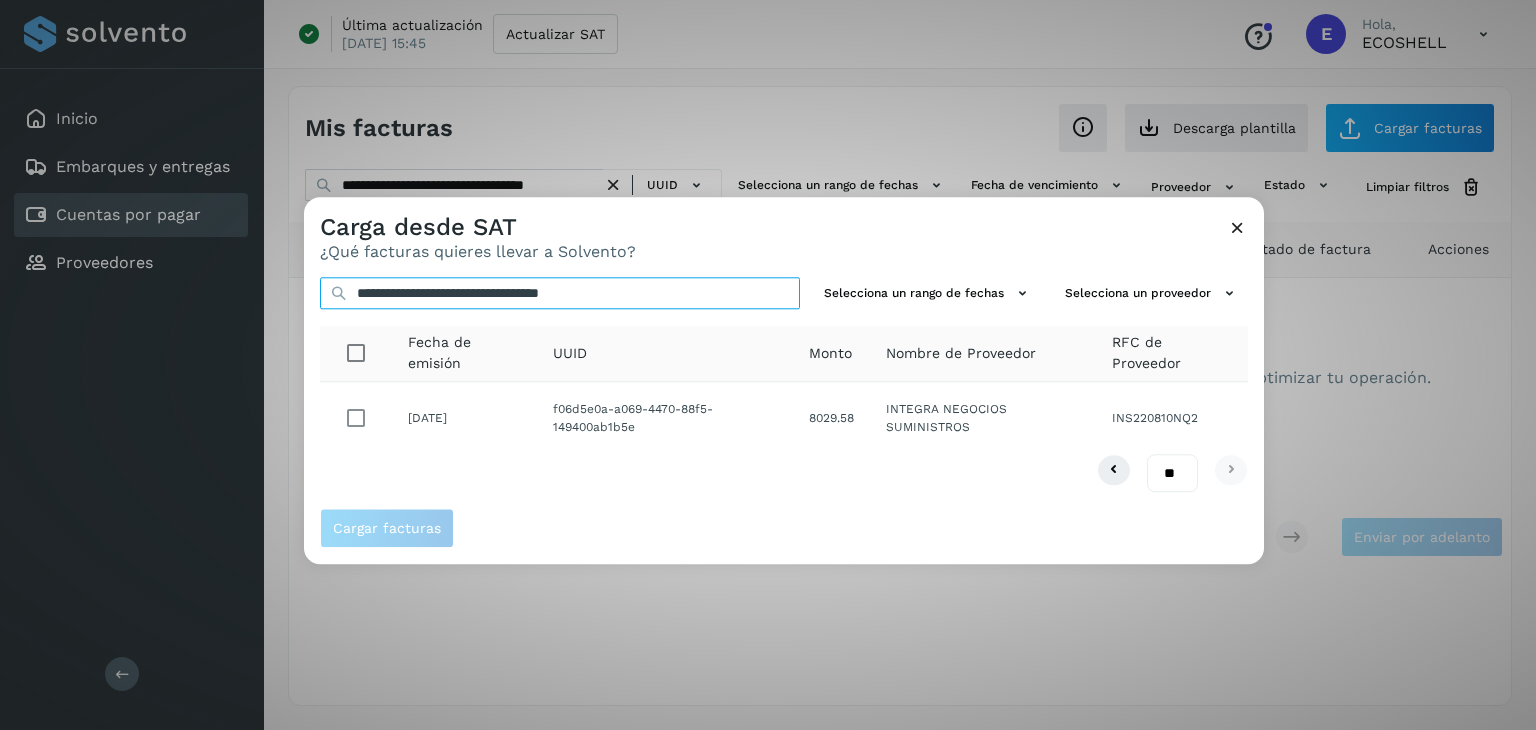 type on "**********" 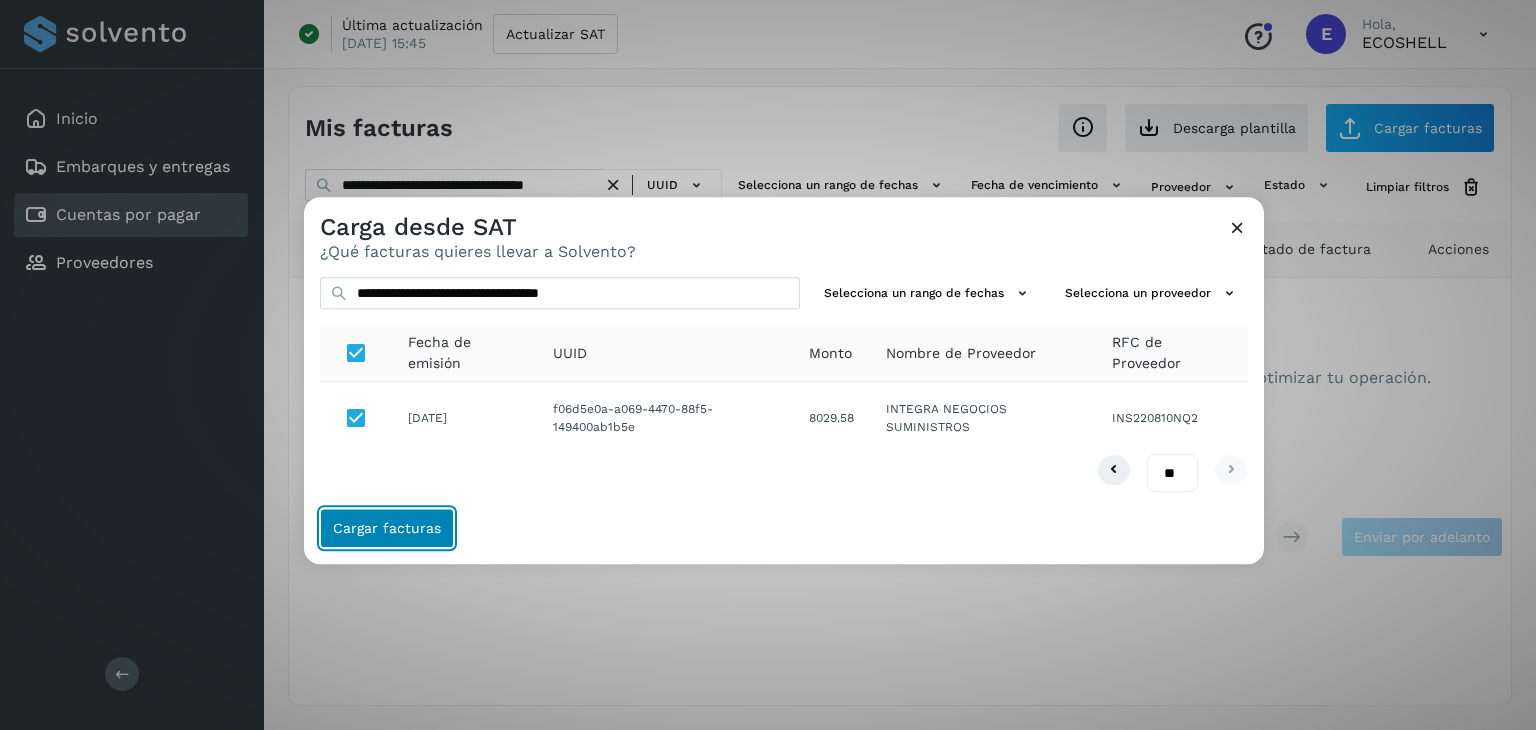 click on "Cargar facturas" at bounding box center [387, 529] 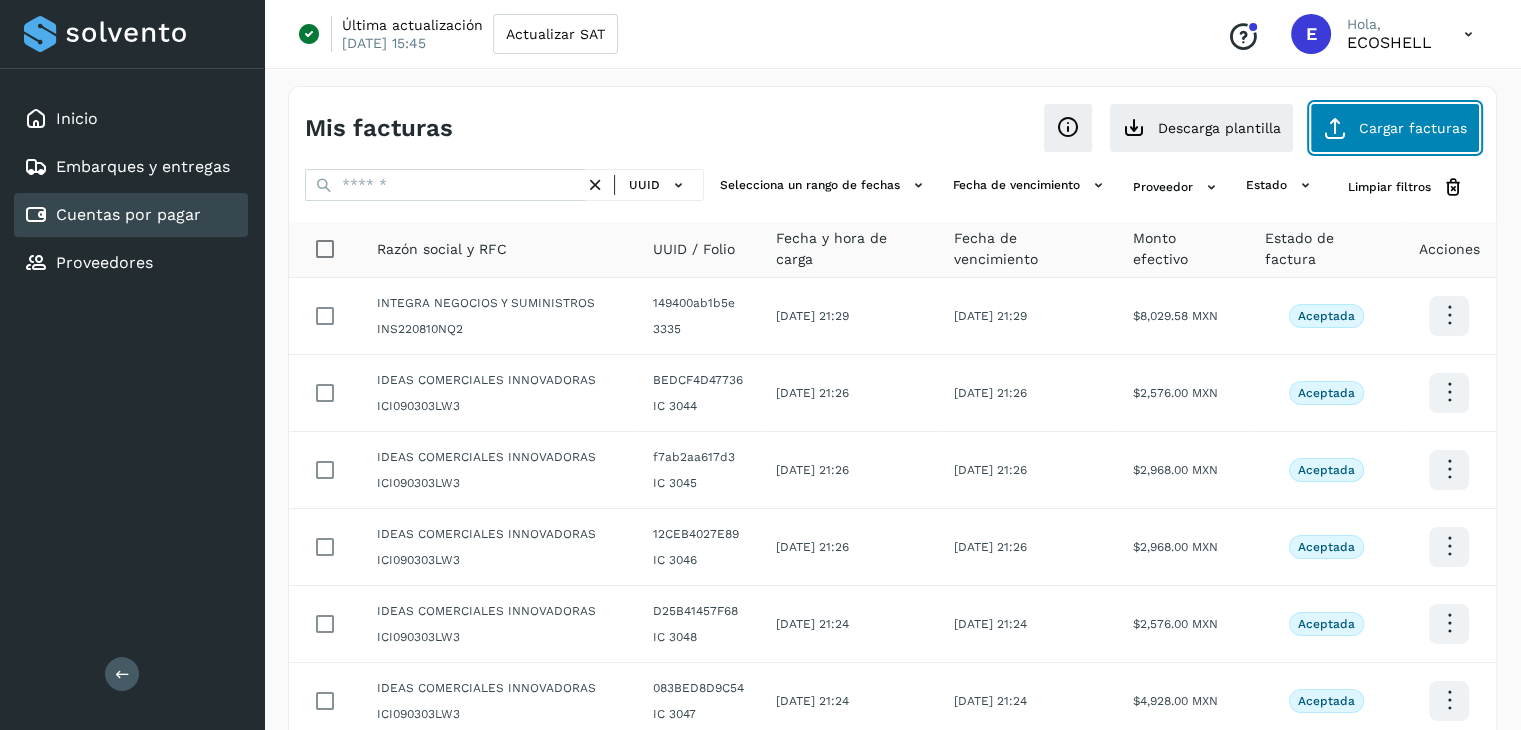 click on "Cargar facturas" 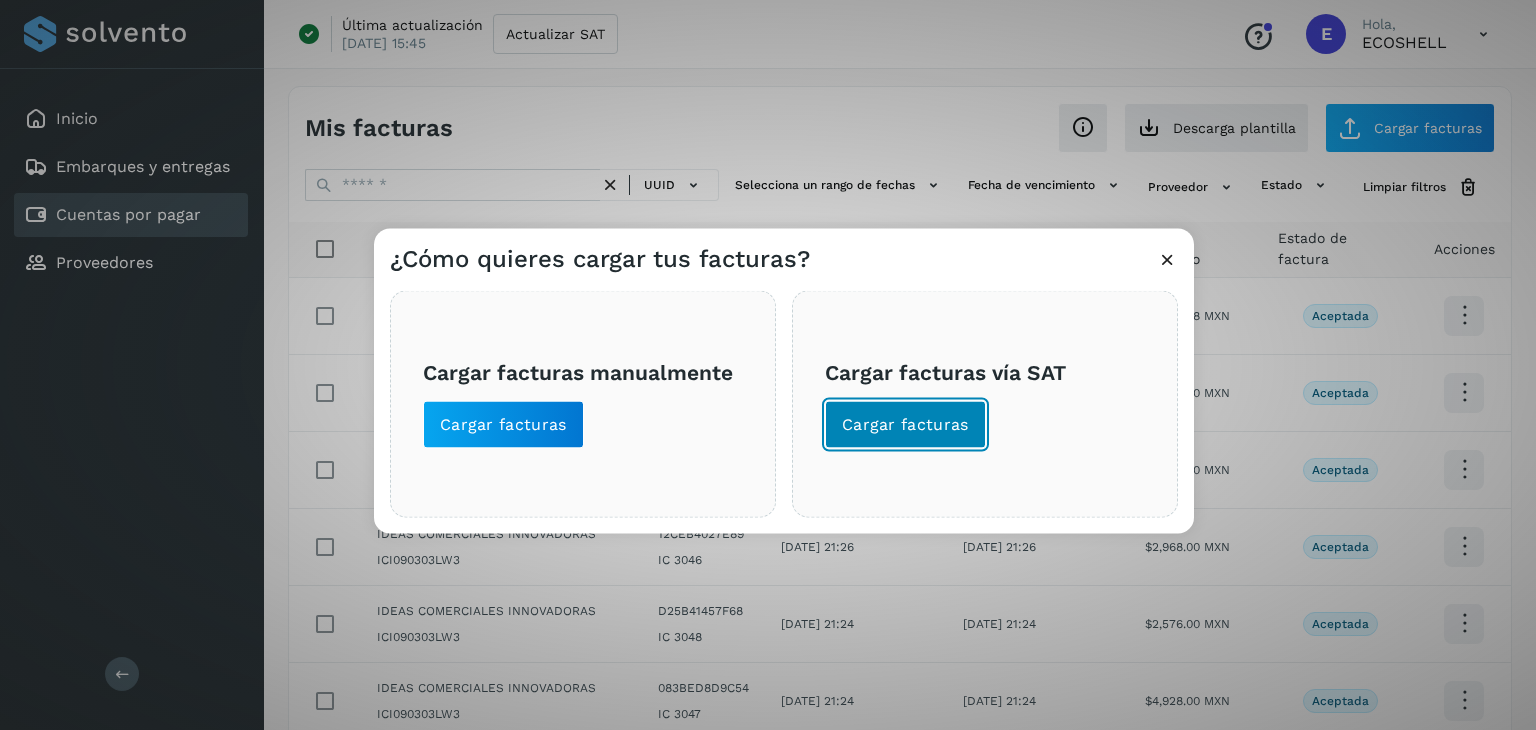 click on "Cargar facturas" 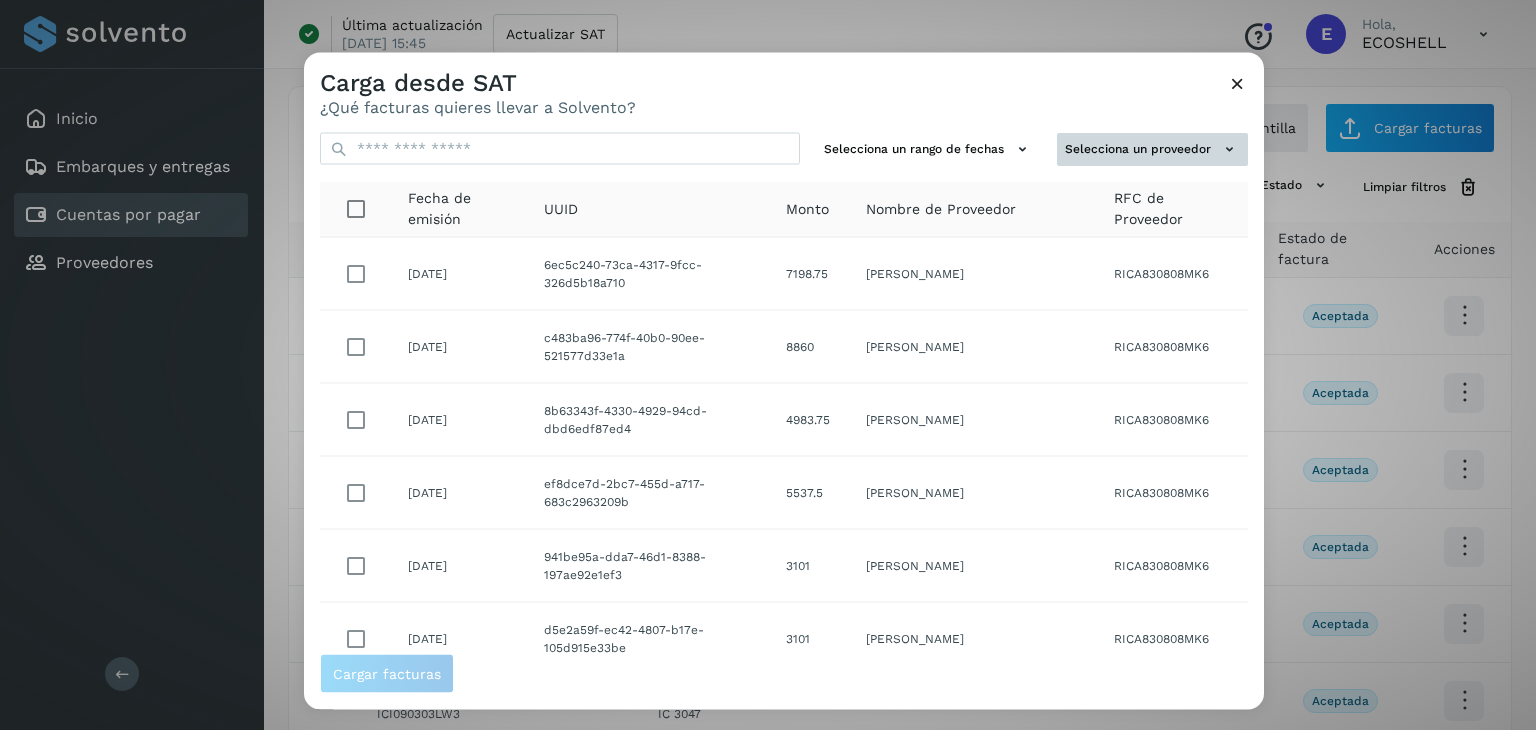 click on "RICA830808MK6" 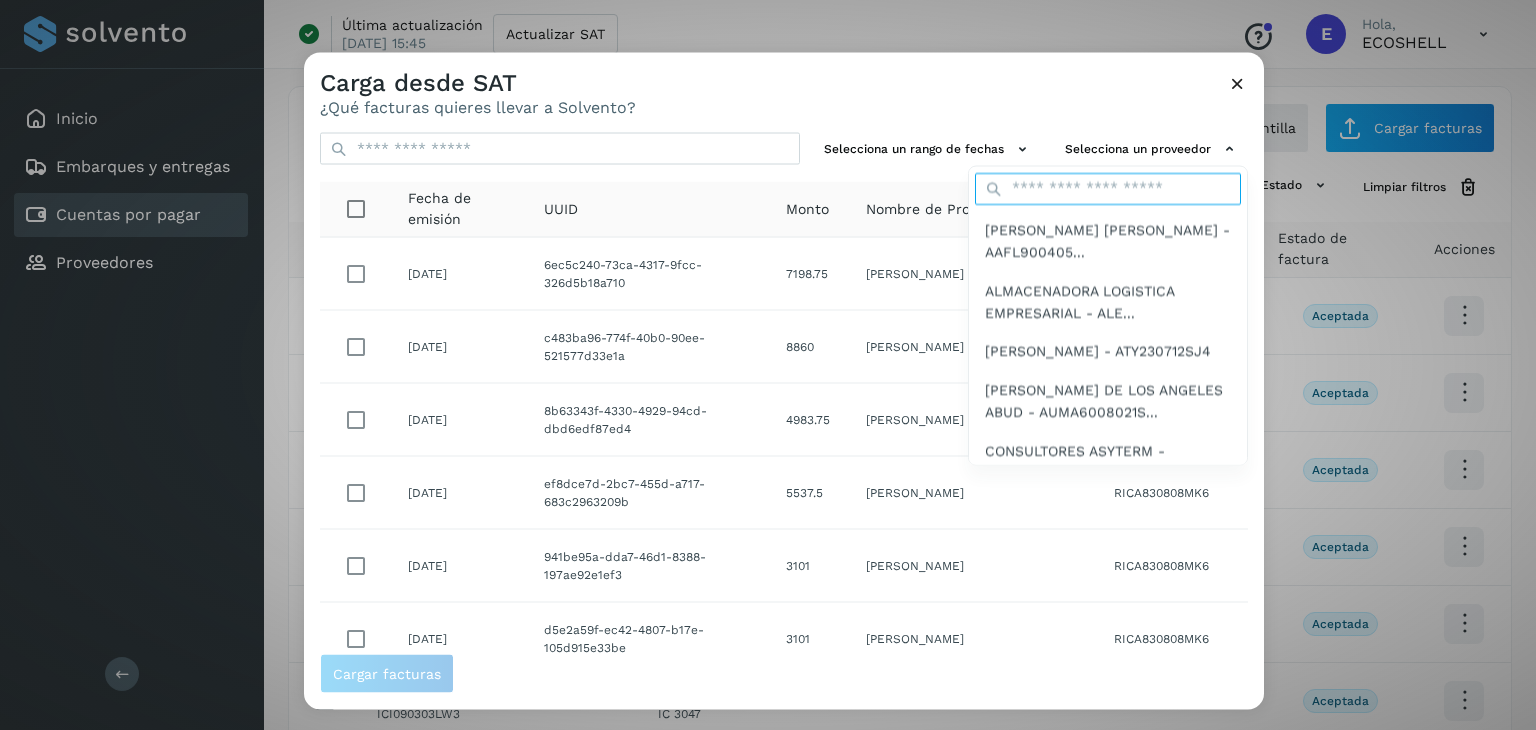 click at bounding box center (1108, 188) 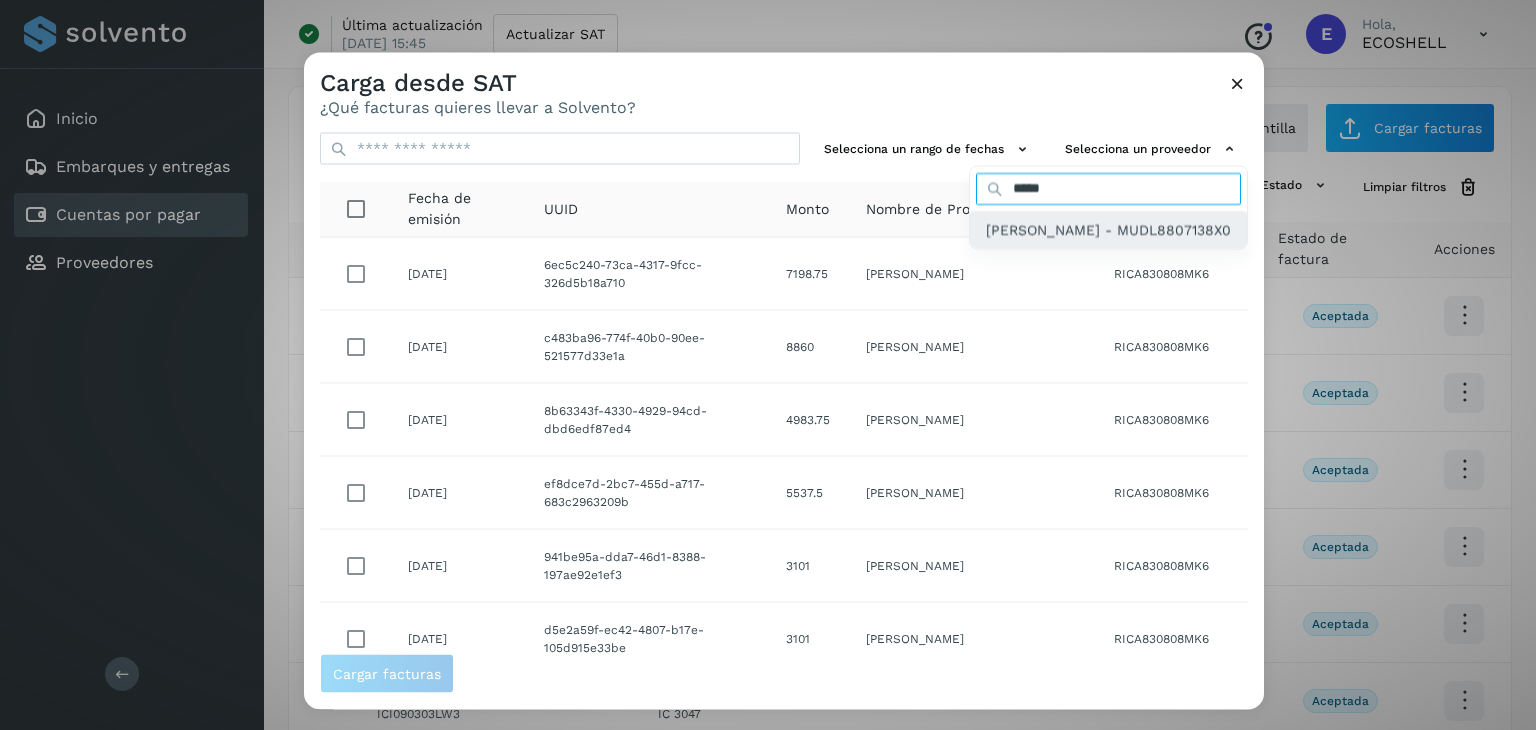 type on "*****" 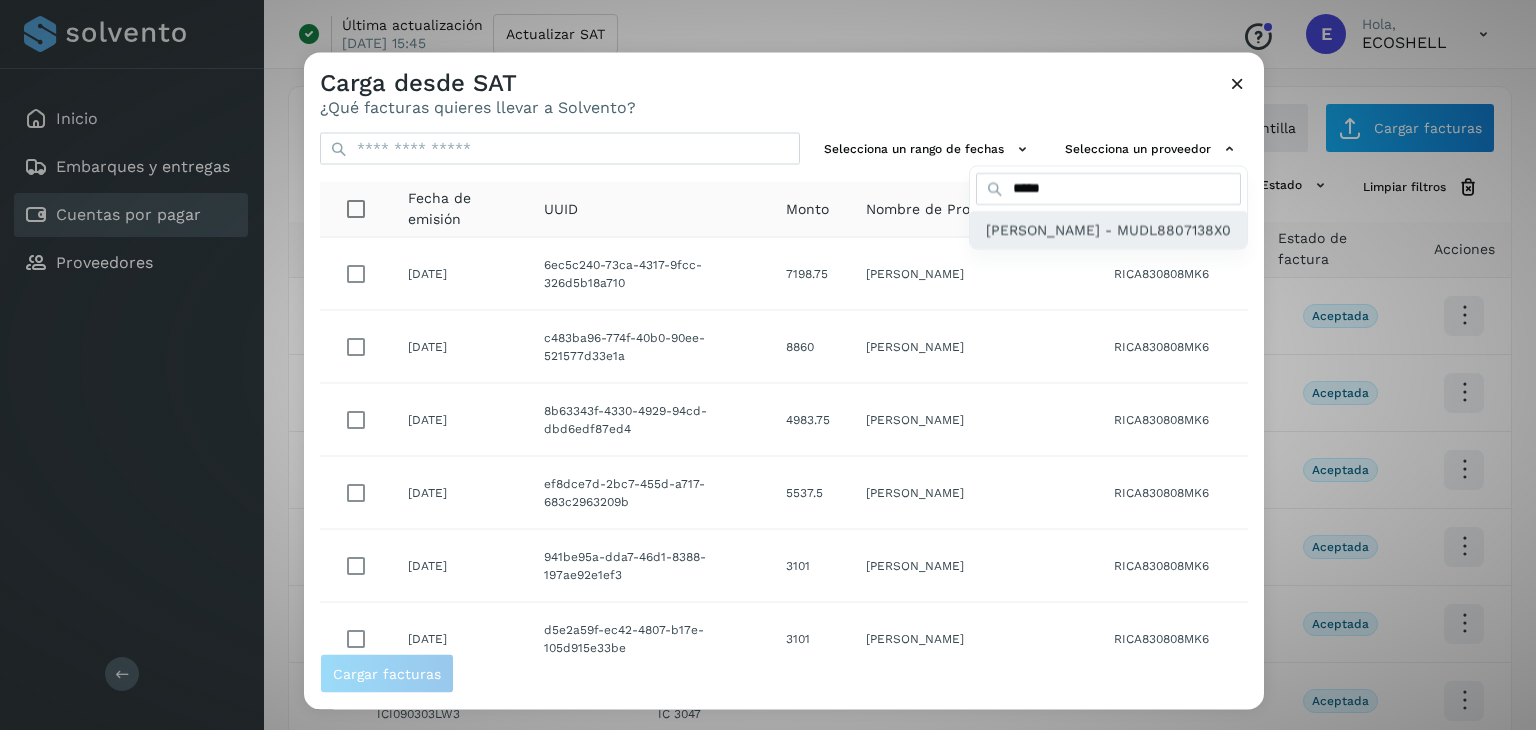 click on "[PERSON_NAME] - MUDL8807138X0" at bounding box center [1108, 229] 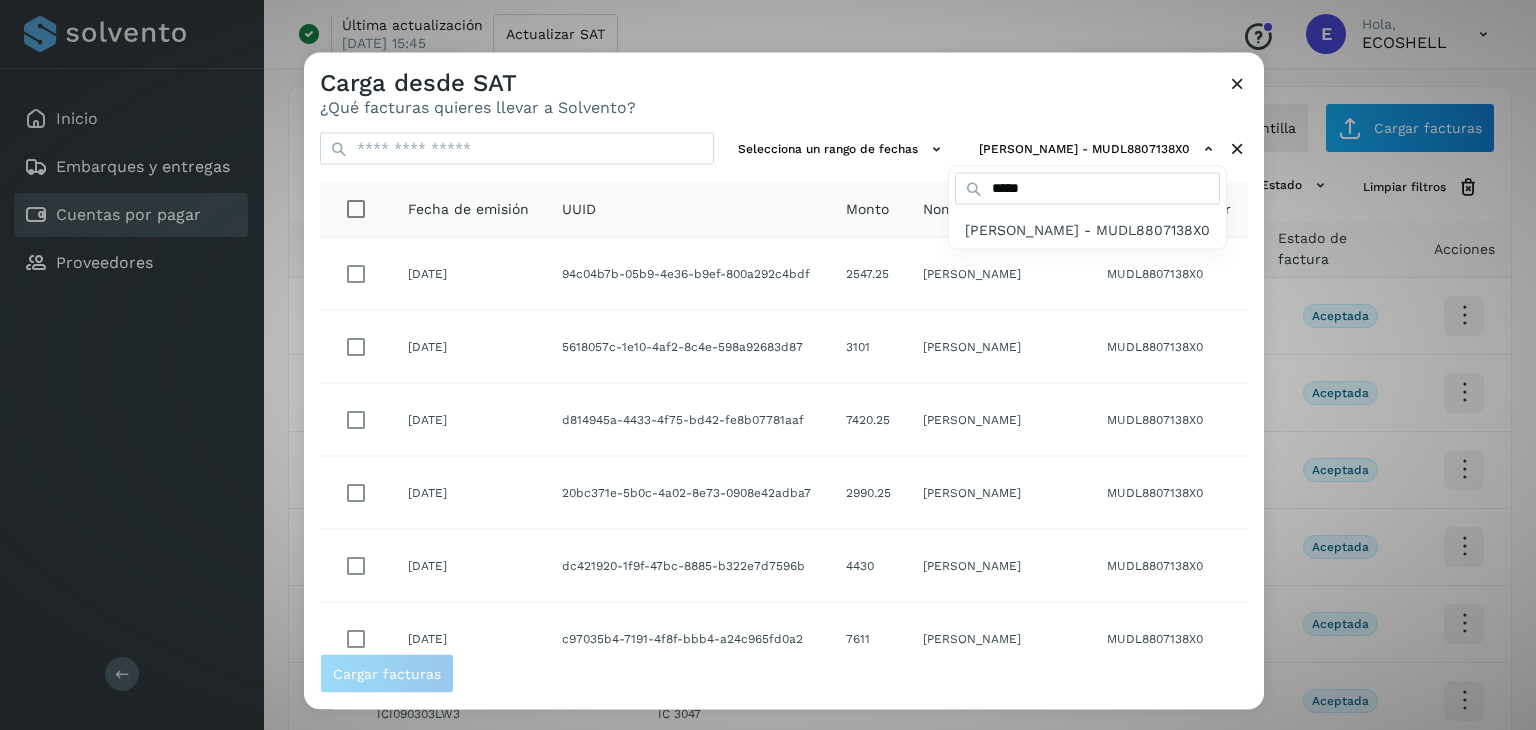 drag, startPoint x: 1251, startPoint y: 367, endPoint x: 1255, endPoint y: 417, distance: 50.159744 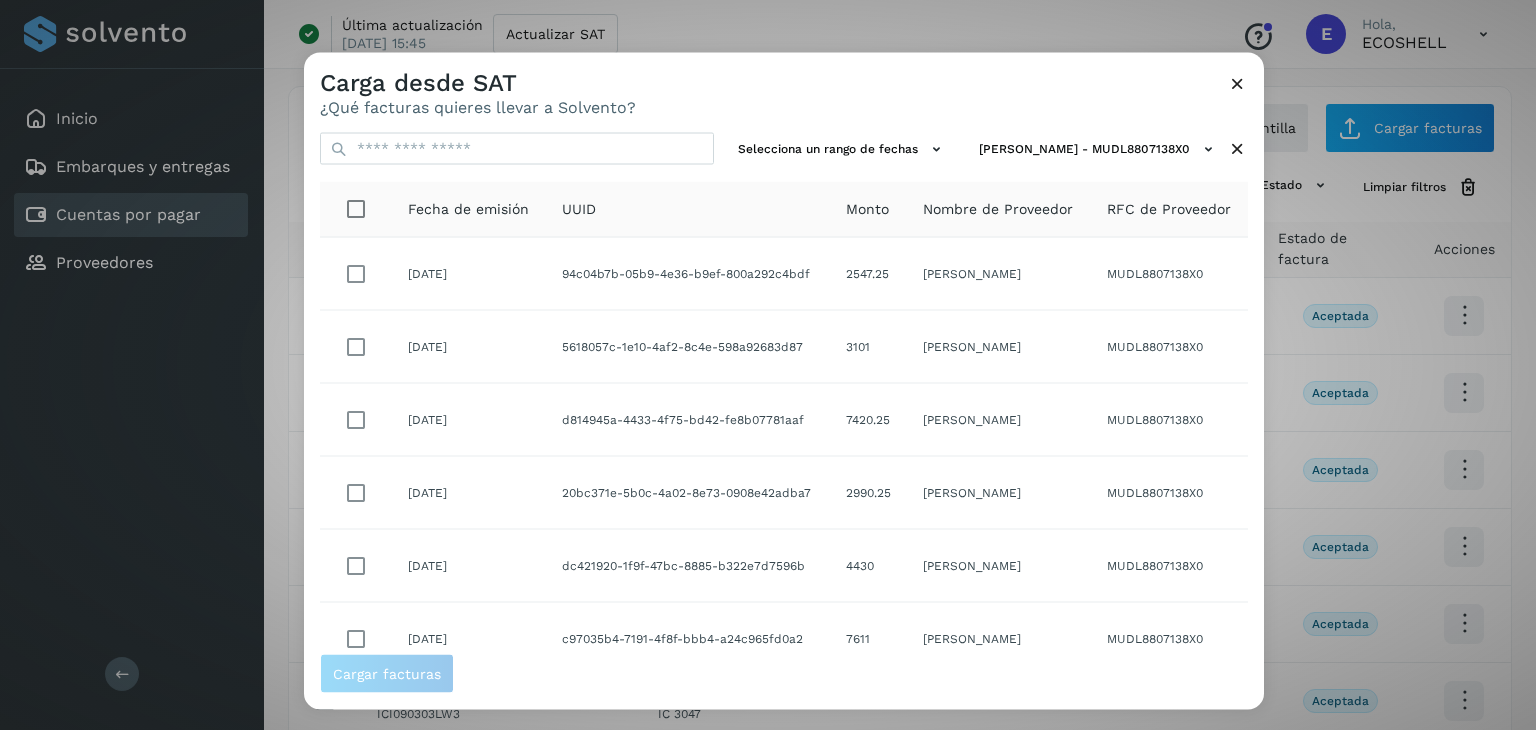 drag, startPoint x: 1255, startPoint y: 417, endPoint x: 1250, endPoint y: 603, distance: 186.0672 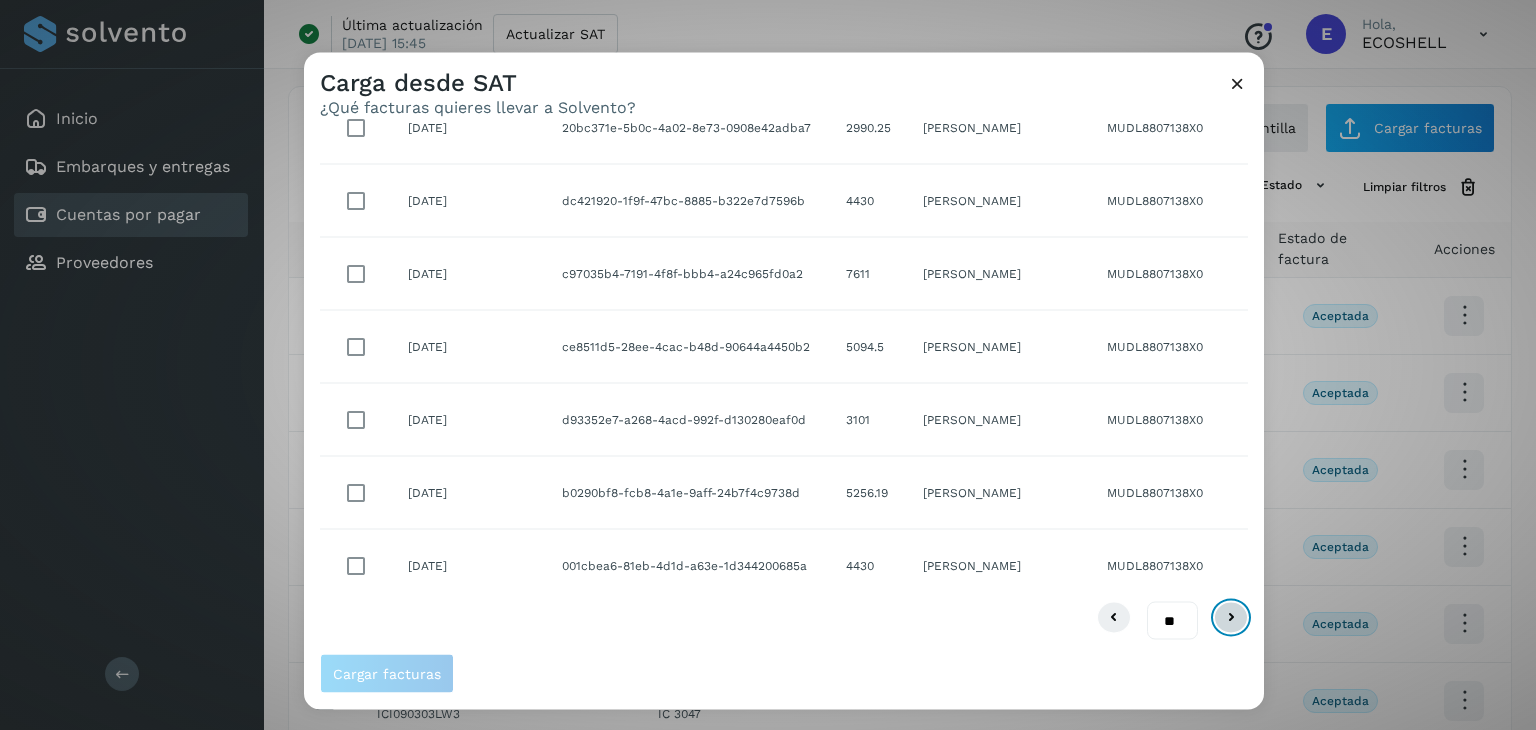 click at bounding box center (1231, 617) 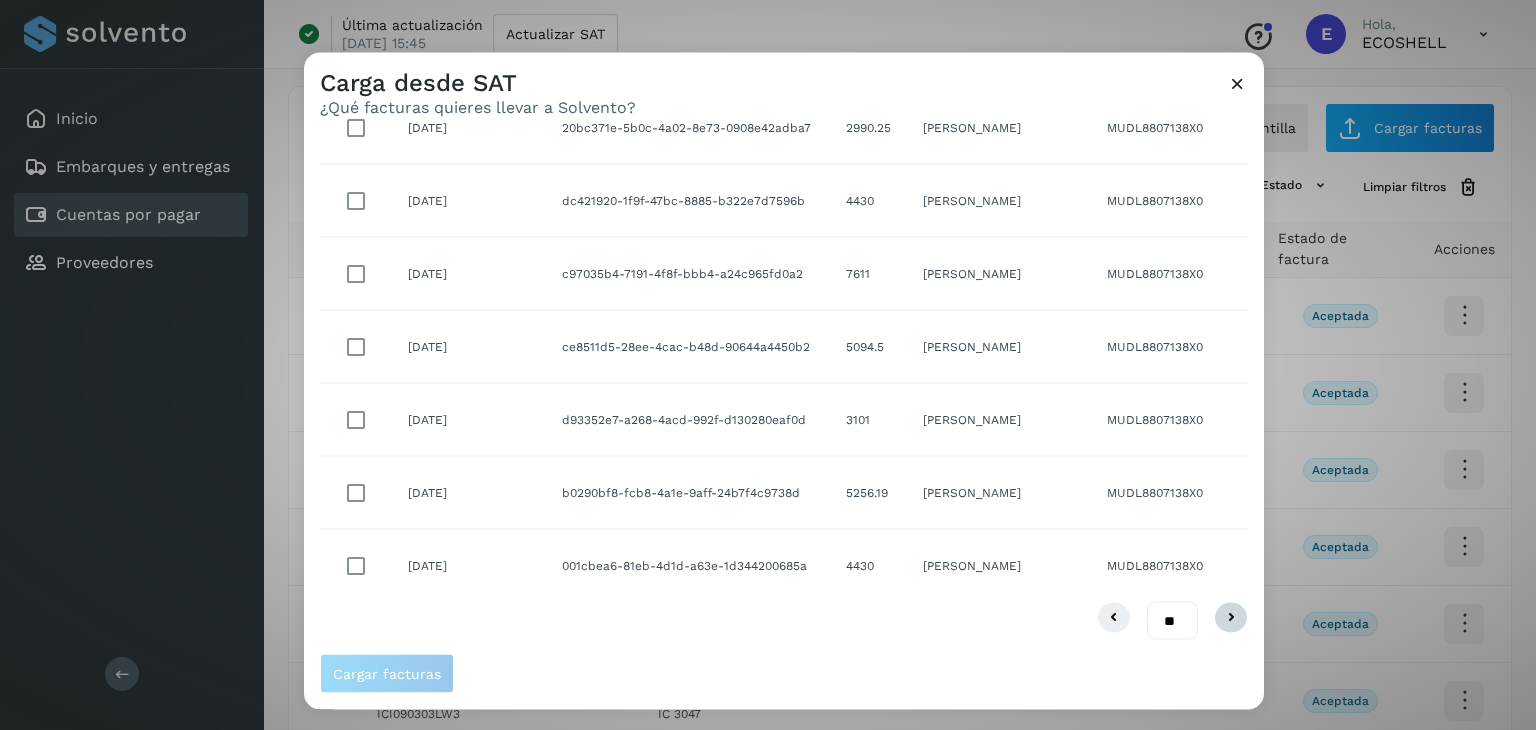 scroll, scrollTop: 0, scrollLeft: 0, axis: both 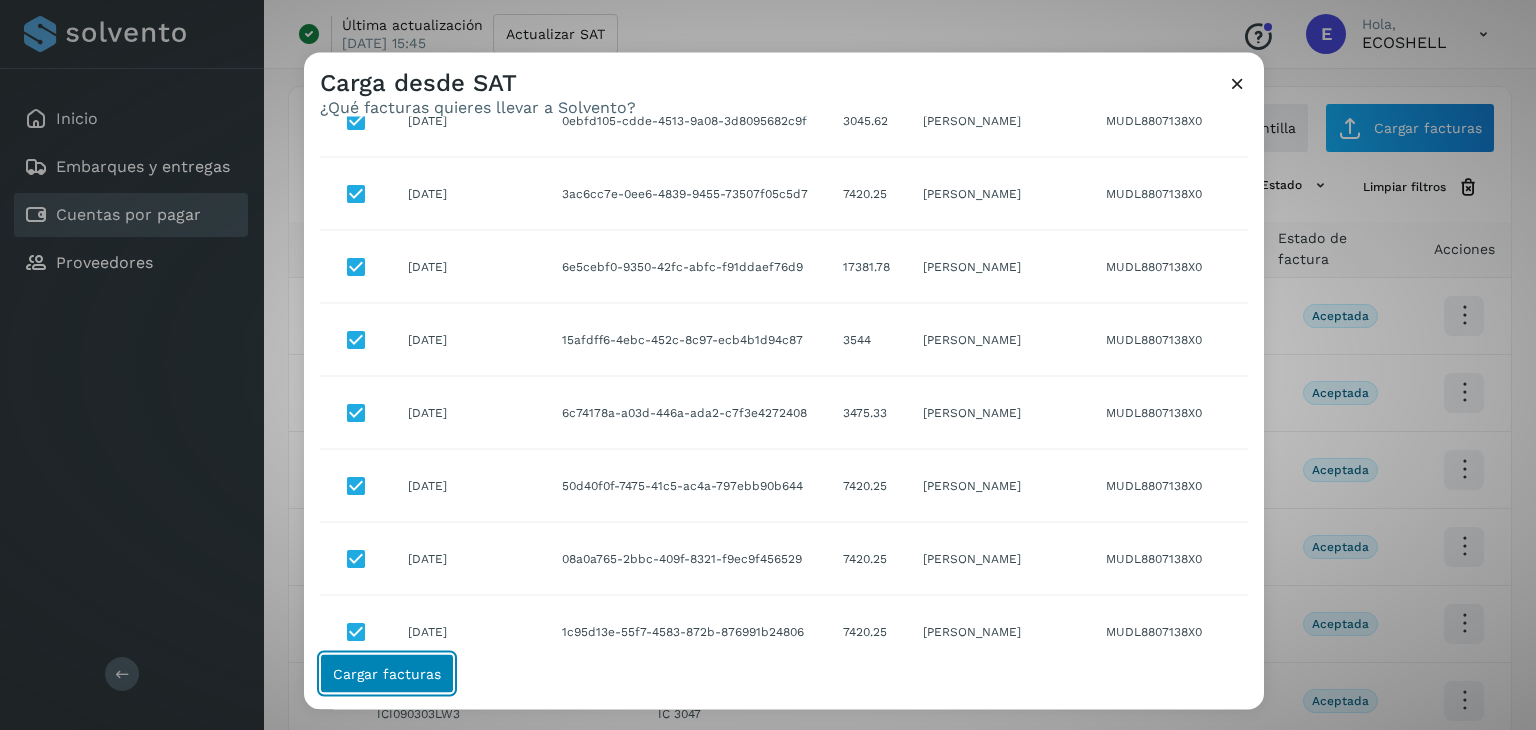 click on "Cargar facturas" 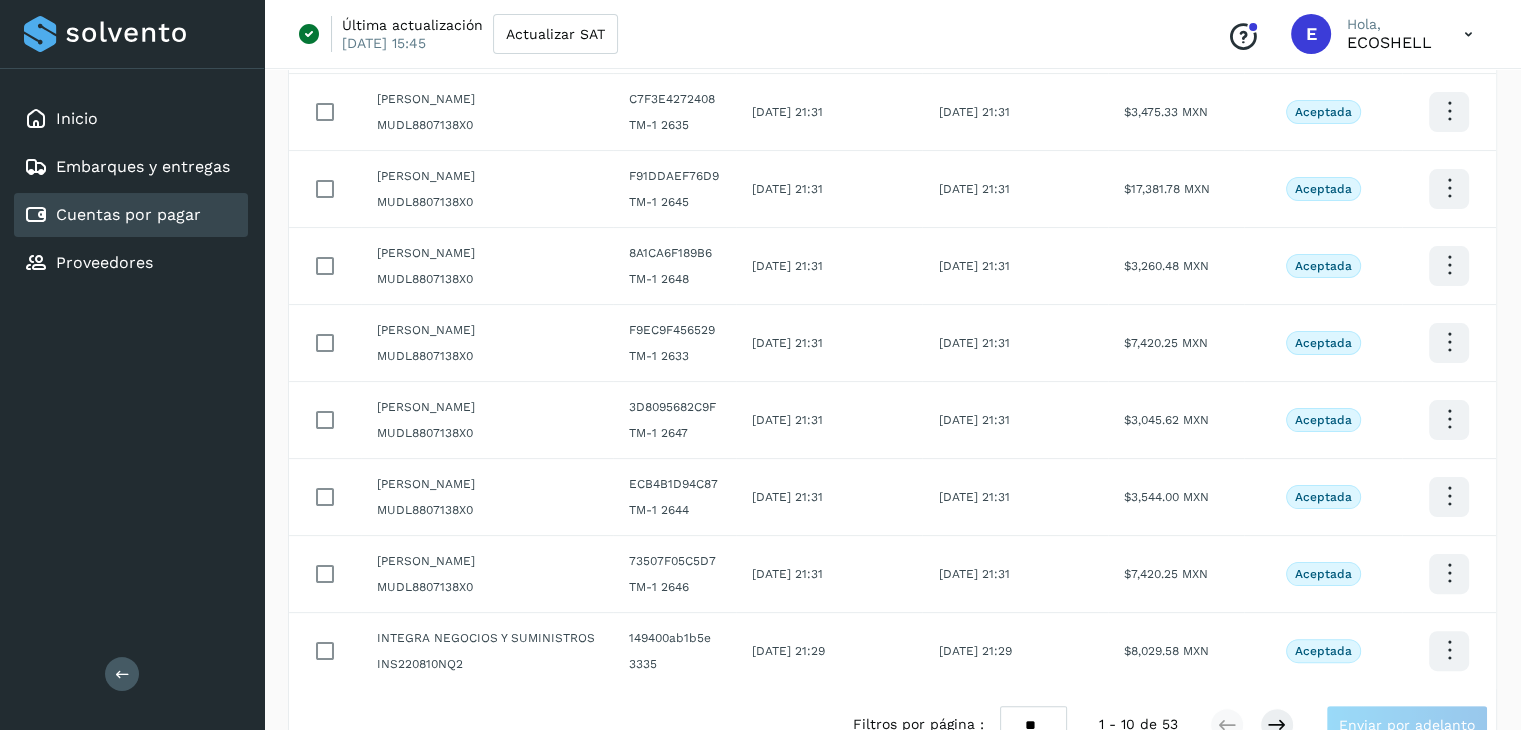 scroll, scrollTop: 411, scrollLeft: 0, axis: vertical 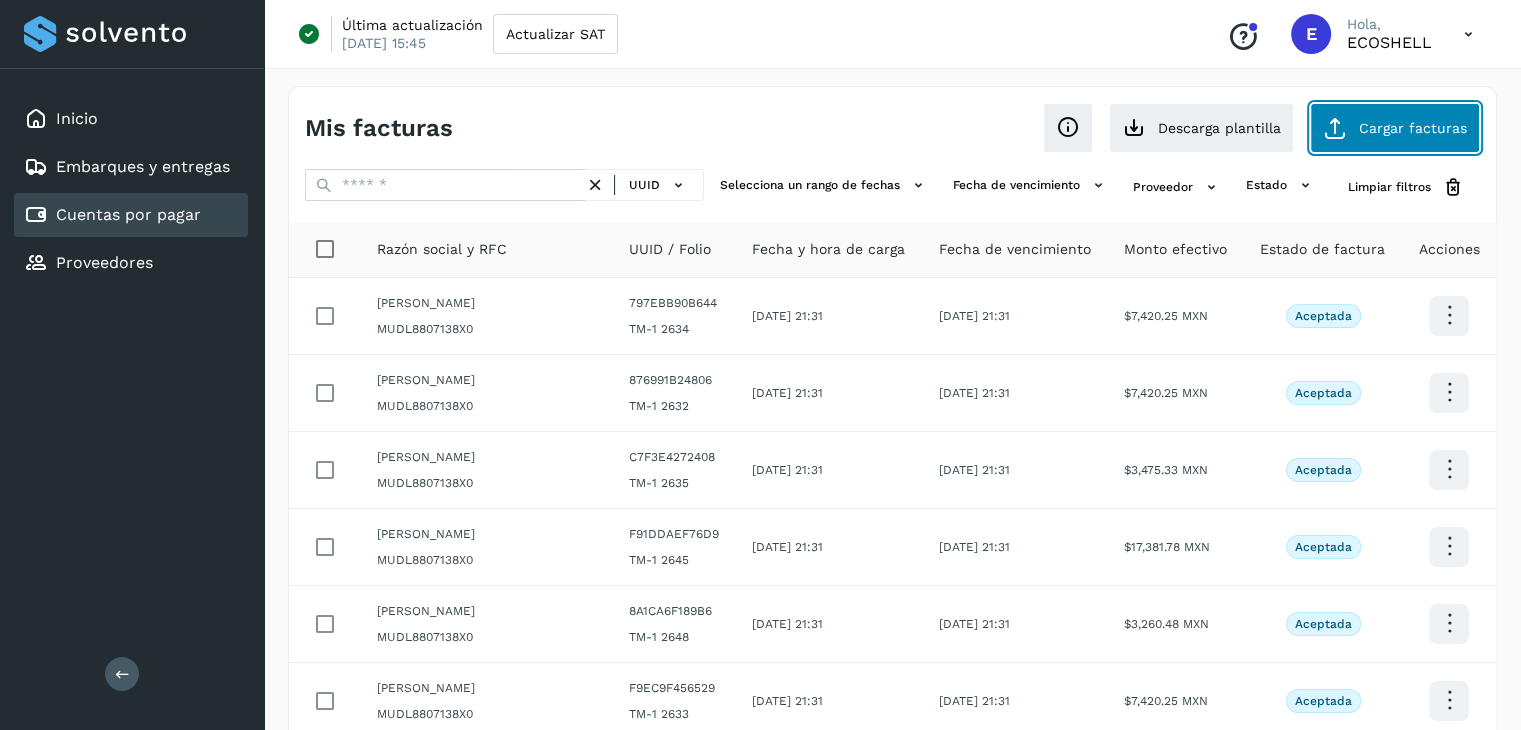 click on "Cargar facturas" 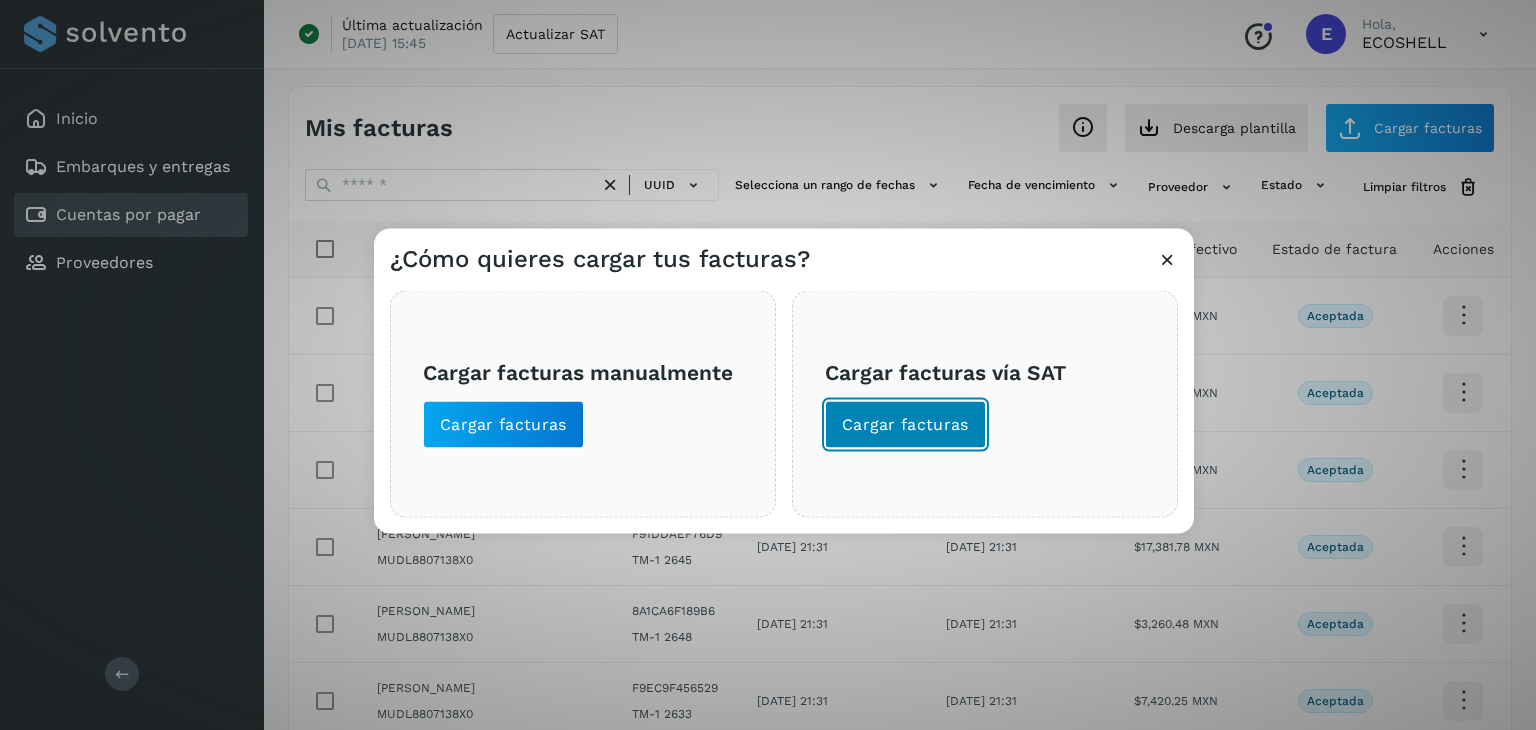 click on "Cargar facturas" 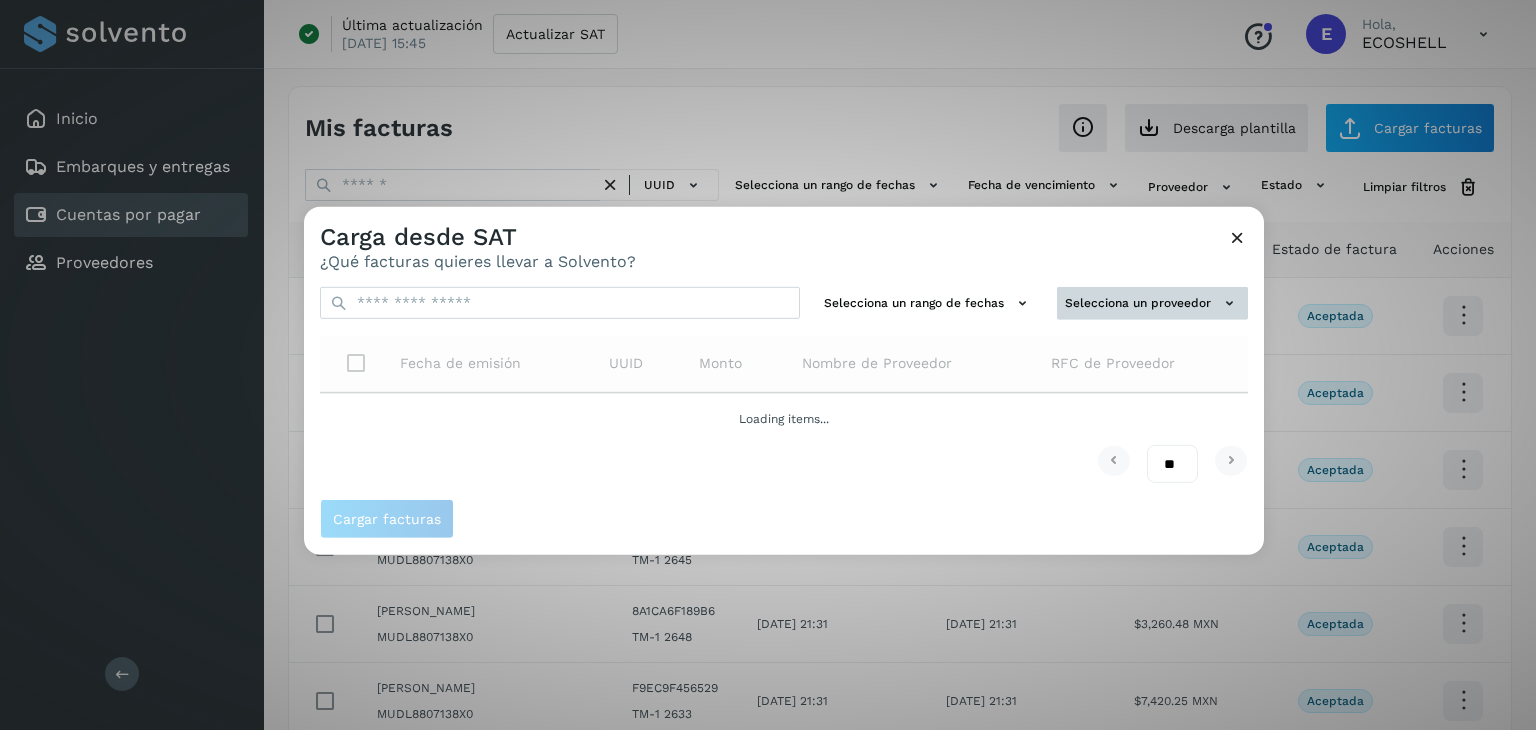 click on "Selecciona un proveedor" at bounding box center [1152, 303] 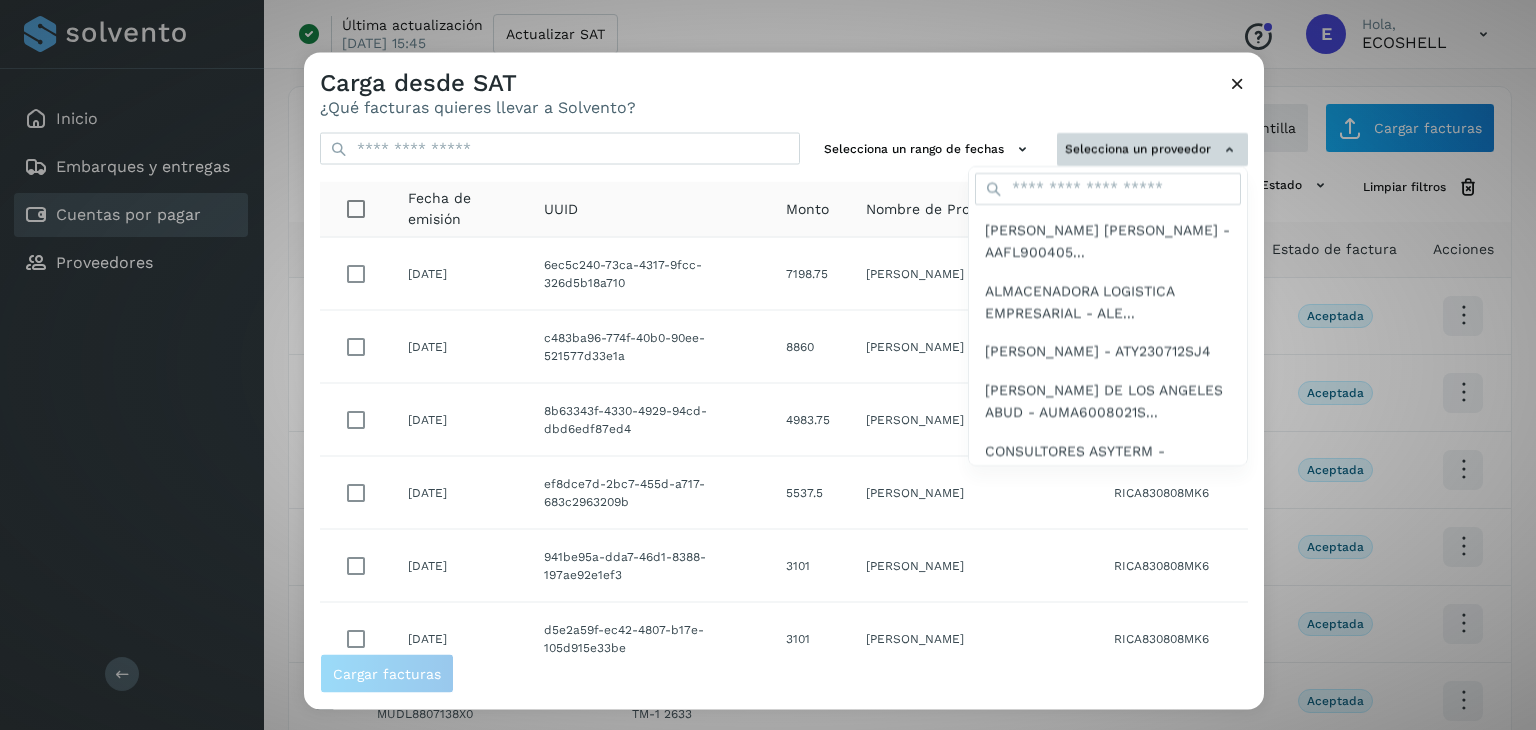 type 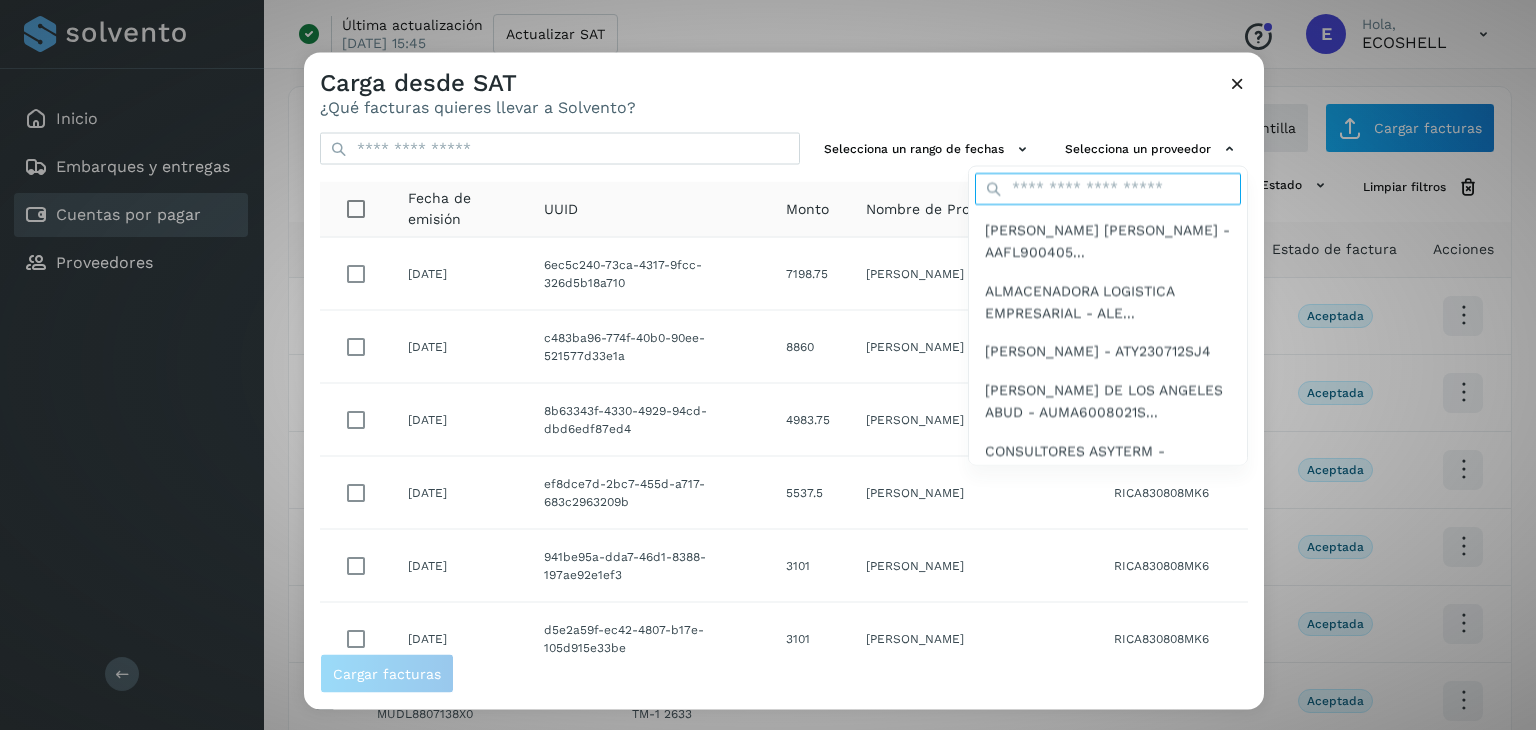 click at bounding box center [1108, 188] 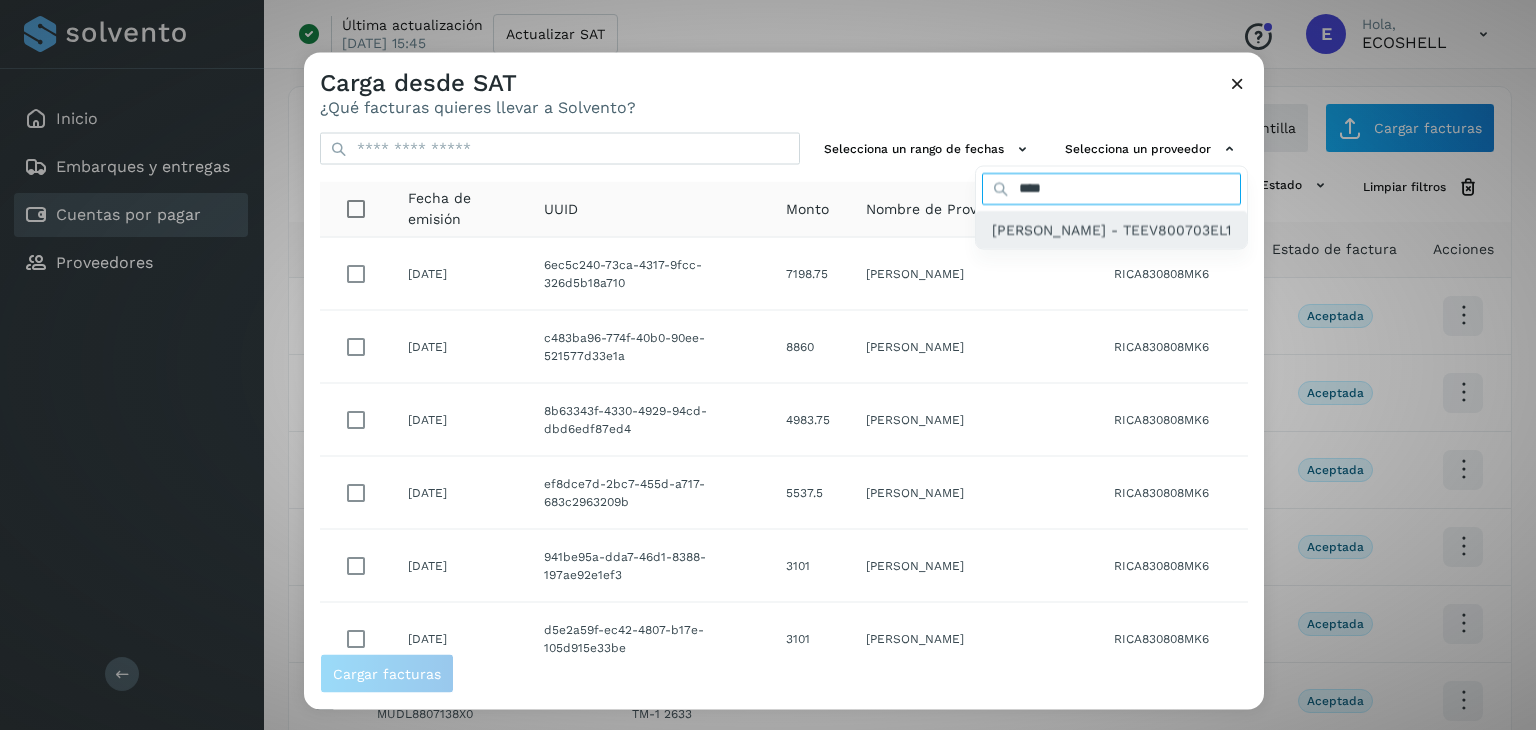 type on "****" 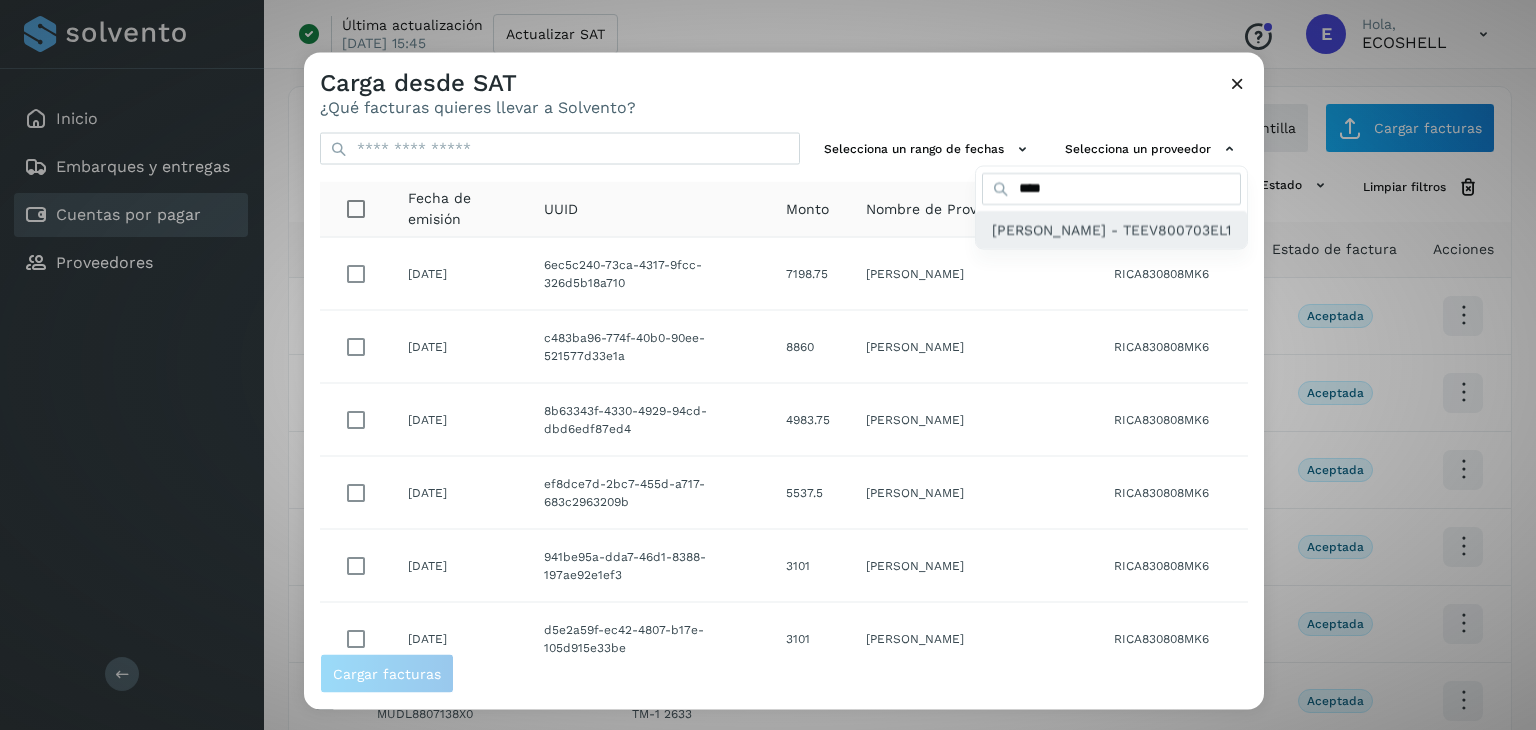 click on "[PERSON_NAME] - TEEV800703EL1" at bounding box center (1111, 229) 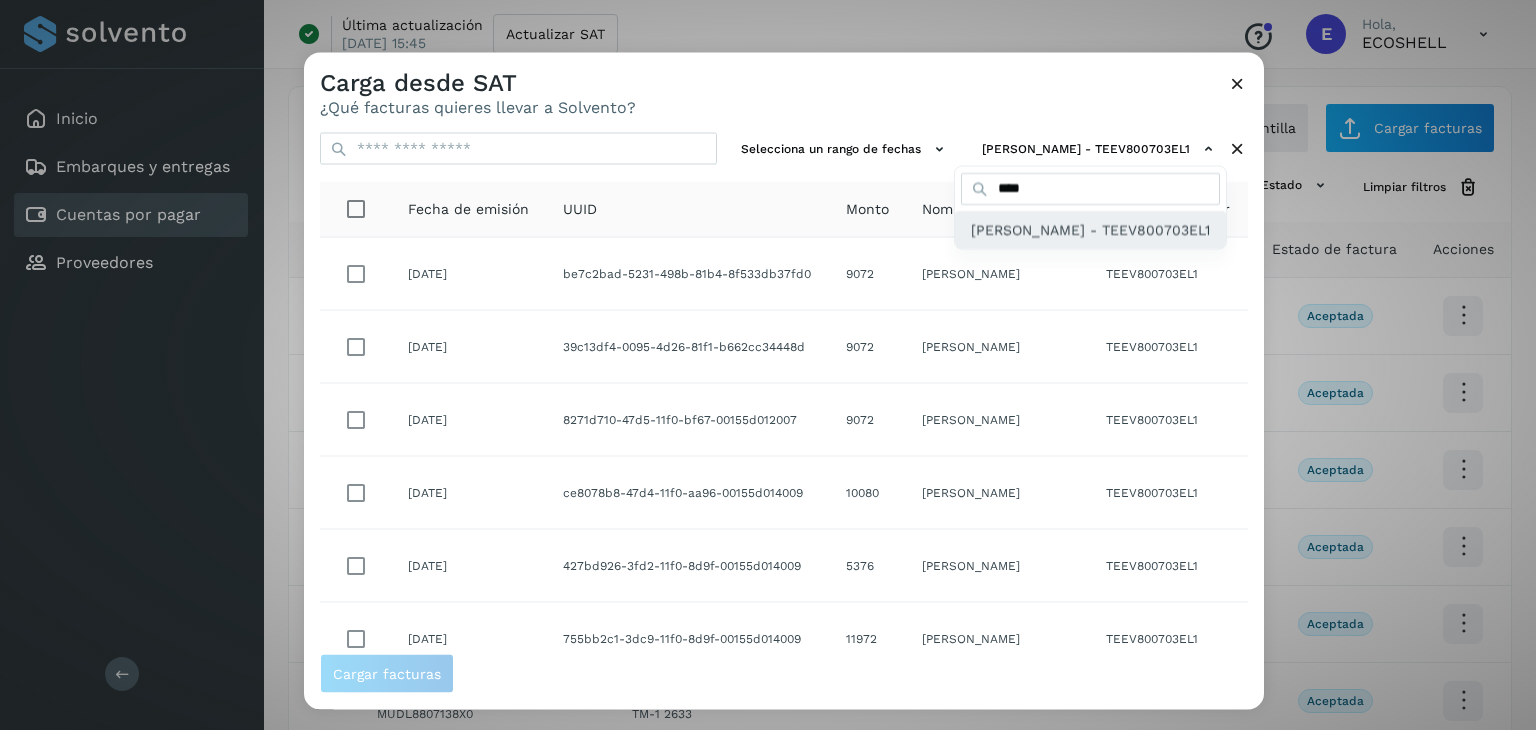 click on "[PERSON_NAME] - TEEV800703EL1" at bounding box center [1090, 229] 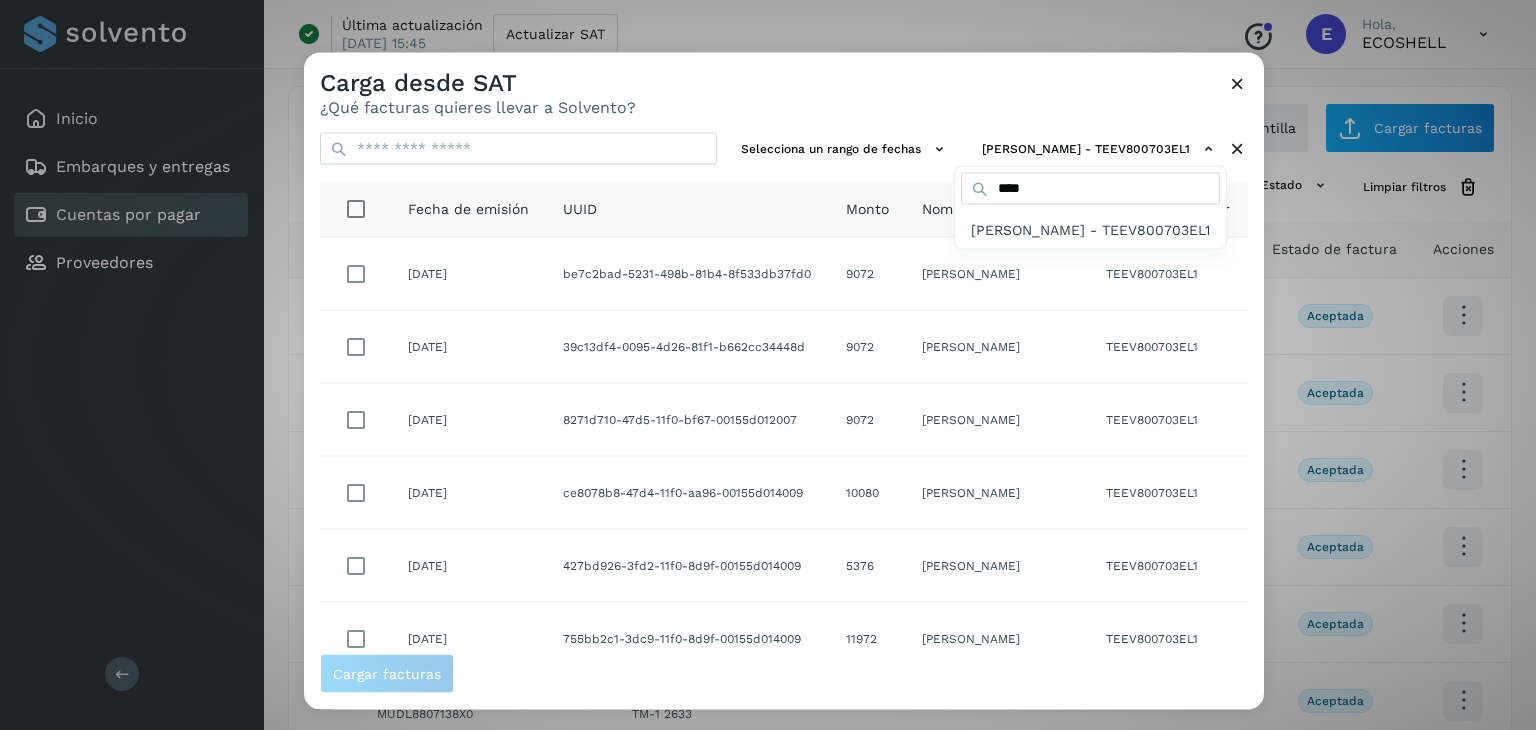click at bounding box center (1072, 418) 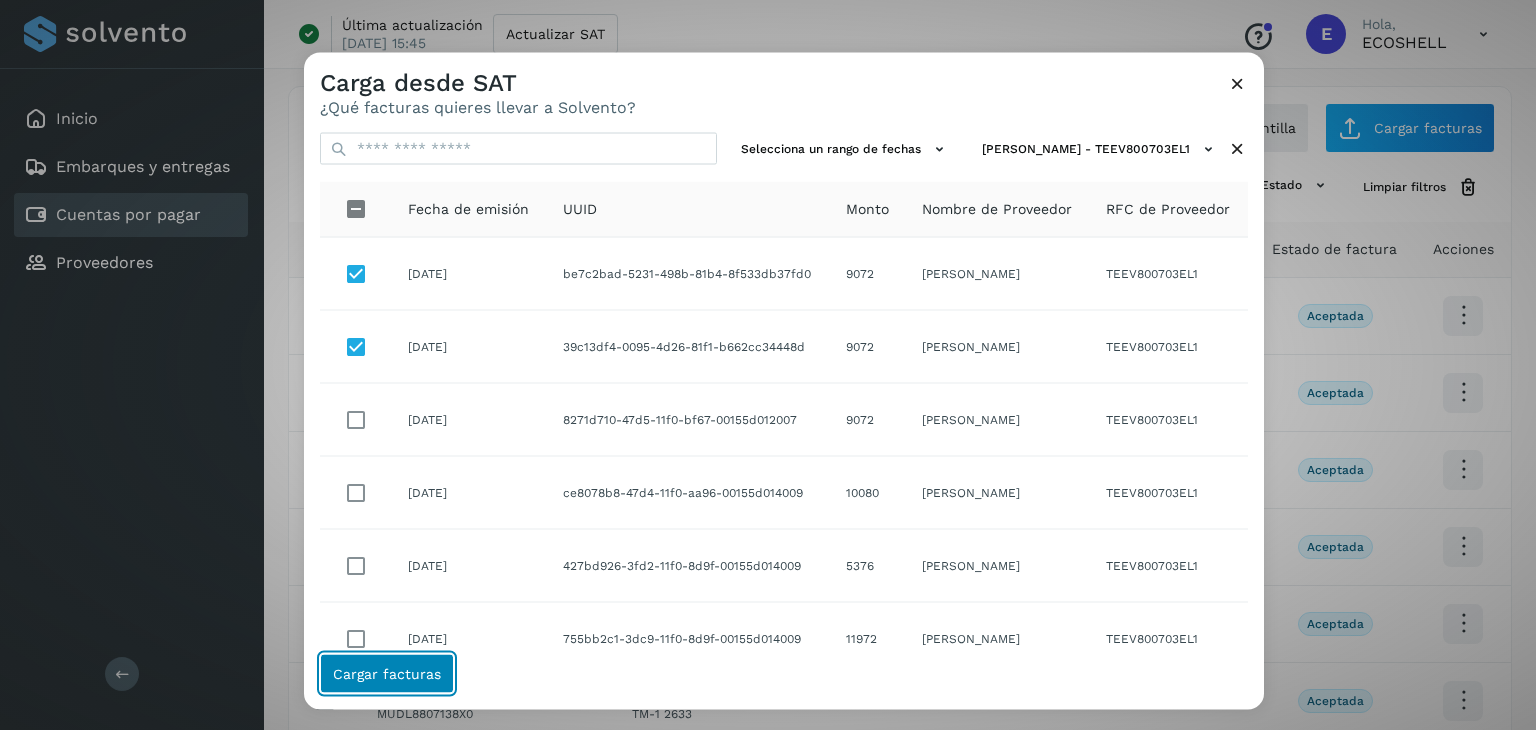 click on "Cargar facturas" at bounding box center [387, 674] 